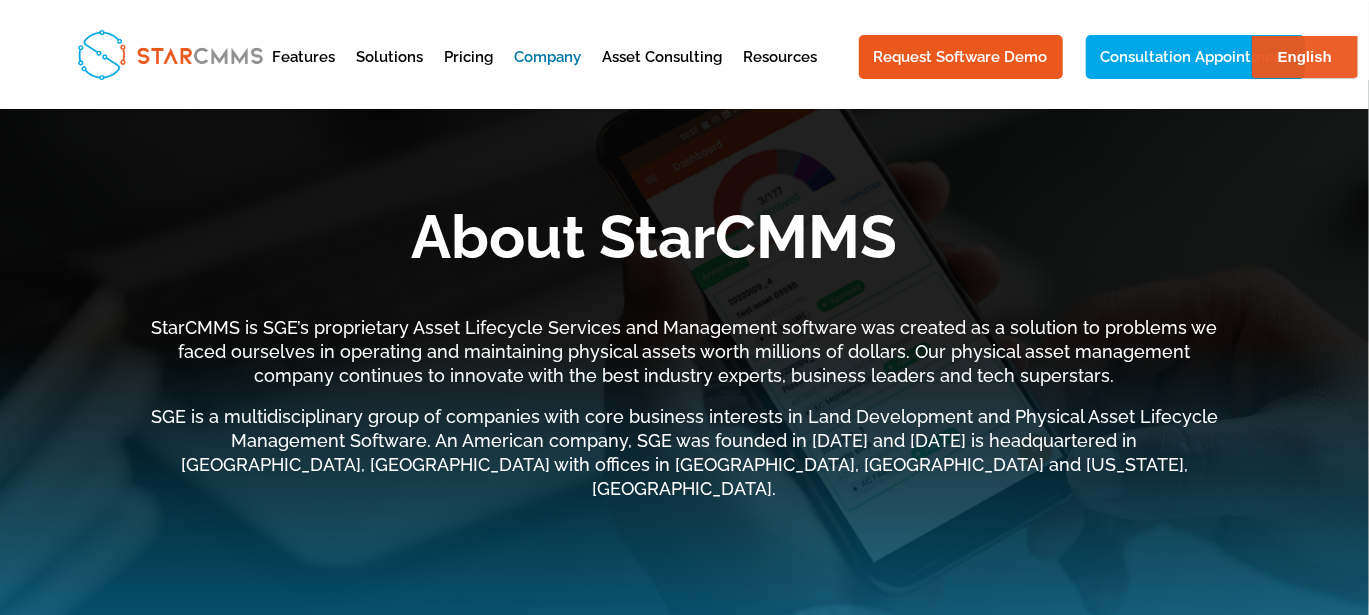 scroll, scrollTop: 0, scrollLeft: 0, axis: both 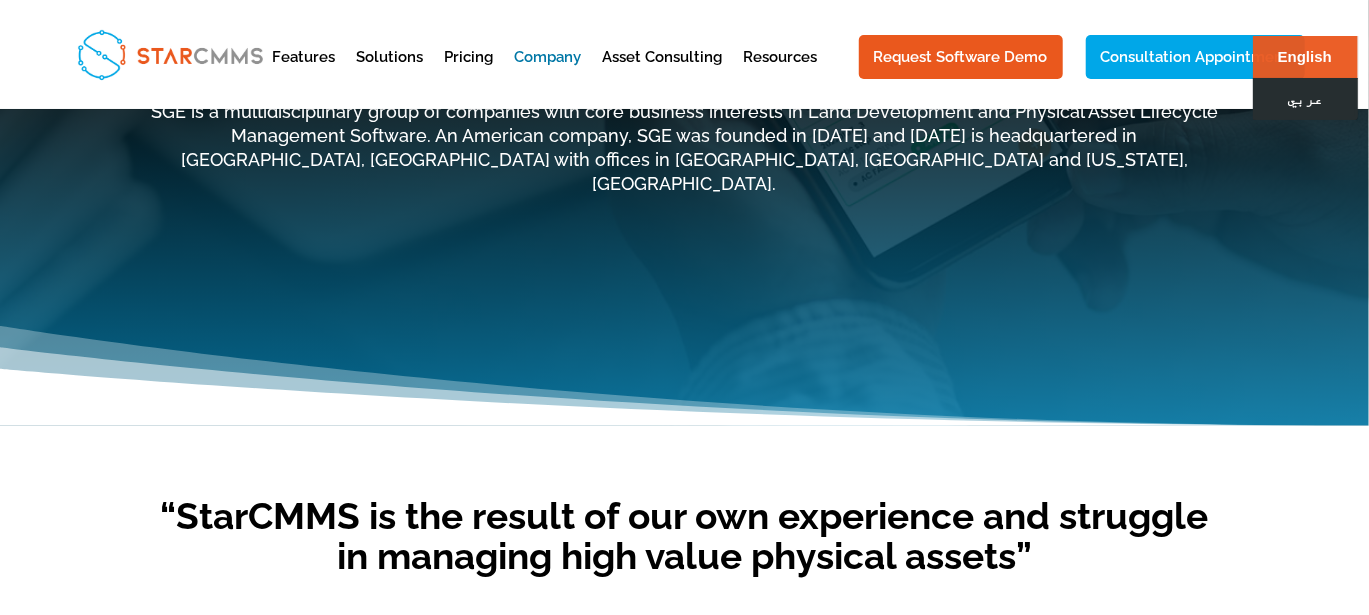 click on "عربي" at bounding box center (1304, 98) 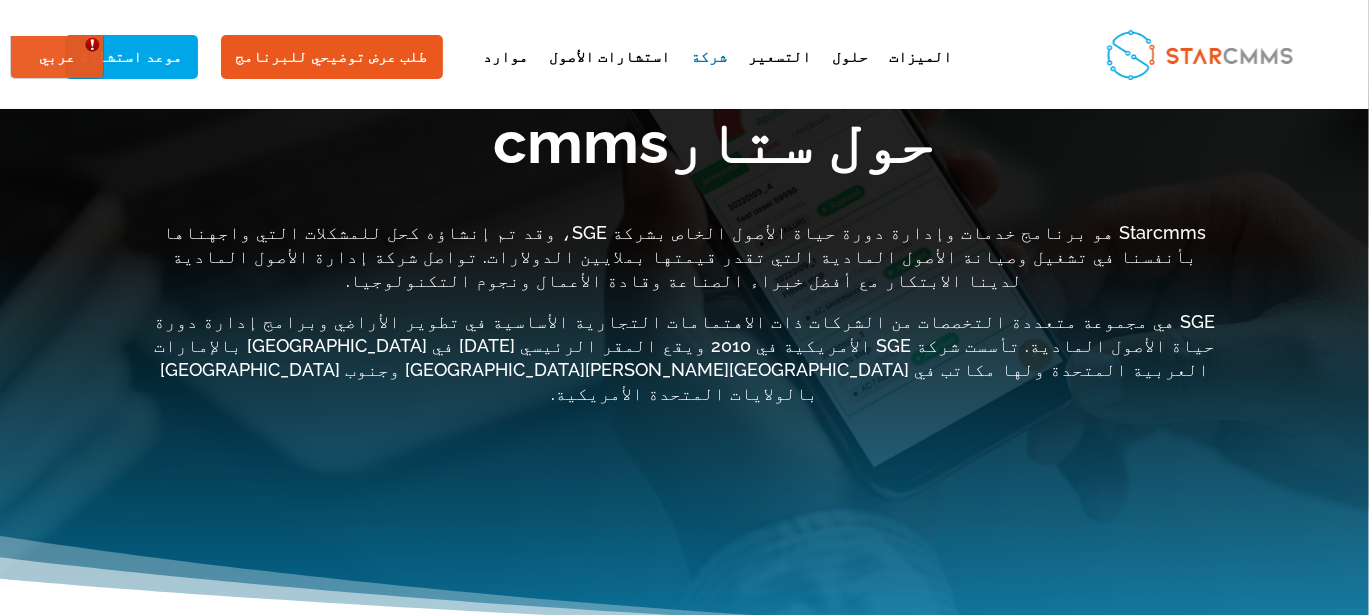 scroll, scrollTop: 0, scrollLeft: 0, axis: both 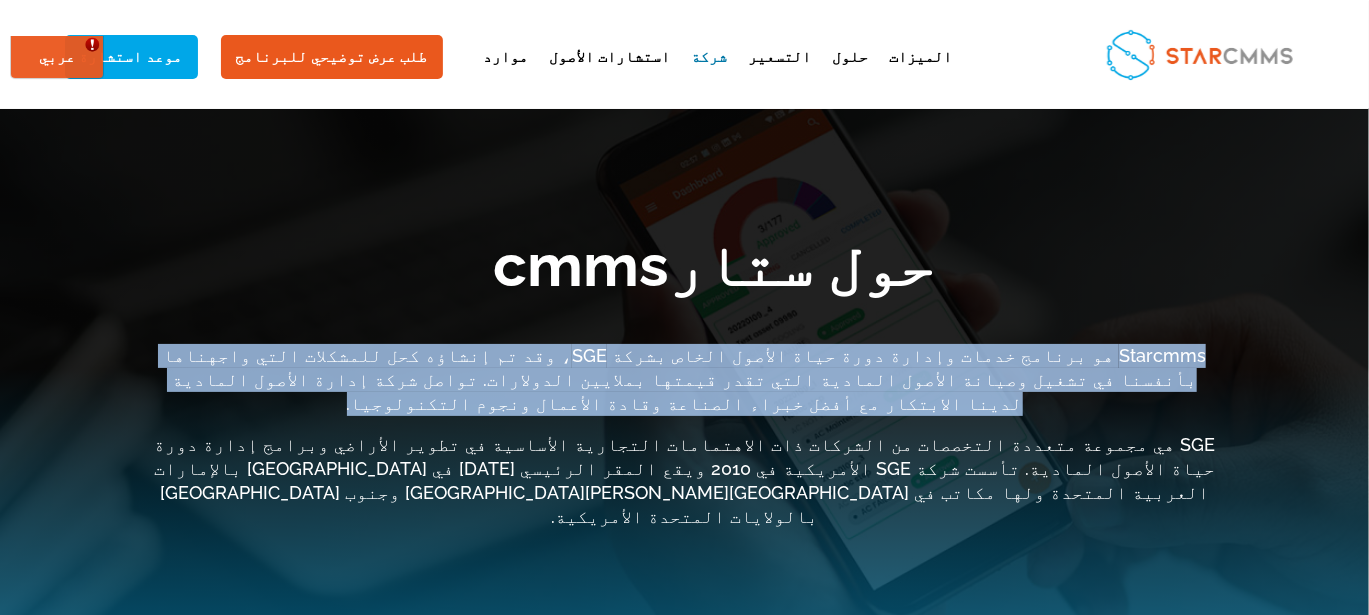 drag, startPoint x: 1073, startPoint y: 382, endPoint x: 106, endPoint y: 354, distance: 967.4053 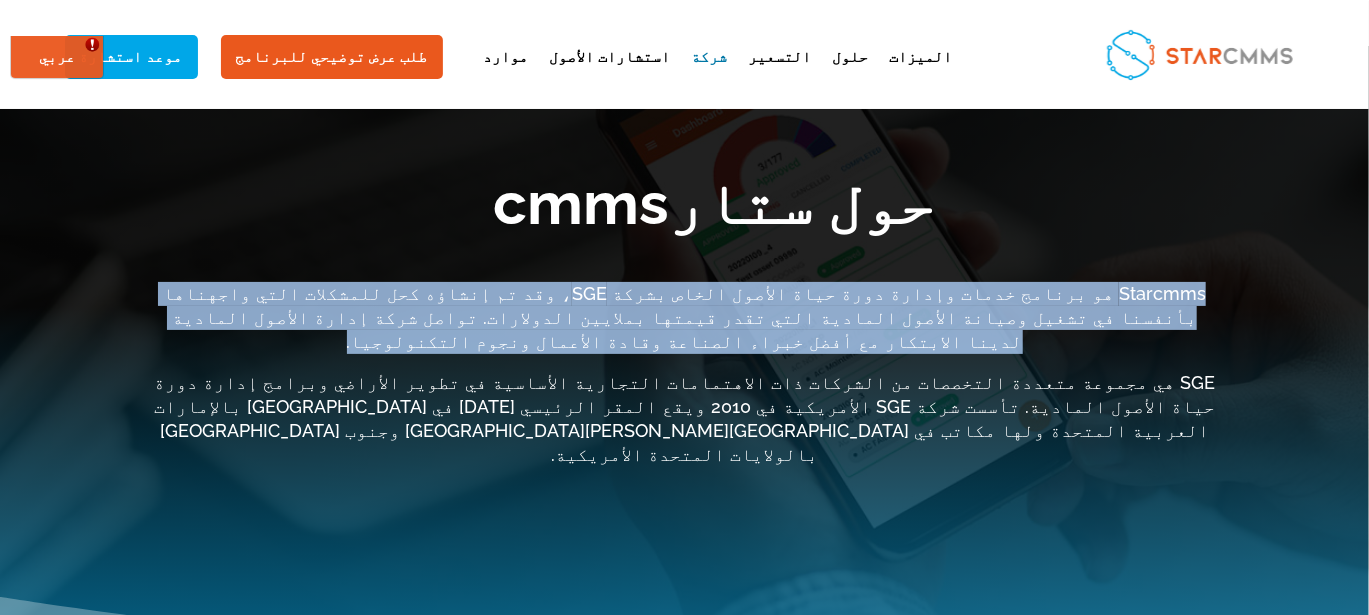 scroll, scrollTop: 100, scrollLeft: 0, axis: vertical 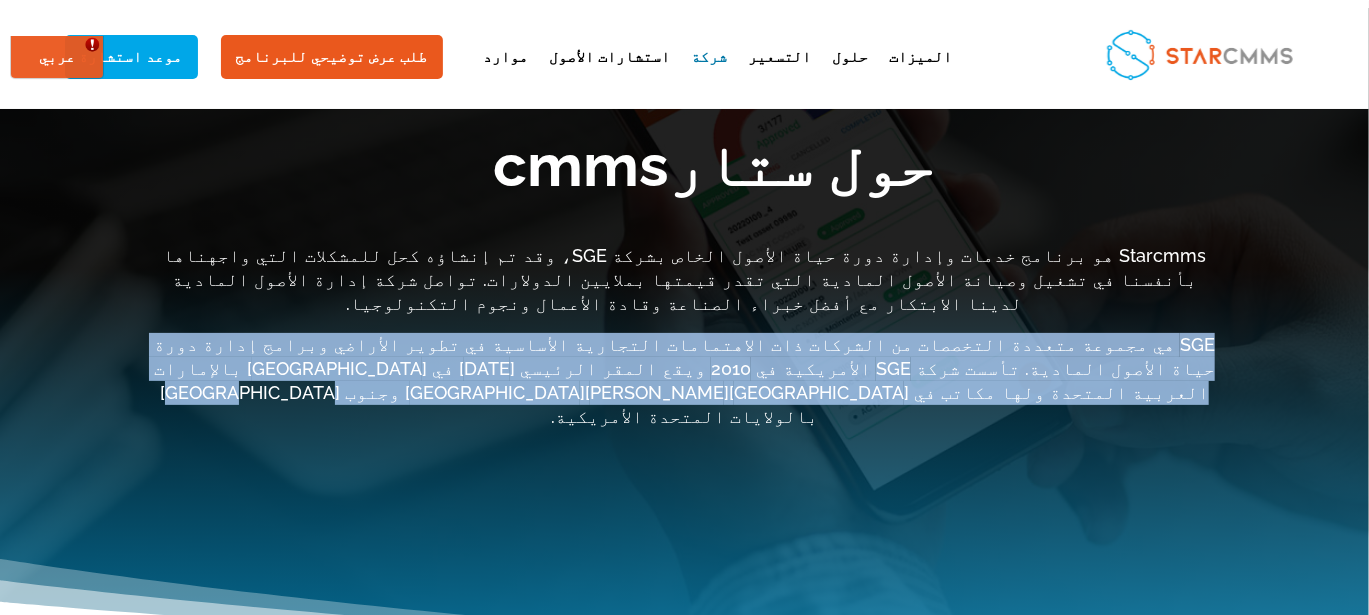 drag, startPoint x: 1153, startPoint y: 343, endPoint x: 154, endPoint y: 317, distance: 999.33826 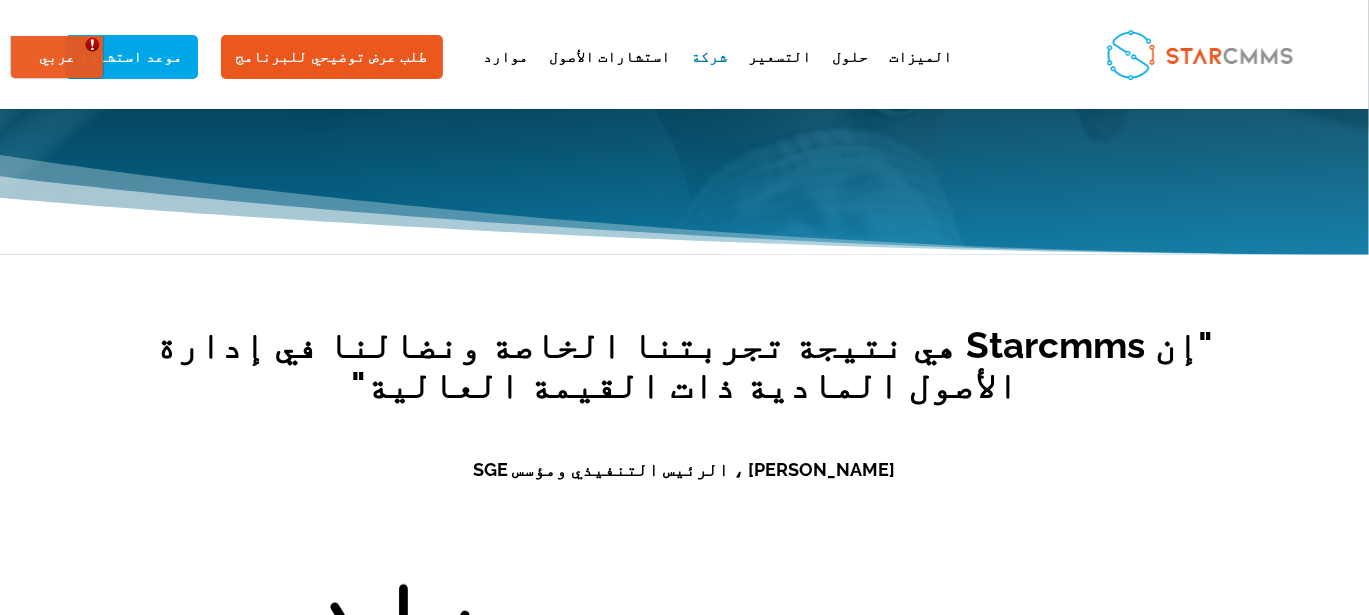 scroll, scrollTop: 533, scrollLeft: 0, axis: vertical 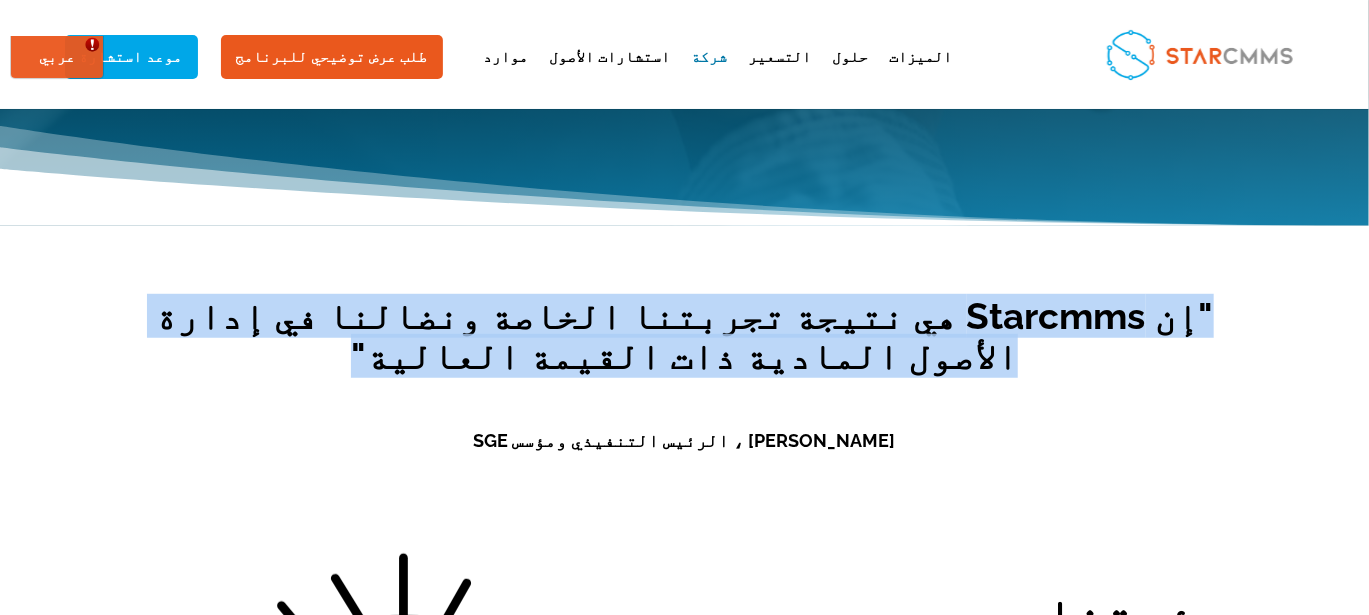 drag, startPoint x: 729, startPoint y: 280, endPoint x: 146, endPoint y: 229, distance: 585.22644 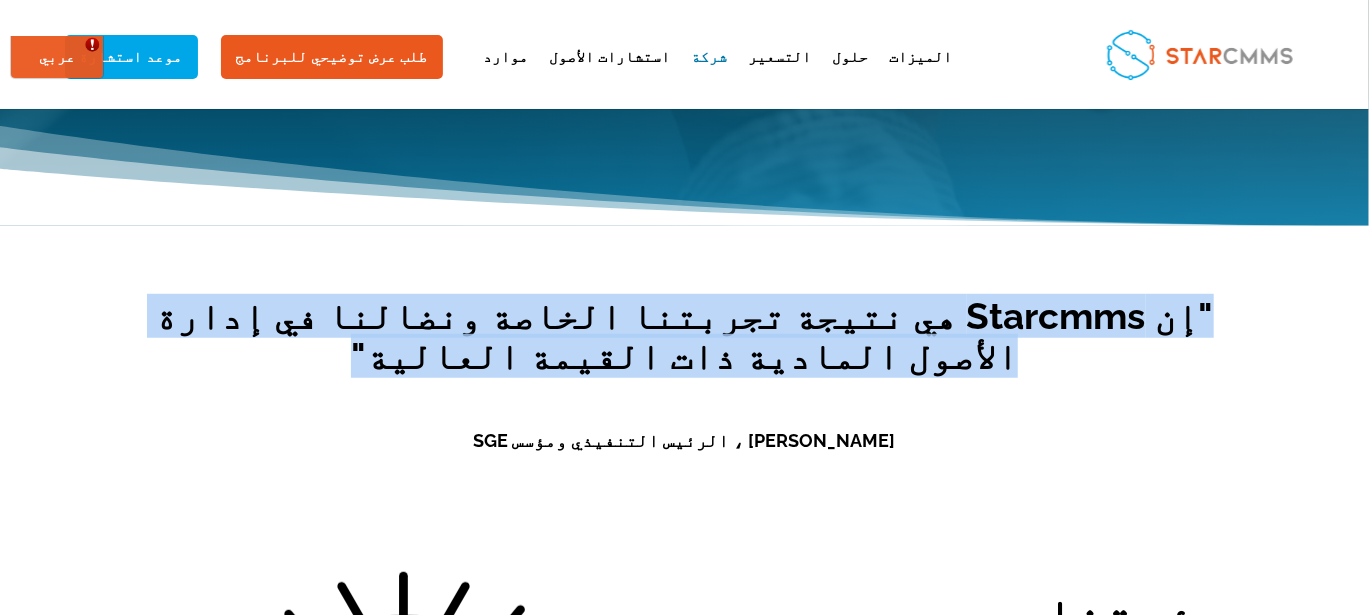 copy on ""إن Starcmms هي نتيجة تجربتنا الخاصة ونضالنا في إدارة الأصول المادية ذات القيمة العالية"" 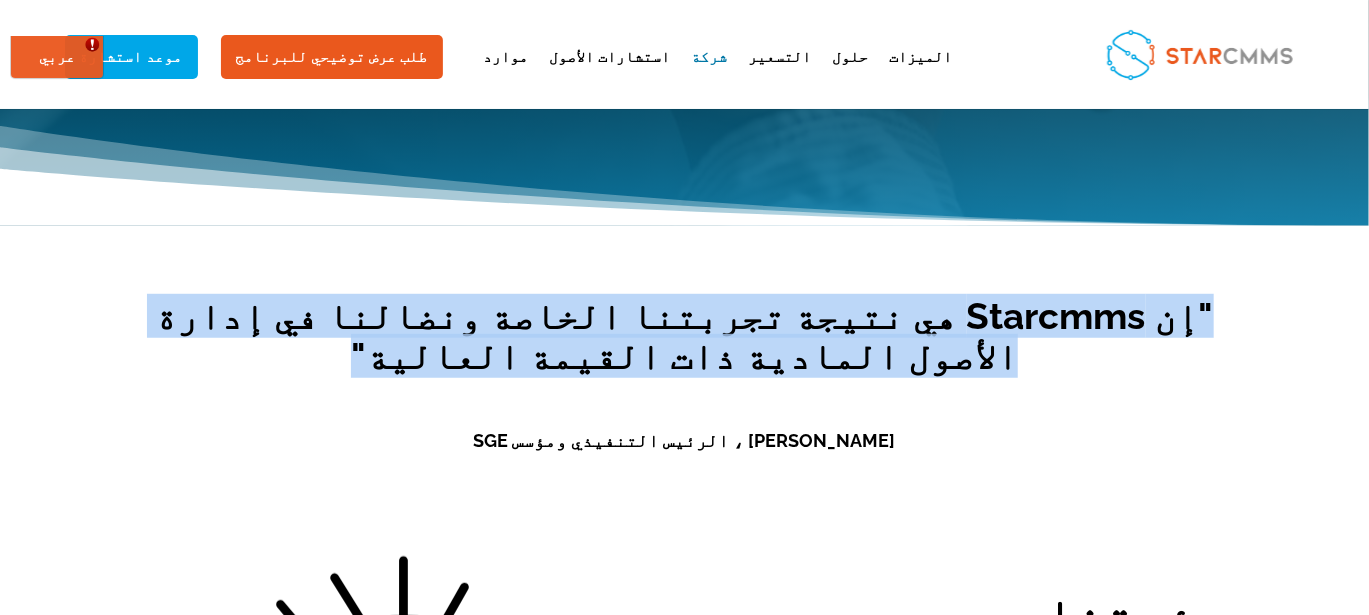 click on ""إن Starcmms هي نتيجة تجربتنا الخاصة ونضالنا في إدارة الأصول المادية ذات القيمة العالية"" at bounding box center [685, 355] 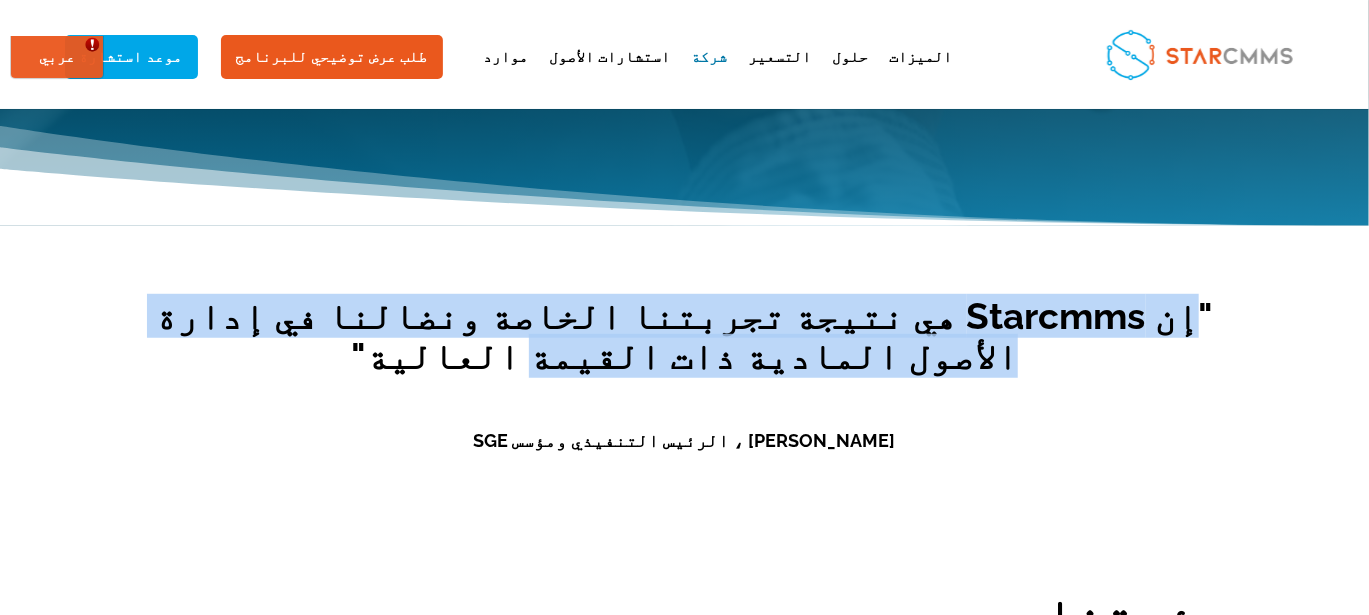 drag, startPoint x: 1230, startPoint y: 229, endPoint x: 165, endPoint y: 253, distance: 1065.2704 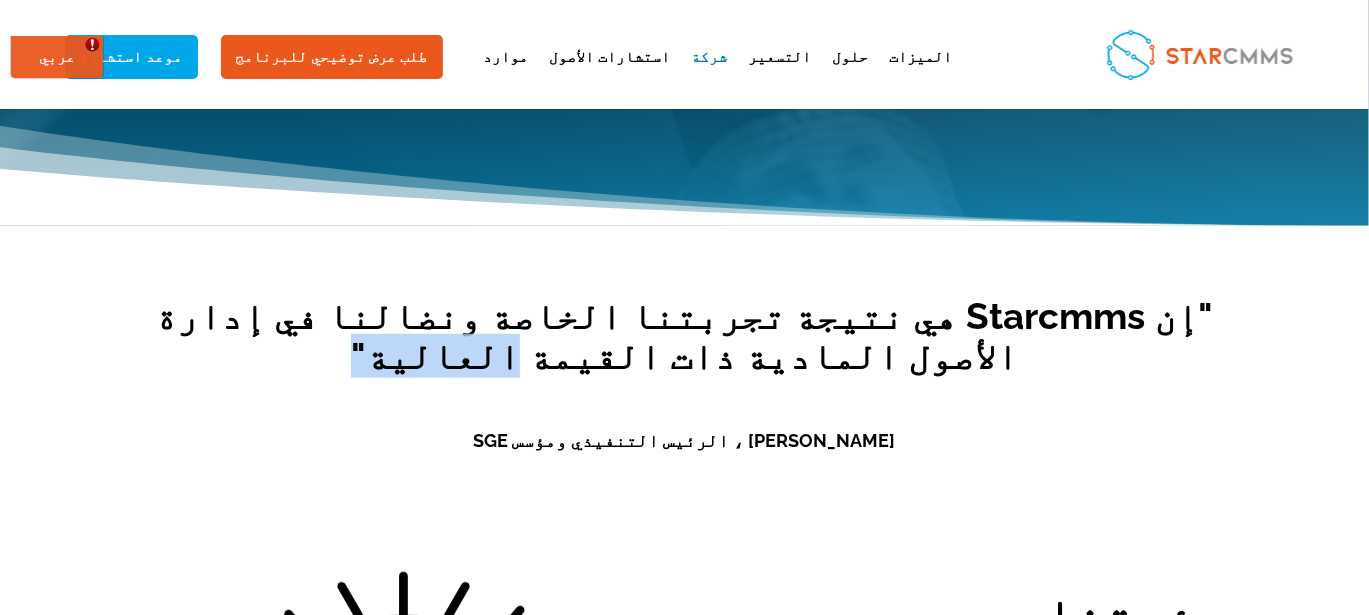 drag, startPoint x: 745, startPoint y: 283, endPoint x: 635, endPoint y: 283, distance: 110 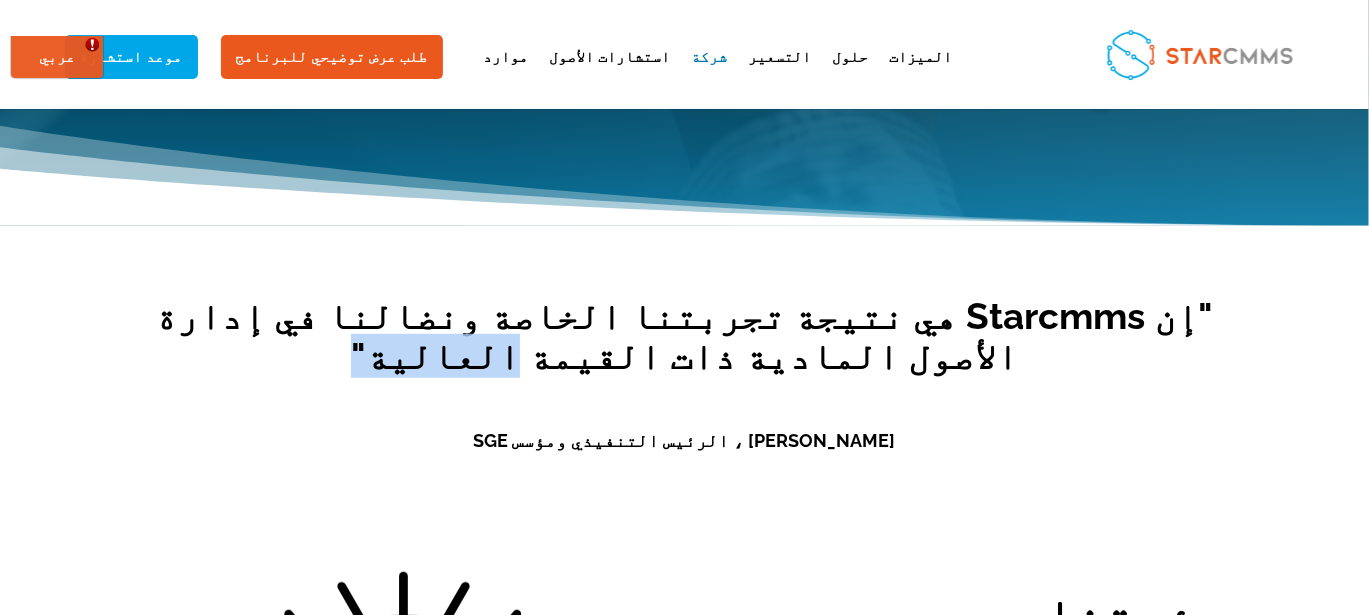 copy on "العالية"" 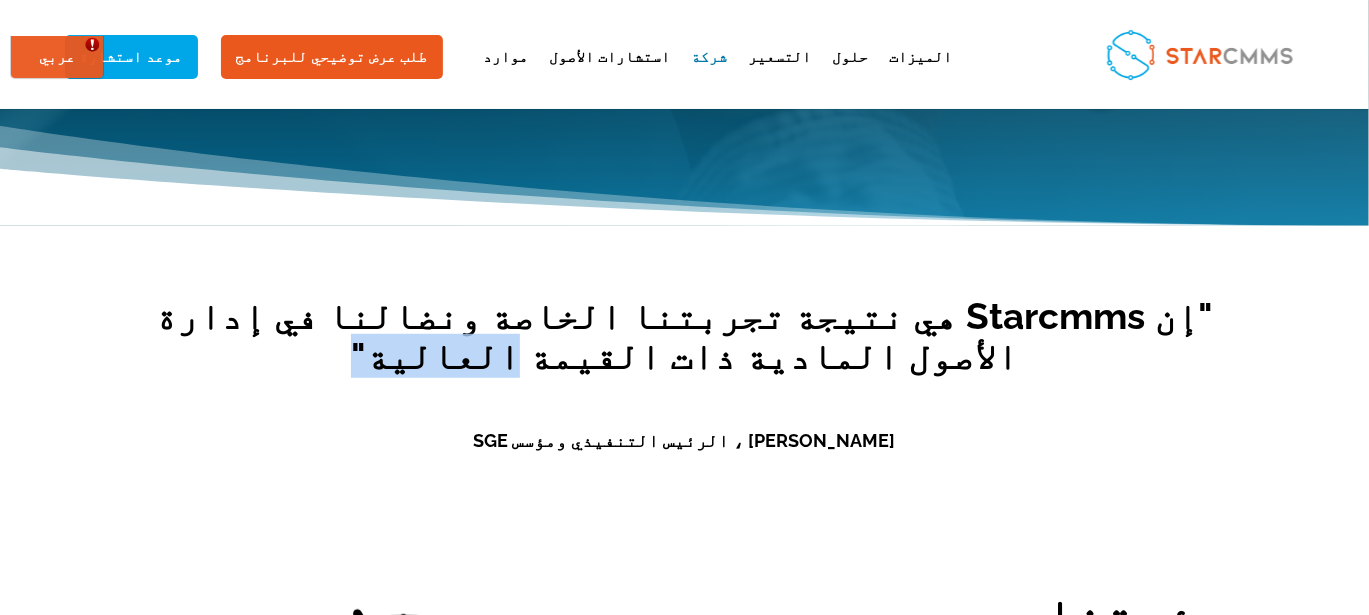 click on ""إن Starcmms هي نتيجة تجربتنا الخاصة ونضالنا في إدارة الأصول المادية ذات القيمة العالية"" at bounding box center (685, 355) 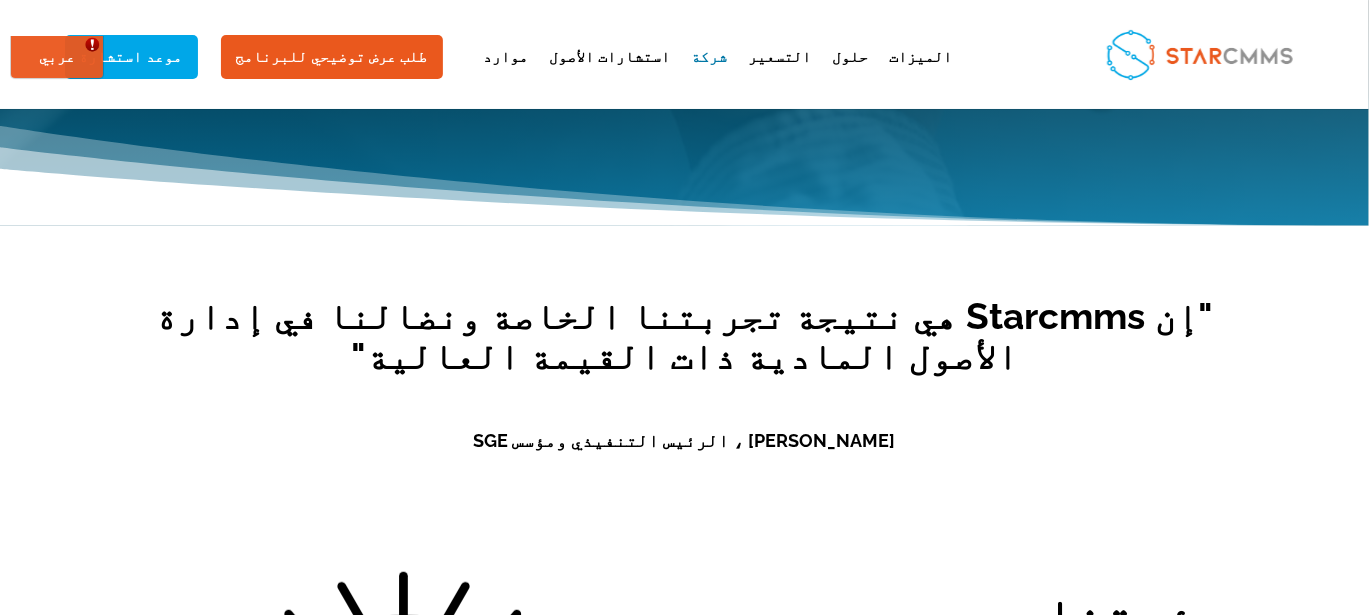 click on ""إن Starcmms هي نتيجة تجربتنا الخاصة ونضالنا في إدارة الأصول المادية ذات القيمة العالية"" at bounding box center [685, 355] 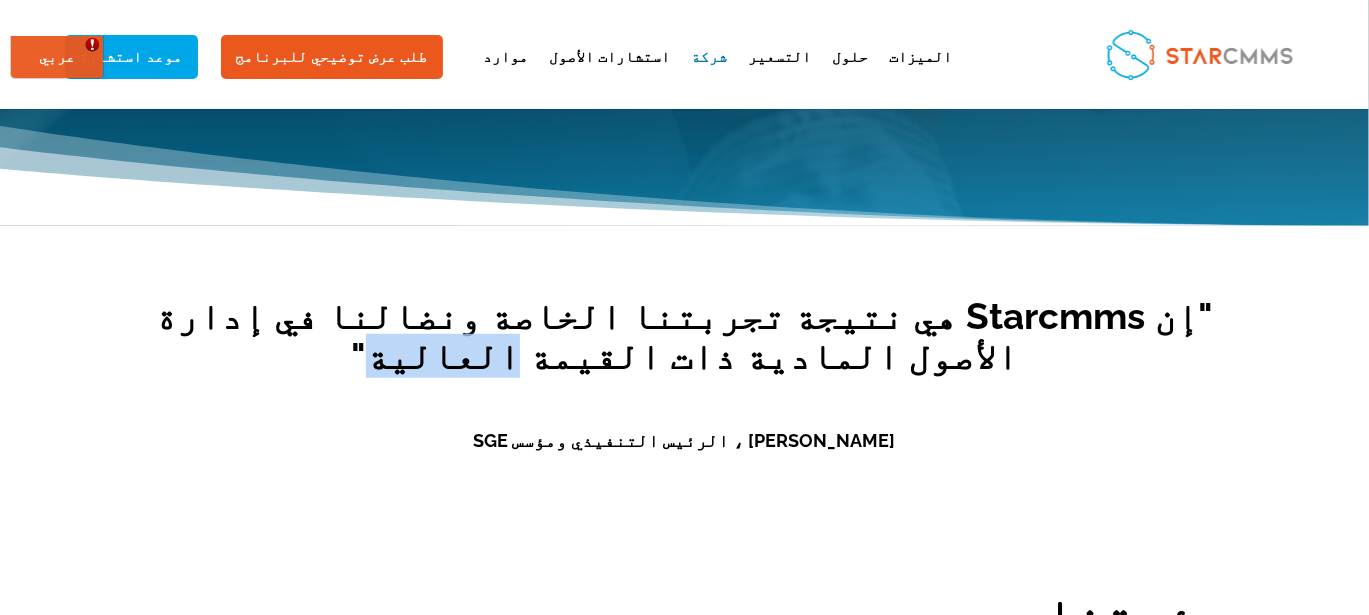 drag, startPoint x: 714, startPoint y: 281, endPoint x: 631, endPoint y: 281, distance: 83 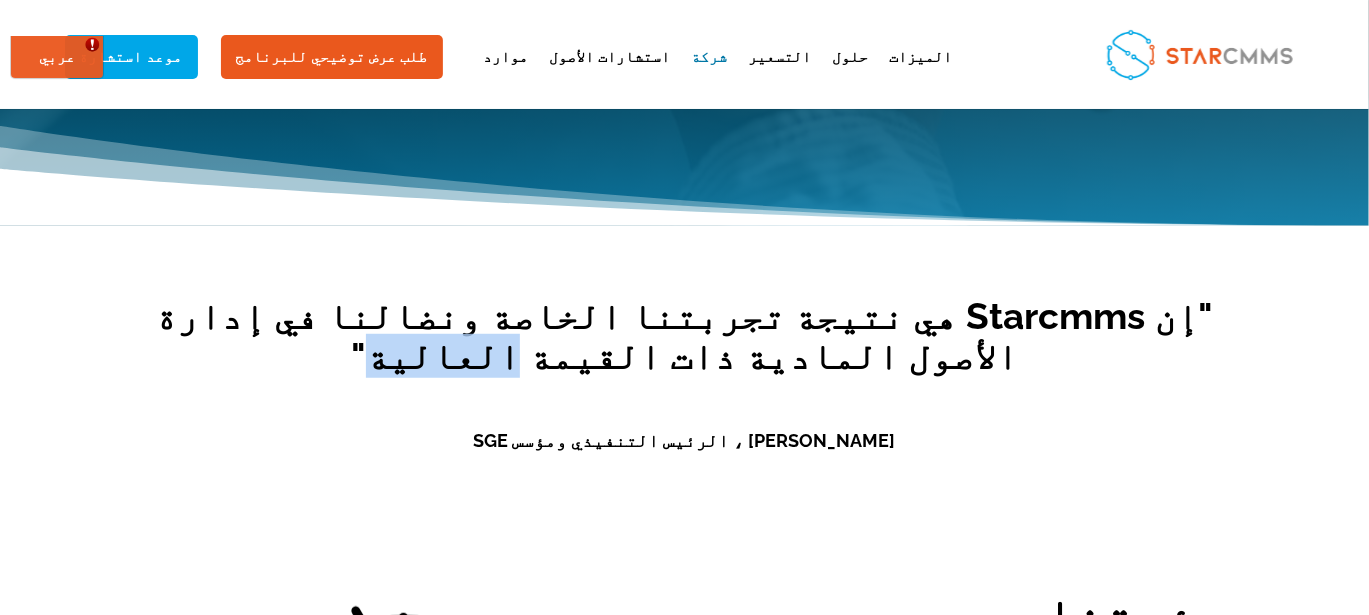 copy on "العالية" 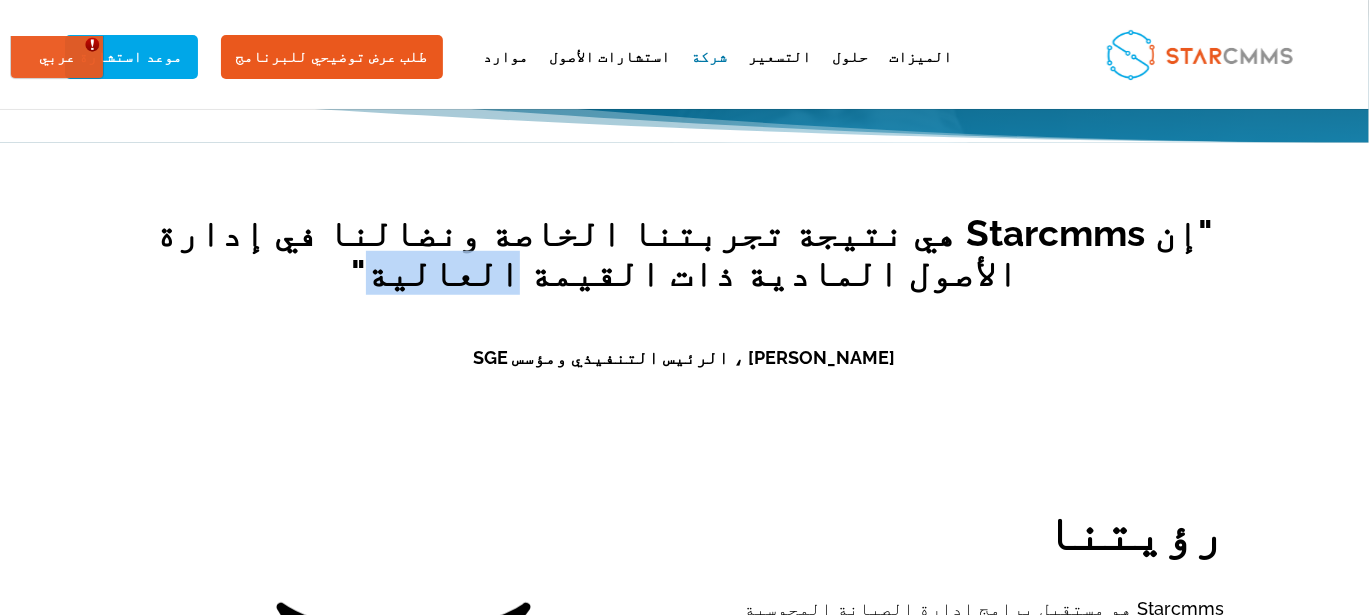 scroll, scrollTop: 633, scrollLeft: 0, axis: vertical 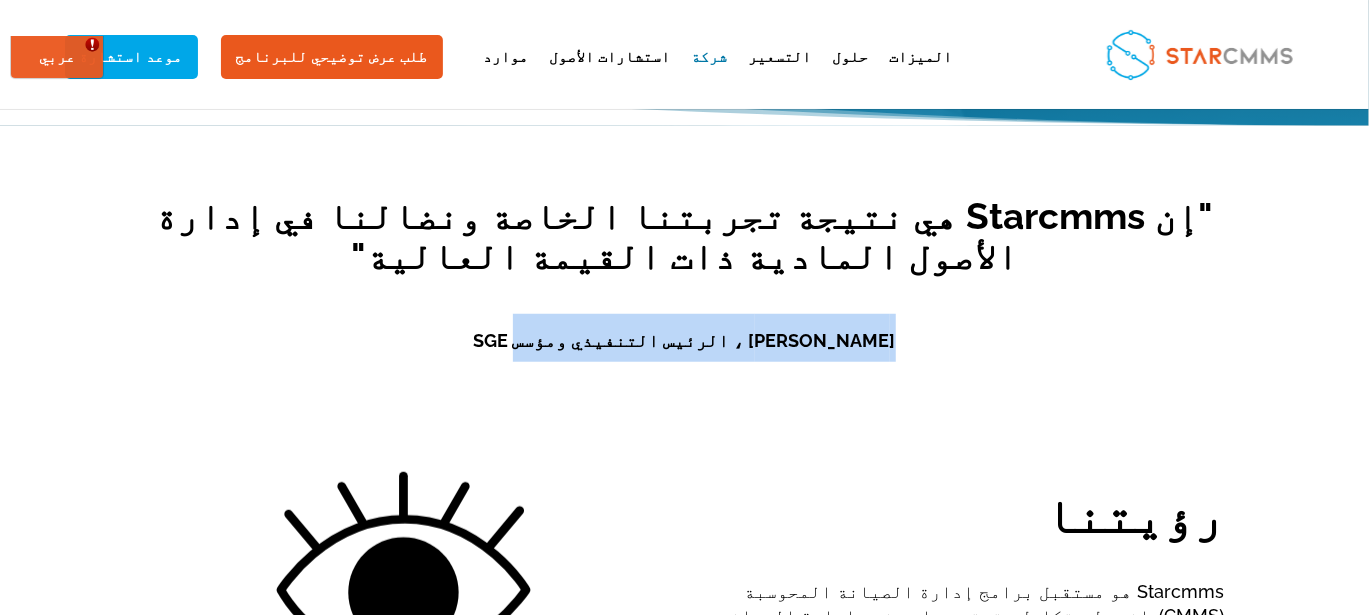 drag, startPoint x: 825, startPoint y: 271, endPoint x: 461, endPoint y: 284, distance: 364.23206 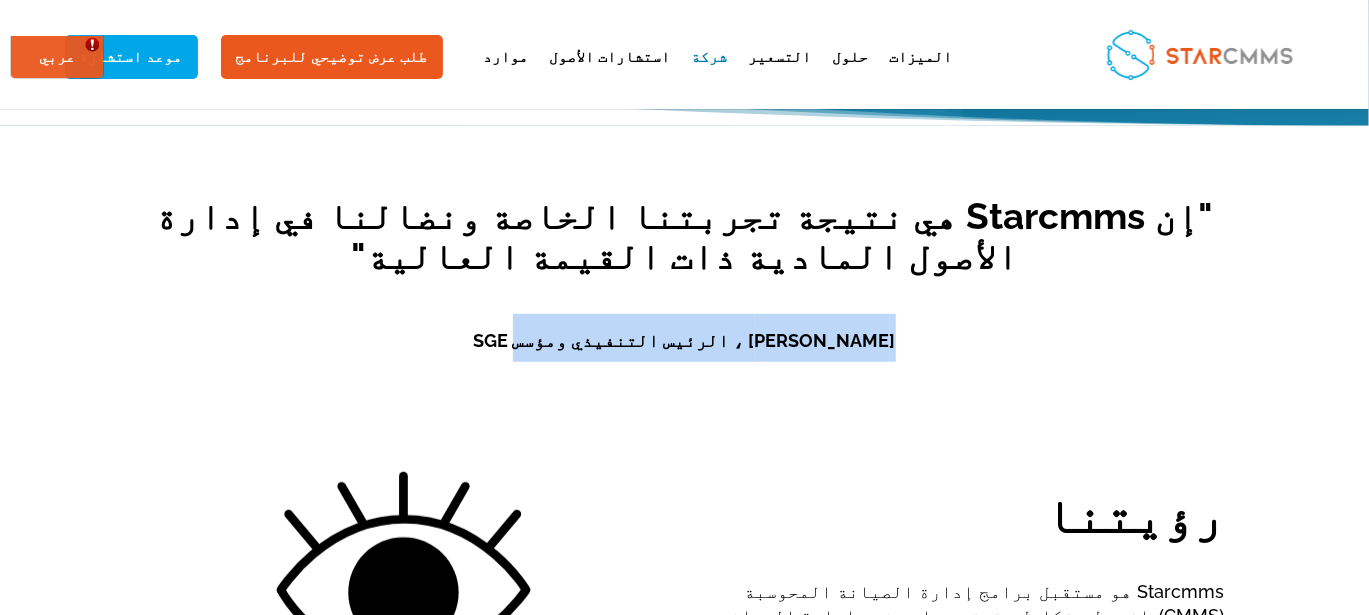 copy on "ألين جانت ، الرئيس التنفيذي ومؤسس SGE" 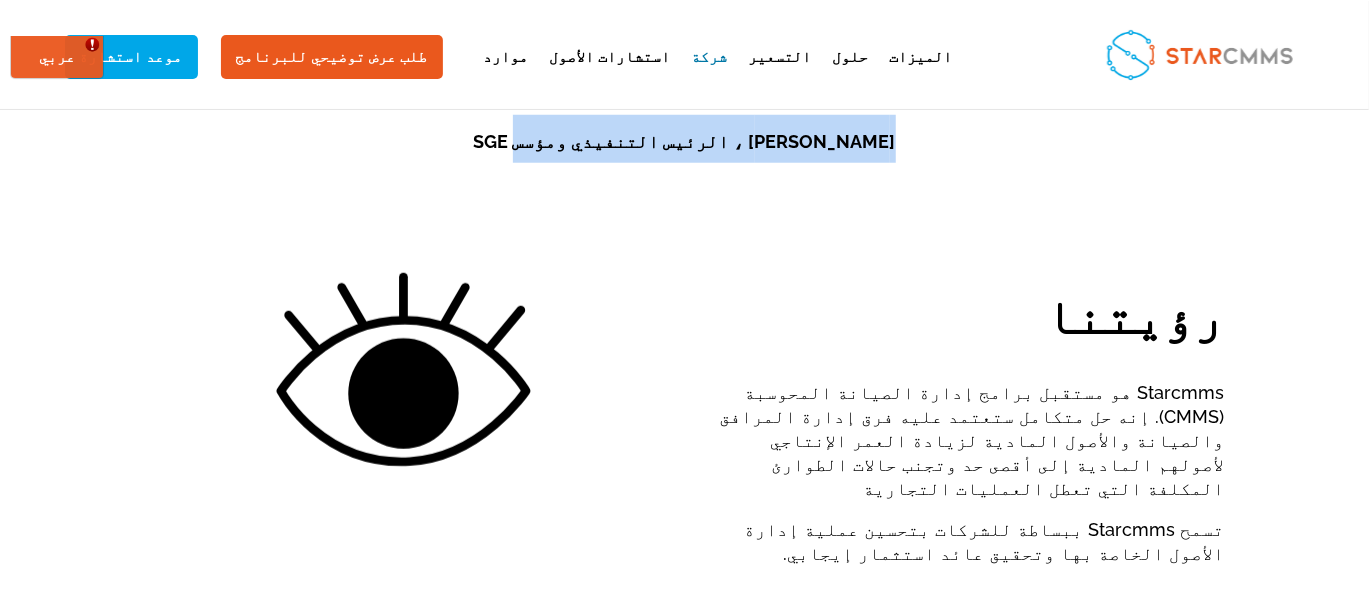 scroll, scrollTop: 833, scrollLeft: 0, axis: vertical 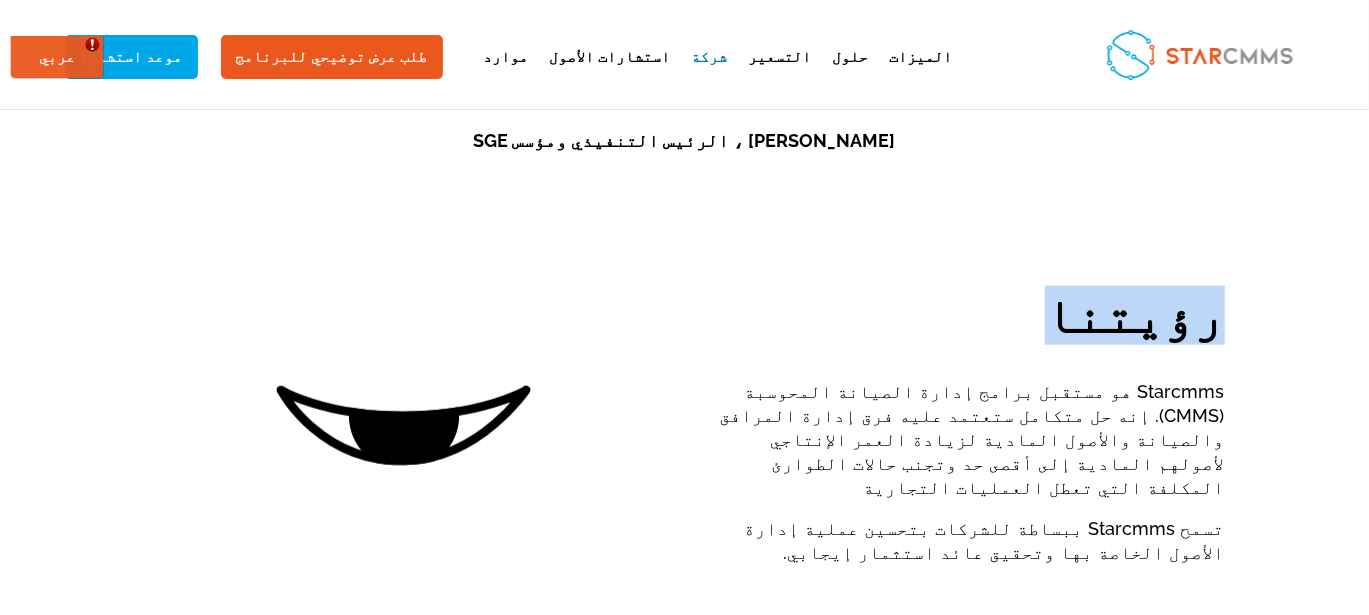 drag, startPoint x: 247, startPoint y: 250, endPoint x: 132, endPoint y: 237, distance: 115.73245 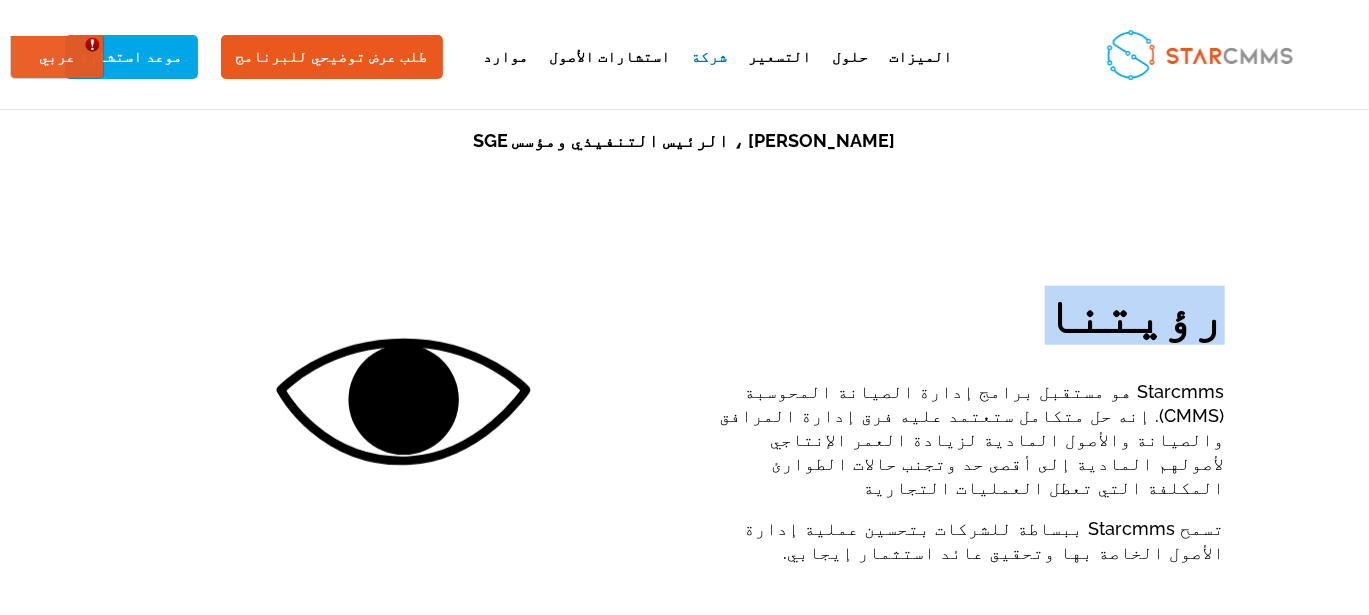 copy on "رؤيتنا" 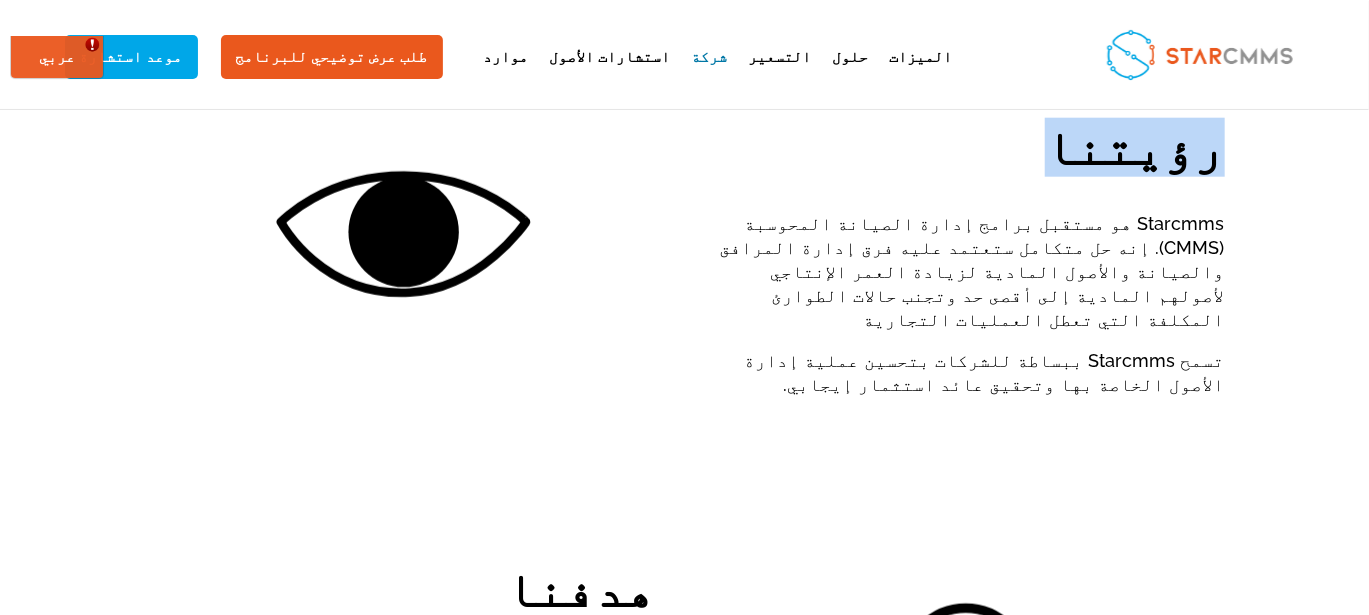 scroll, scrollTop: 966, scrollLeft: 0, axis: vertical 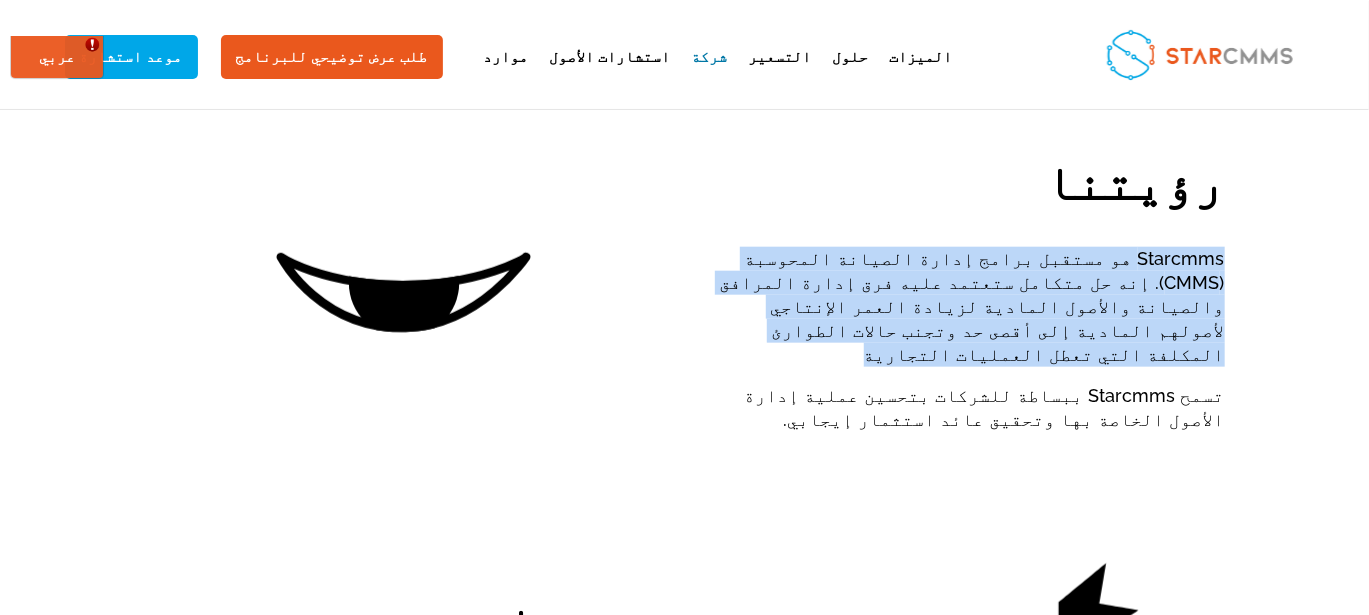 drag, startPoint x: 608, startPoint y: 226, endPoint x: 131, endPoint y: 187, distance: 478.59167 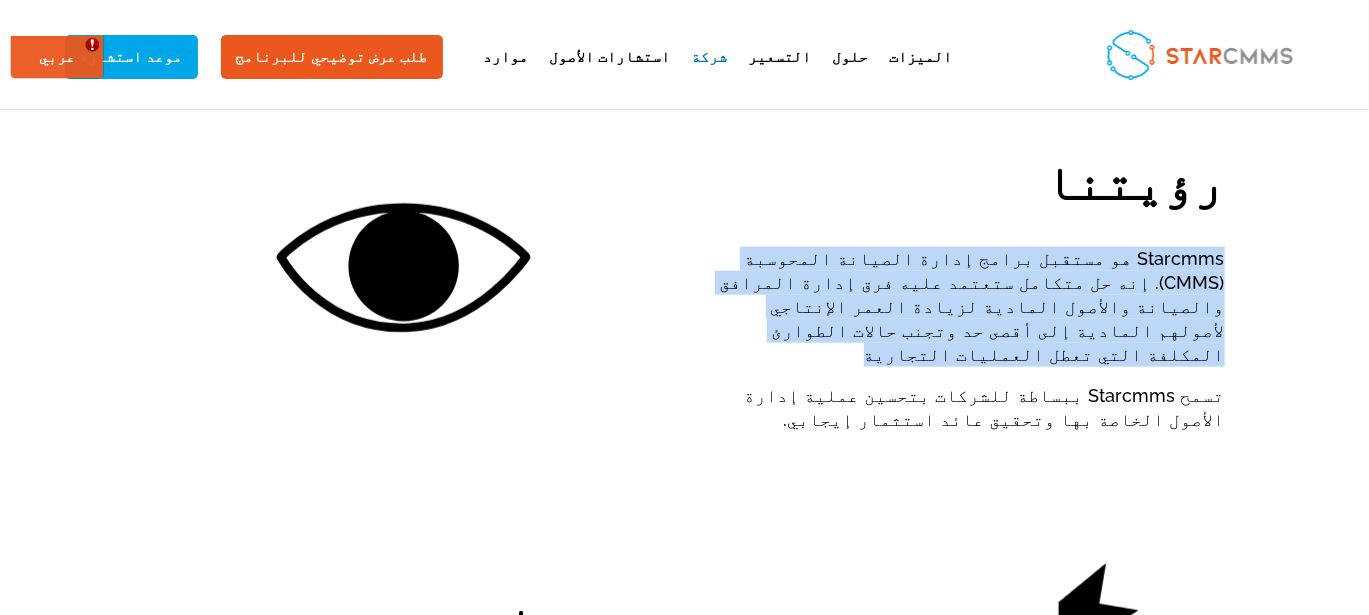 copy on "Starcmms هو مستقبل برامج إدارة الصيانة المحوسبة (CMMS). إنه حل متكامل ستعتمد عليه فرق إدارة المرافق والصيانة والأصول المادية لزيادة العمر الإنتاجي لأصولهم المادية إلى أقصى حد وتجنب حالات الطوارئ المكلفة التي تعطل العمليات التجارية" 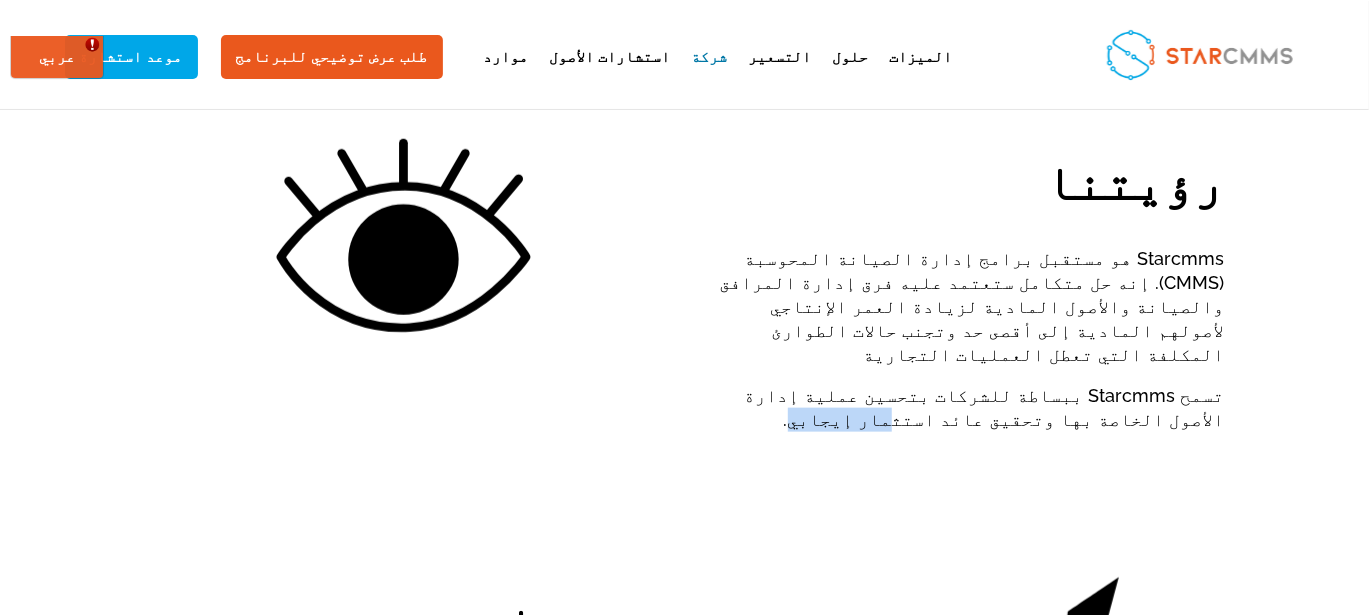 drag, startPoint x: 255, startPoint y: 305, endPoint x: 195, endPoint y: 298, distance: 60.40695 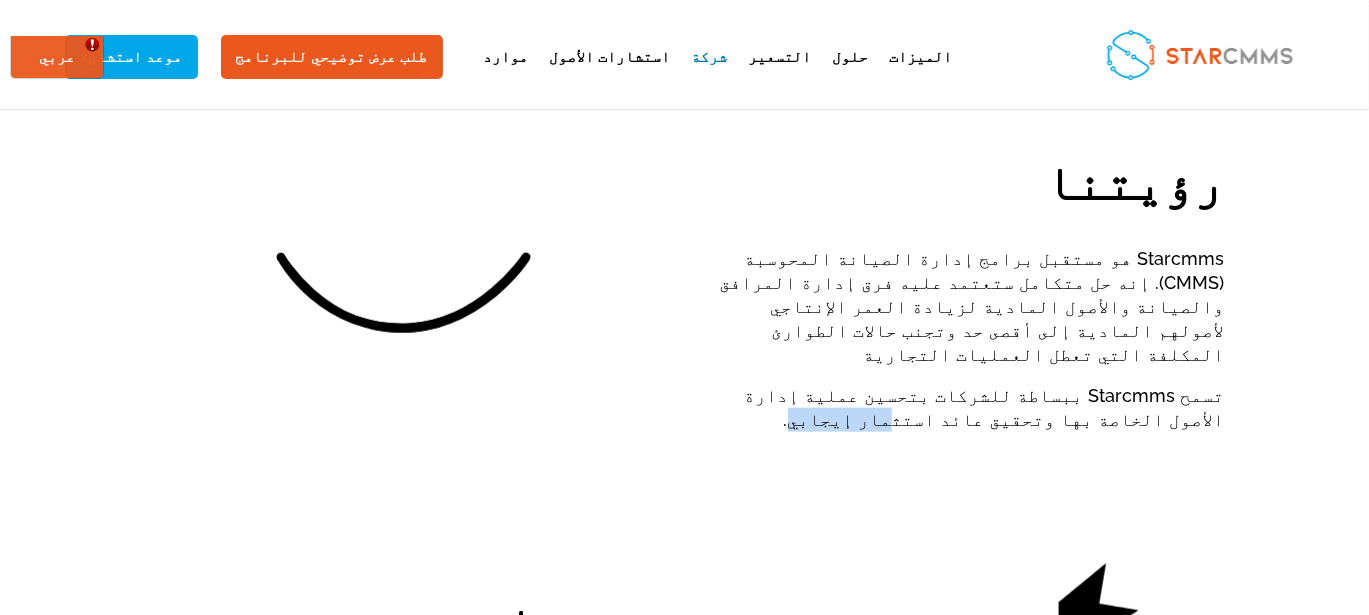 click on "تسمح Starcmms ببساطة للشركات بتحسين عملية إدارة الأصول الخاصة بها وتحقيق عائد استثمار إيجابي." at bounding box center [969, 408] 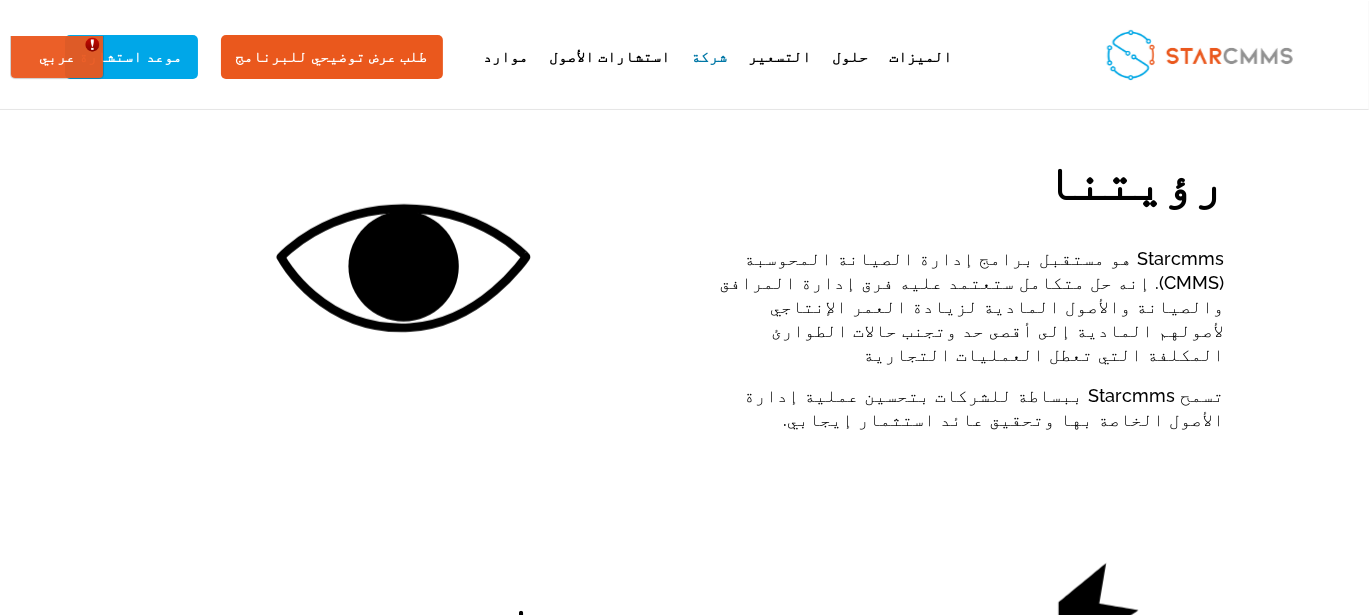 click on "تسمح Starcmms ببساطة للشركات بتحسين عملية إدارة الأصول الخاصة بها وتحقيق عائد استثمار إيجابي." at bounding box center [969, 408] 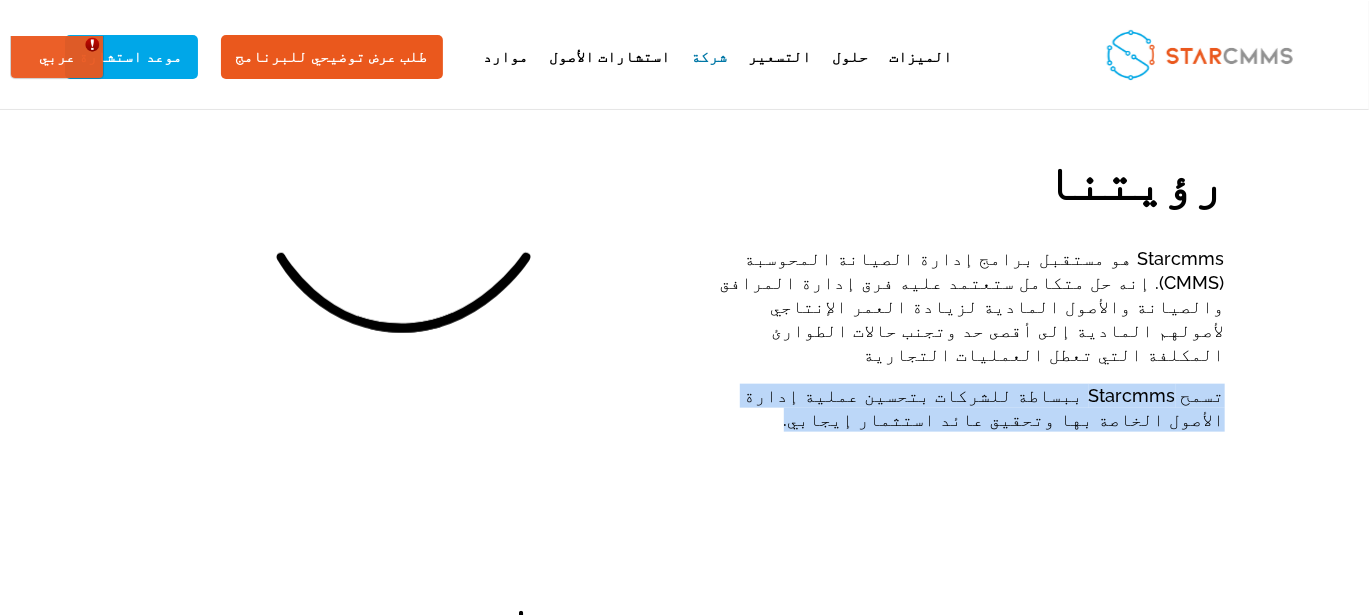 drag, startPoint x: 260, startPoint y: 305, endPoint x: 119, endPoint y: 271, distance: 145.04137 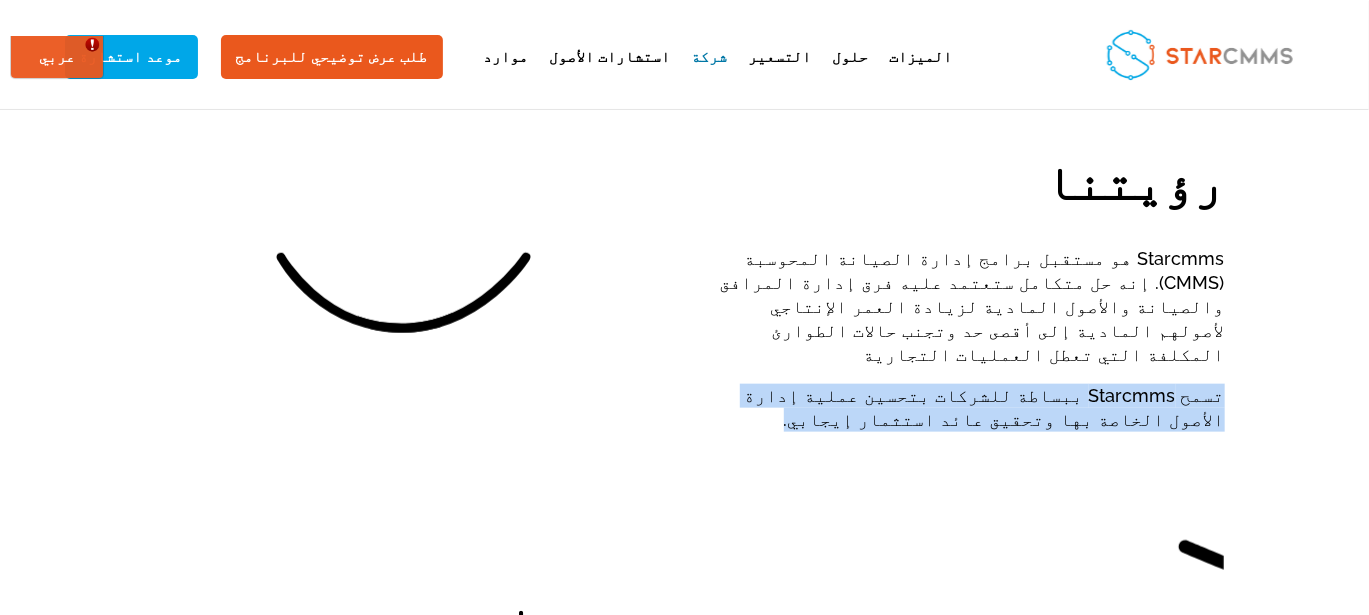 copy on "تسمح Starcmms ببساطة للشركات بتحسين عملية إدارة الأصول الخاصة بها وتحقيق عائد استثمار إيجابي." 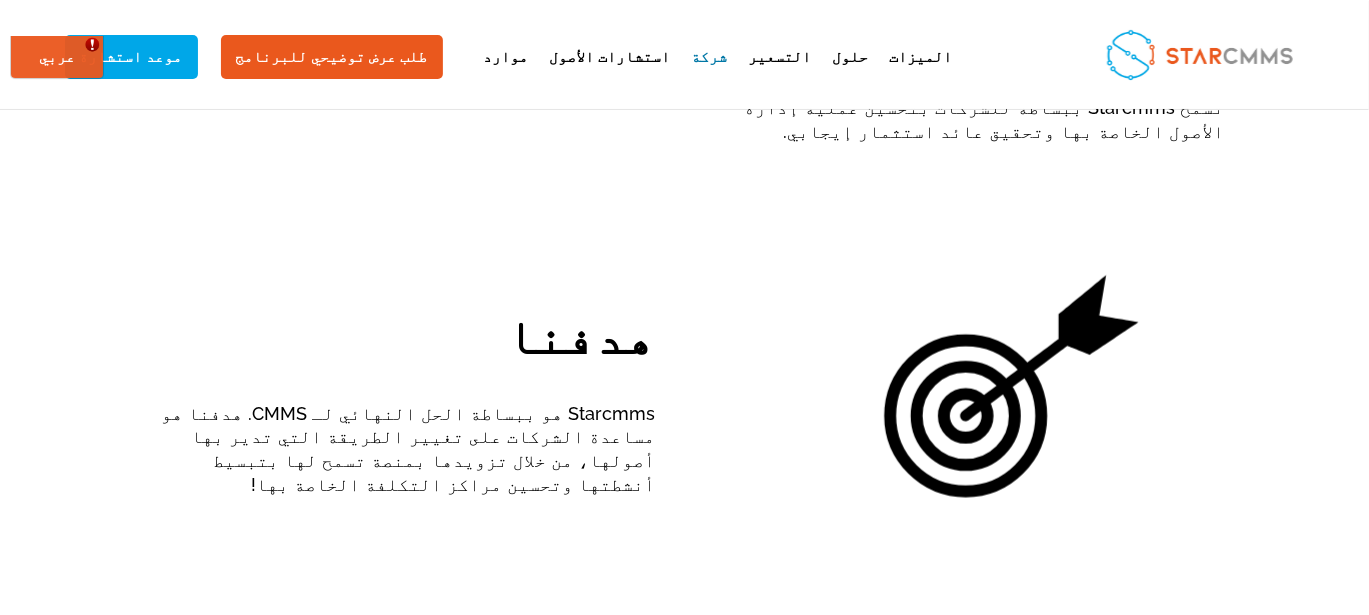 scroll, scrollTop: 1267, scrollLeft: 0, axis: vertical 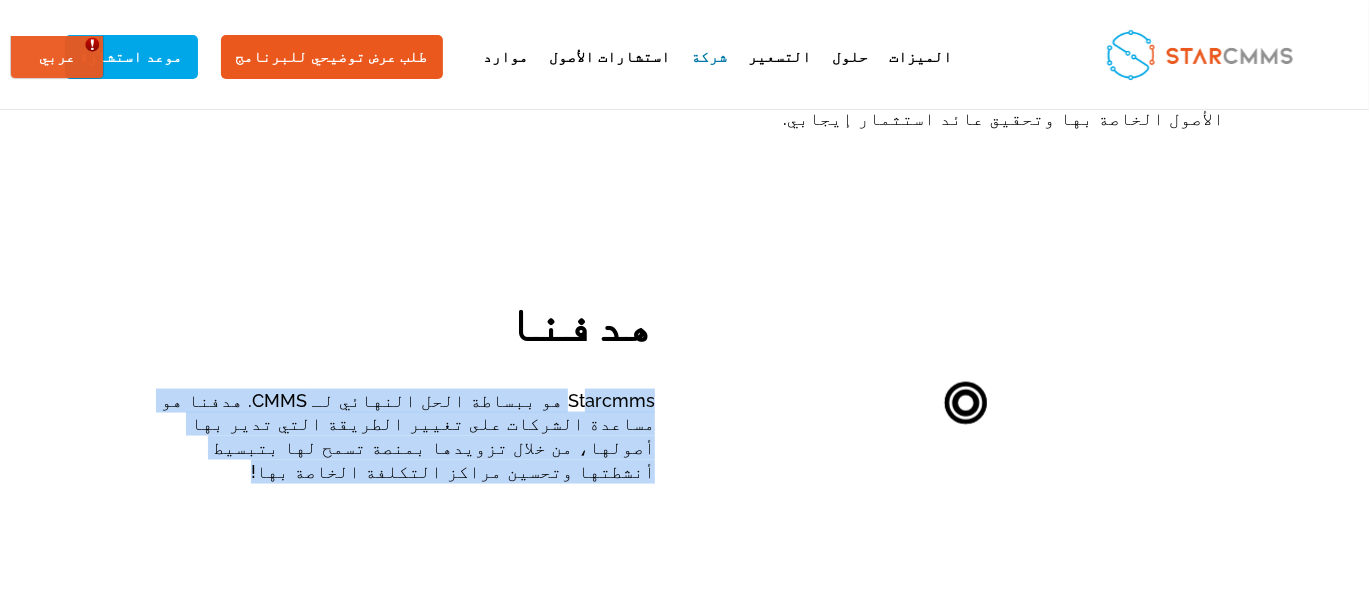 drag, startPoint x: 894, startPoint y: 367, endPoint x: 786, endPoint y: 326, distance: 115.52056 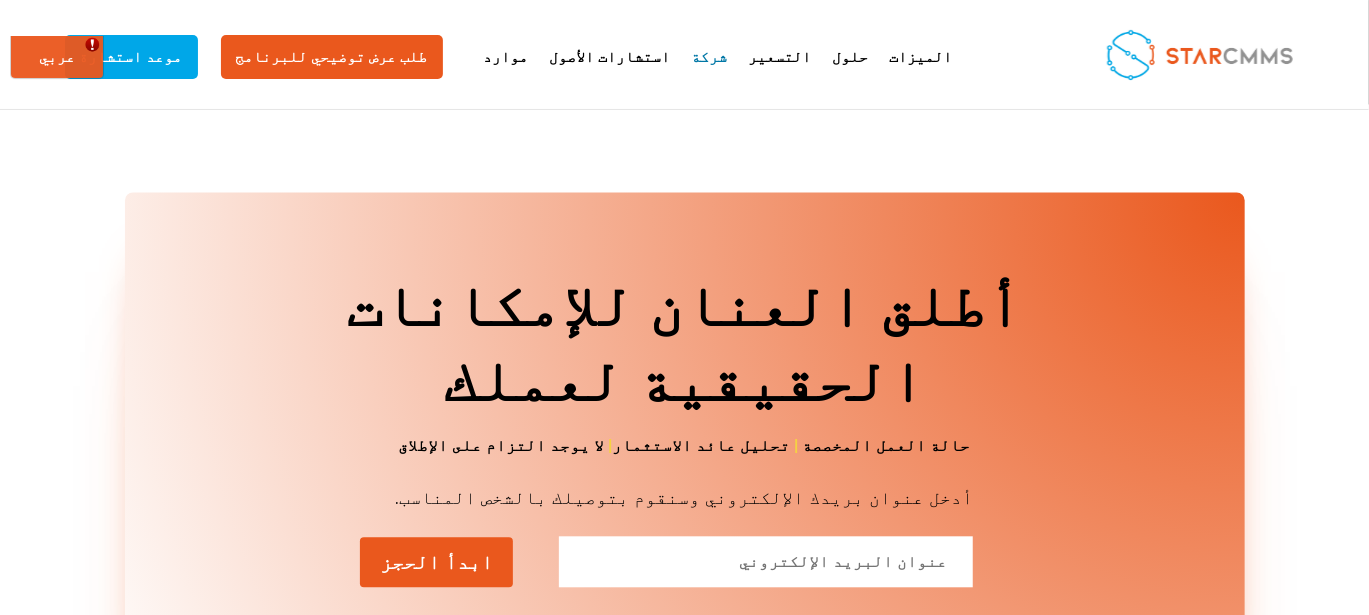scroll, scrollTop: 2033, scrollLeft: 0, axis: vertical 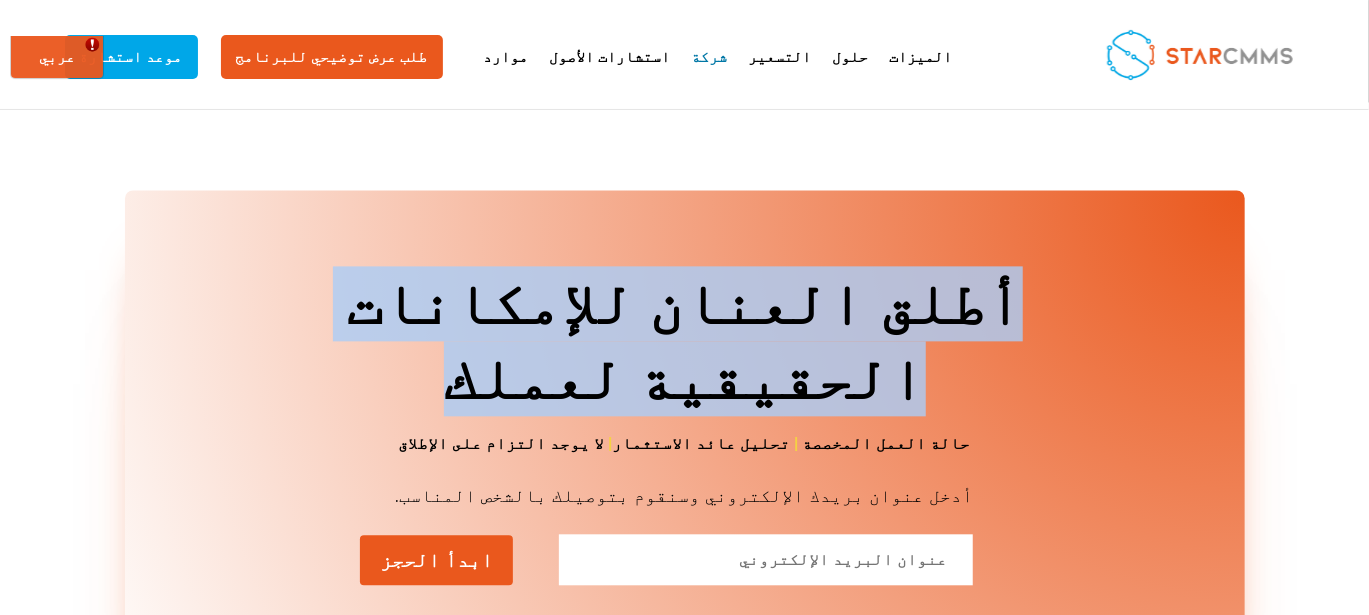 drag, startPoint x: 1031, startPoint y: 229, endPoint x: 310, endPoint y: 233, distance: 721.0111 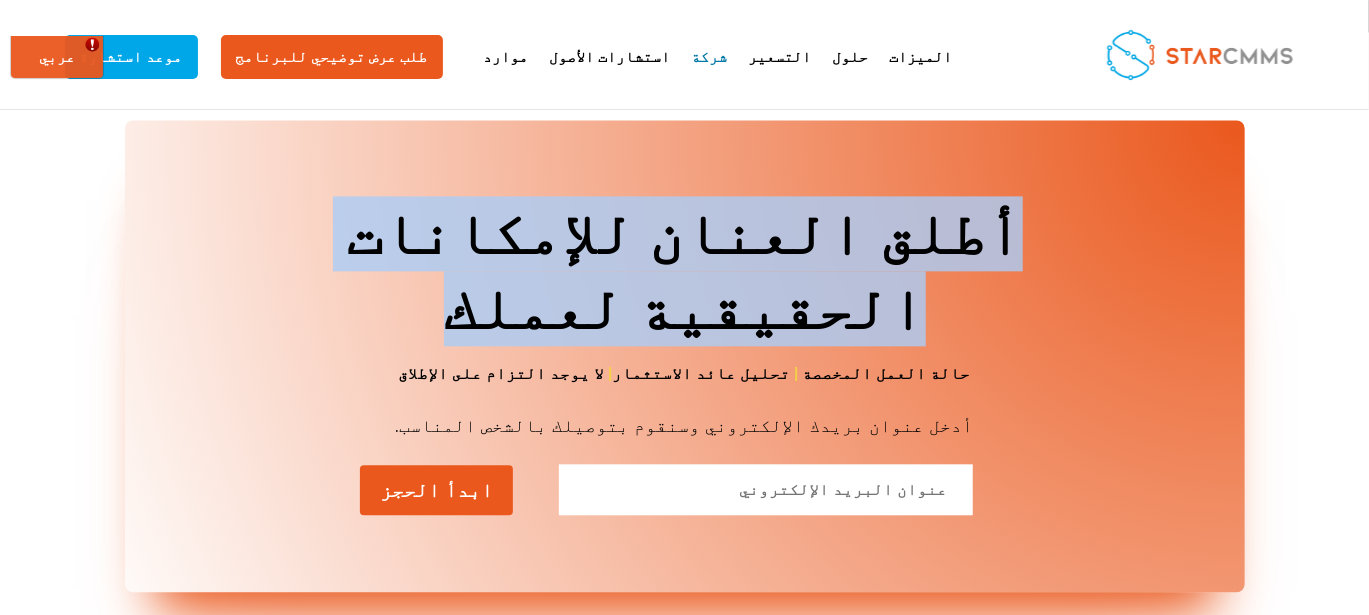 scroll, scrollTop: 2100, scrollLeft: 0, axis: vertical 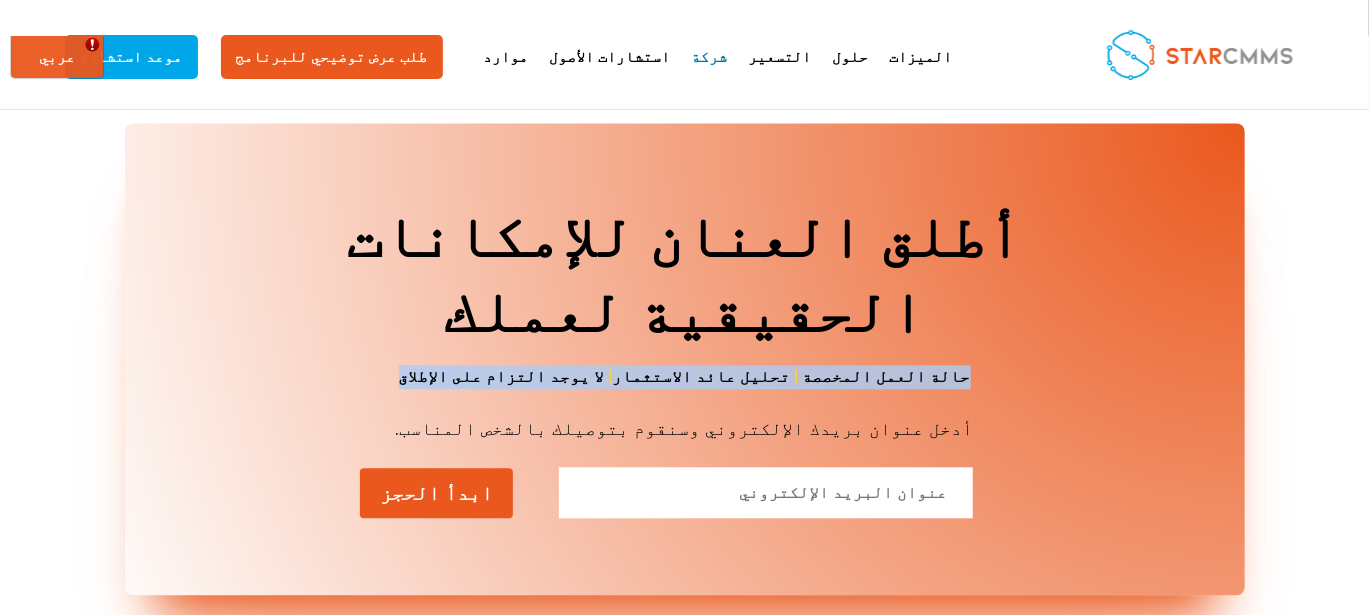 drag, startPoint x: 882, startPoint y: 233, endPoint x: 487, endPoint y: 227, distance: 395.04556 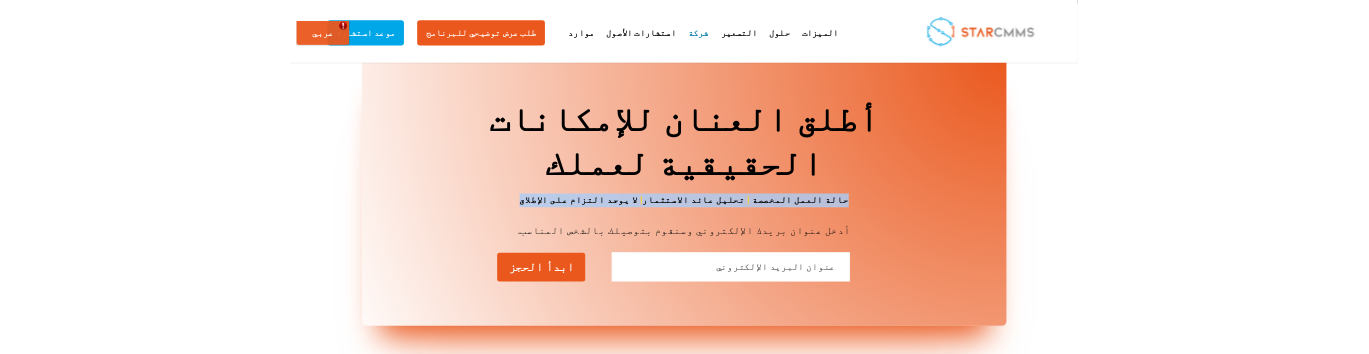 scroll, scrollTop: 2166, scrollLeft: 0, axis: vertical 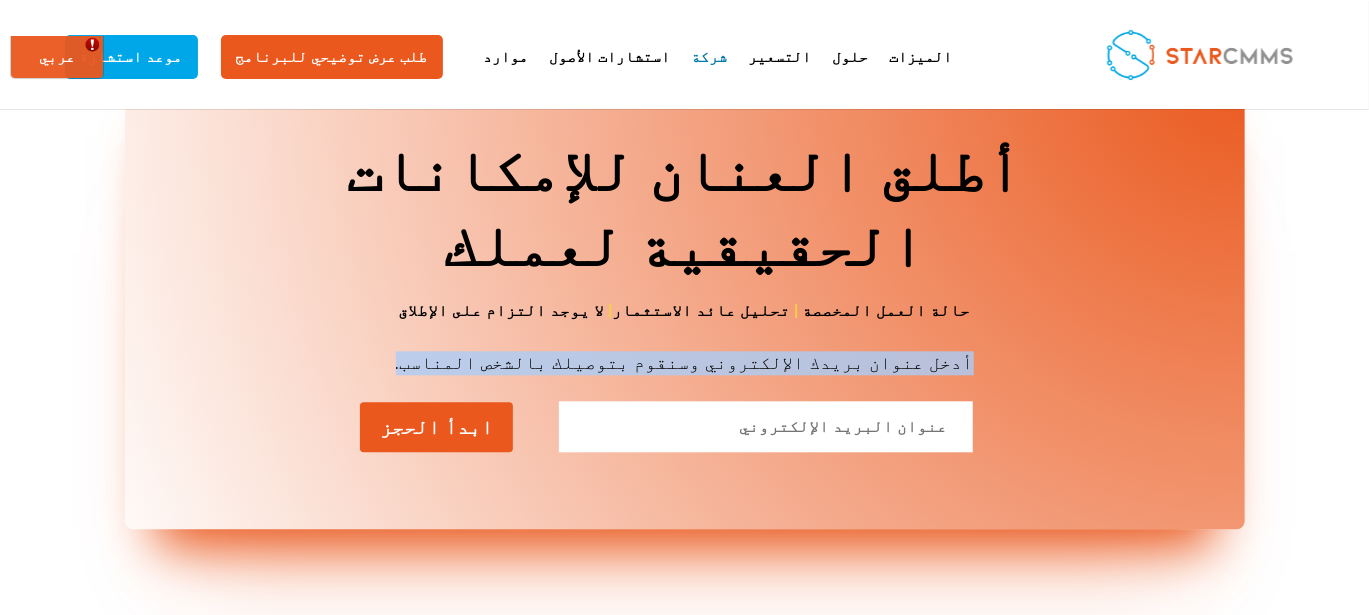 drag, startPoint x: 881, startPoint y: 219, endPoint x: 398, endPoint y: 211, distance: 483.06625 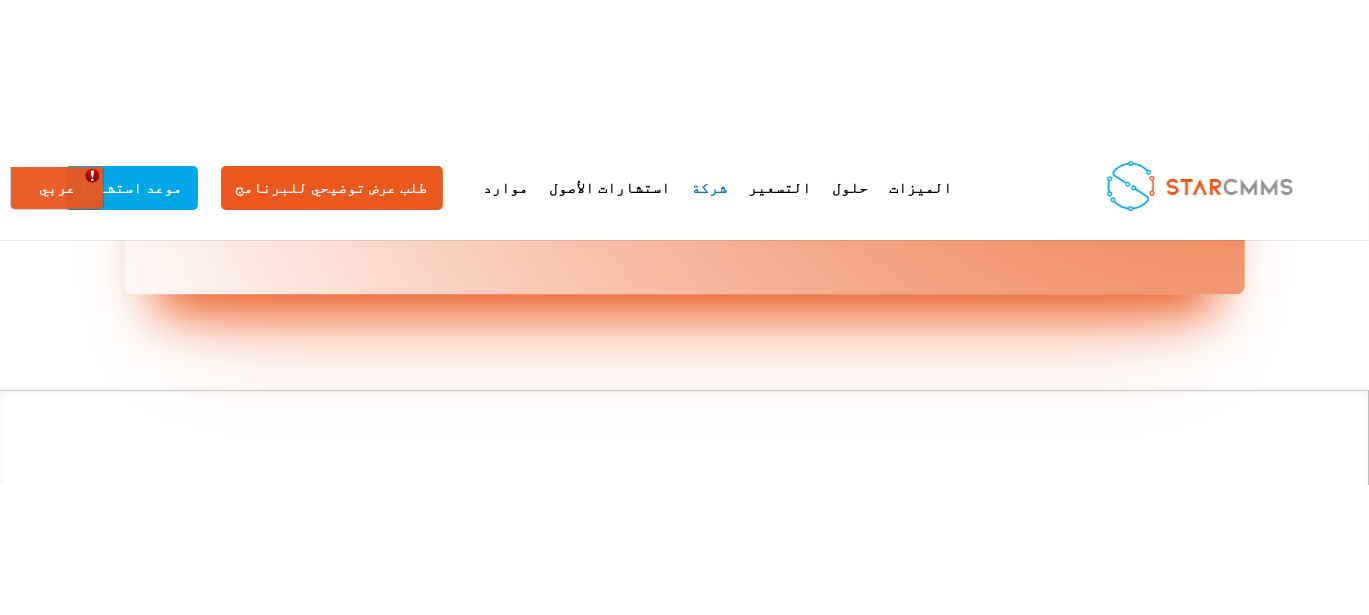 scroll, scrollTop: 2533, scrollLeft: 0, axis: vertical 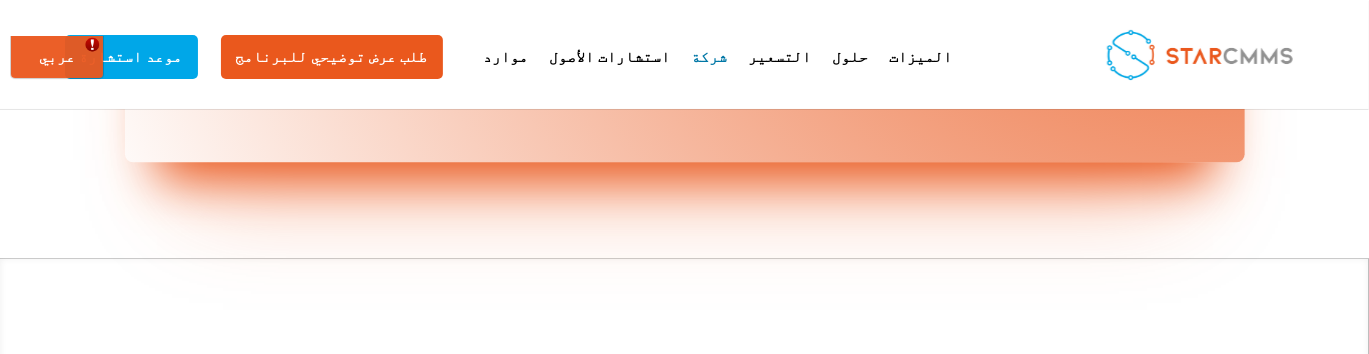click at bounding box center (1214, 370) 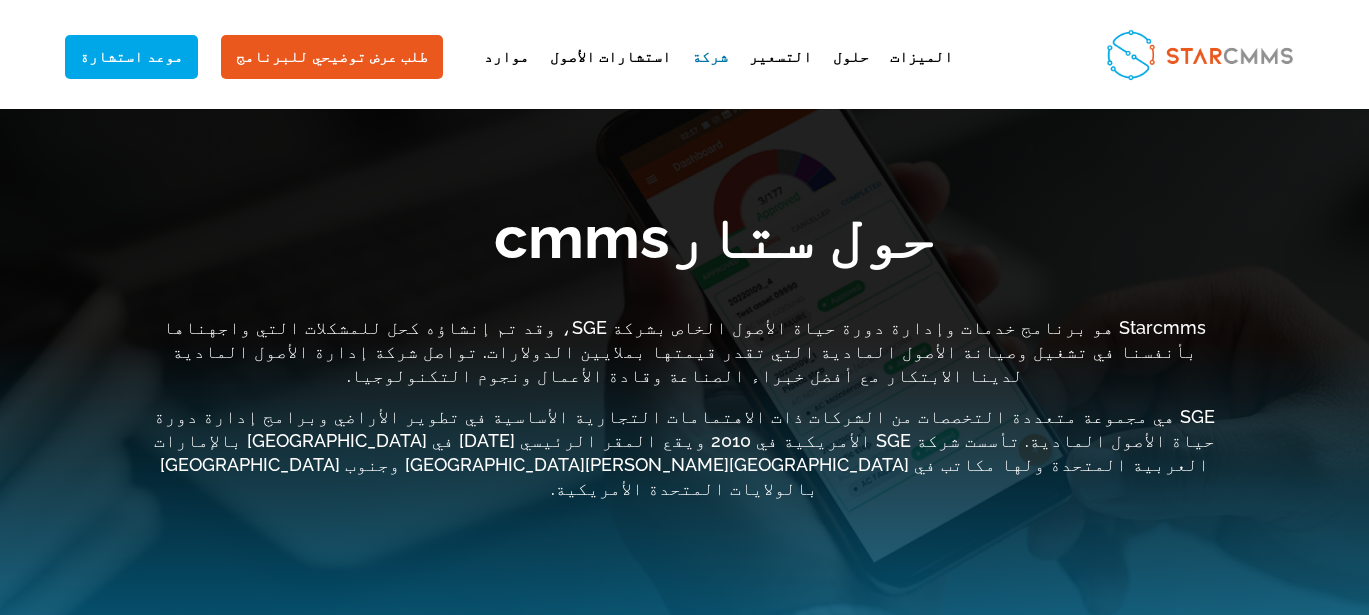 scroll, scrollTop: 2581, scrollLeft: 0, axis: vertical 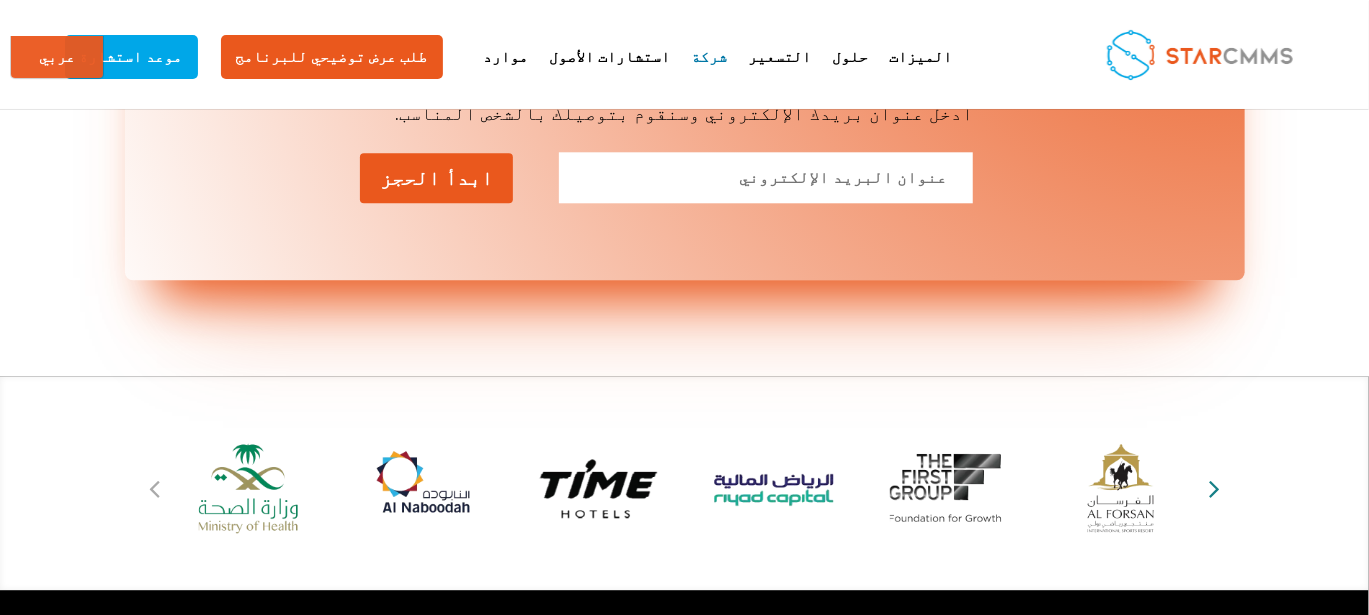 click at bounding box center [1214, 488] 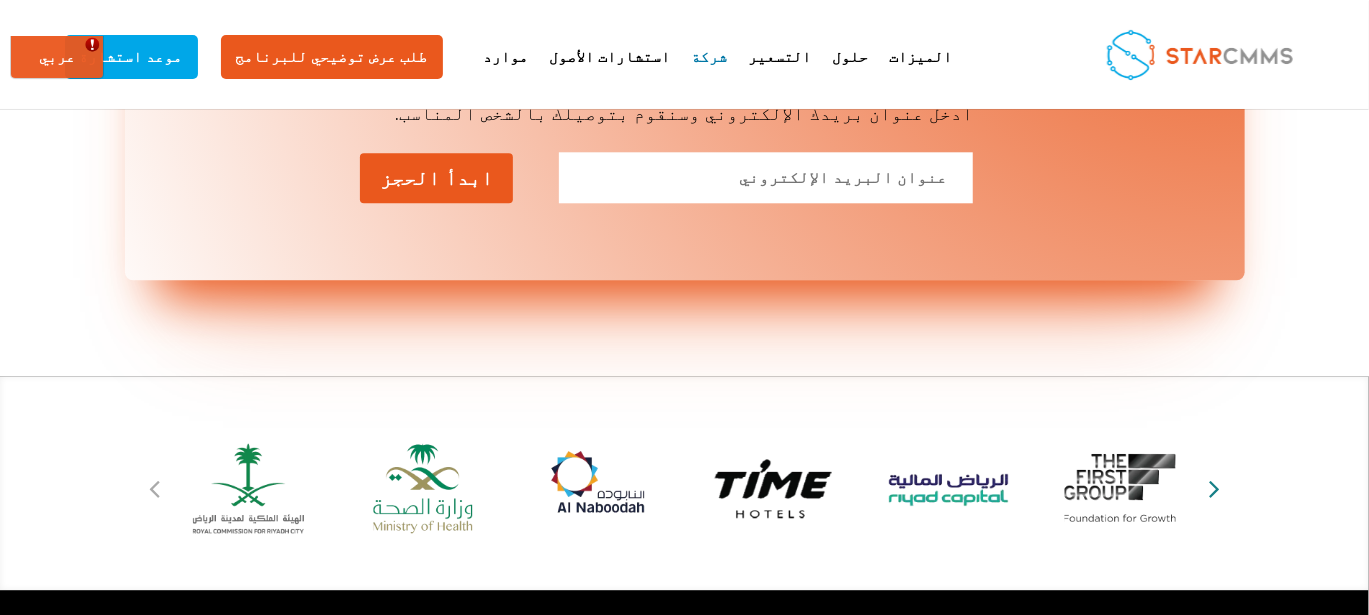 scroll, scrollTop: 0, scrollLeft: 0, axis: both 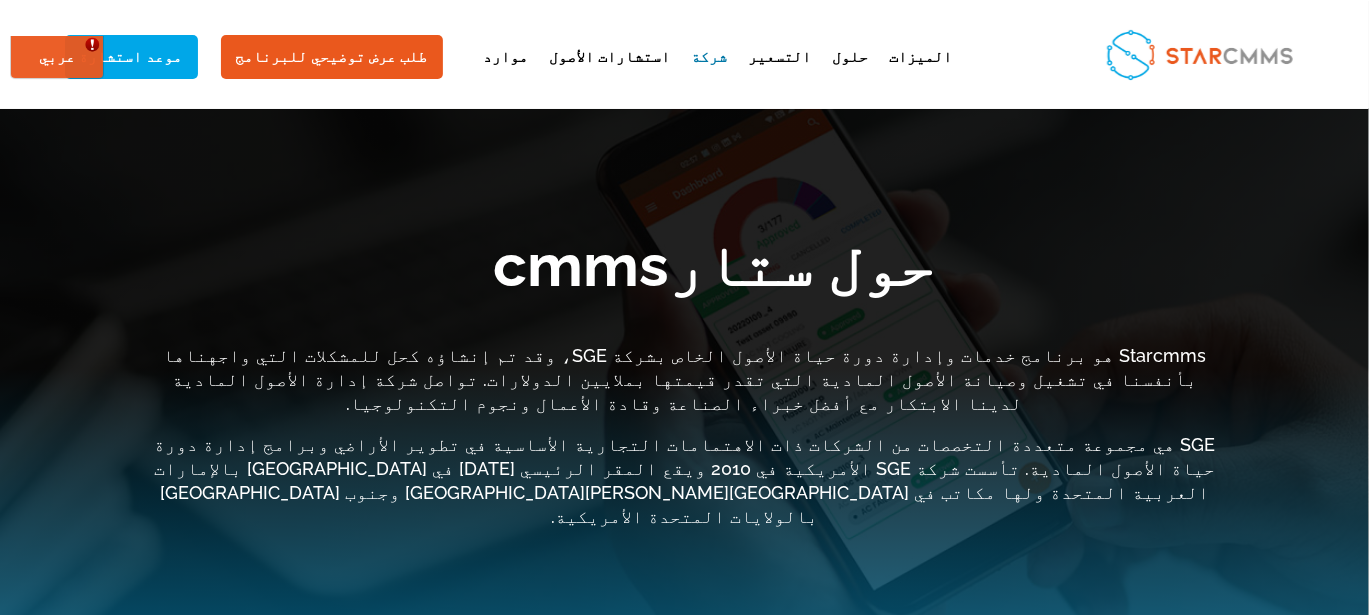 click on "حول ستارcmms
Starcmms هو برنامج خدمات وإدارة دورة حياة الأصول الخاص بشركة SGE، وقد تم إنشاؤه كحل للمشكلات التي واجهناها بأنفسنا في تشغيل وصيانة الأصول المادية التي تقدر قيمتها بملايين الدولارات. تواصل شركة إدارة الأصول المادية لدينا الابتكار مع أفضل خبراء الصناعة وقادة الأعمال ونجوم التكنولوجيا." at bounding box center (685, 357) 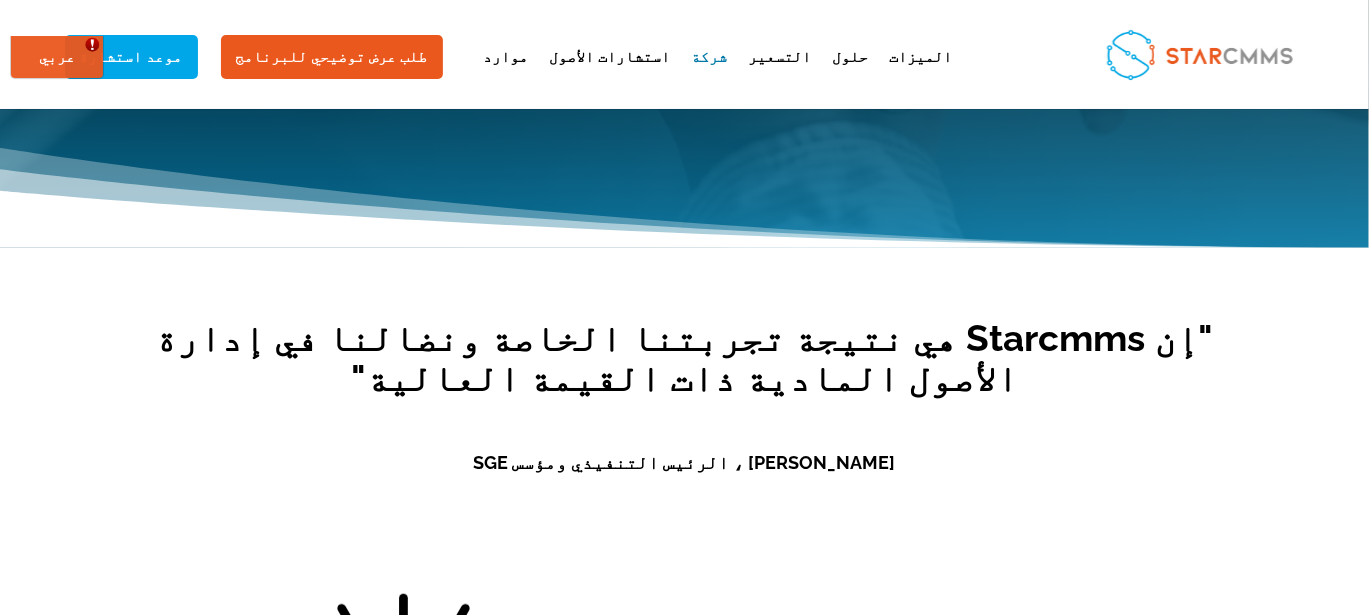 scroll, scrollTop: 566, scrollLeft: 0, axis: vertical 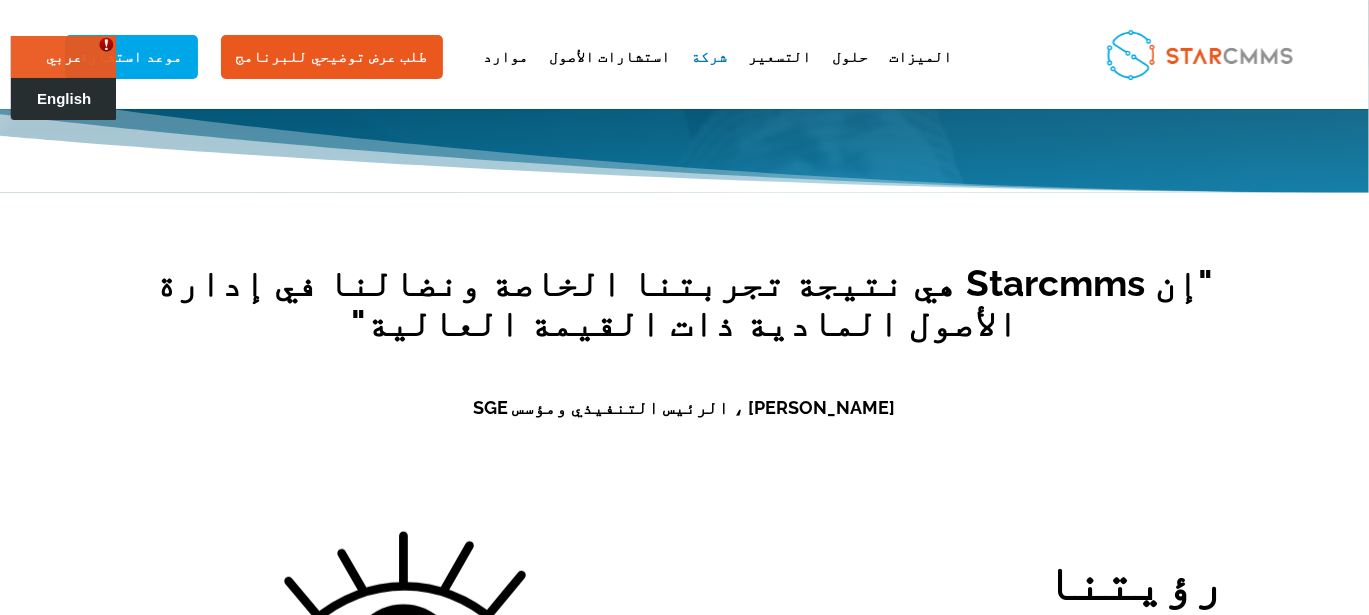 click on "English" at bounding box center [64, 98] 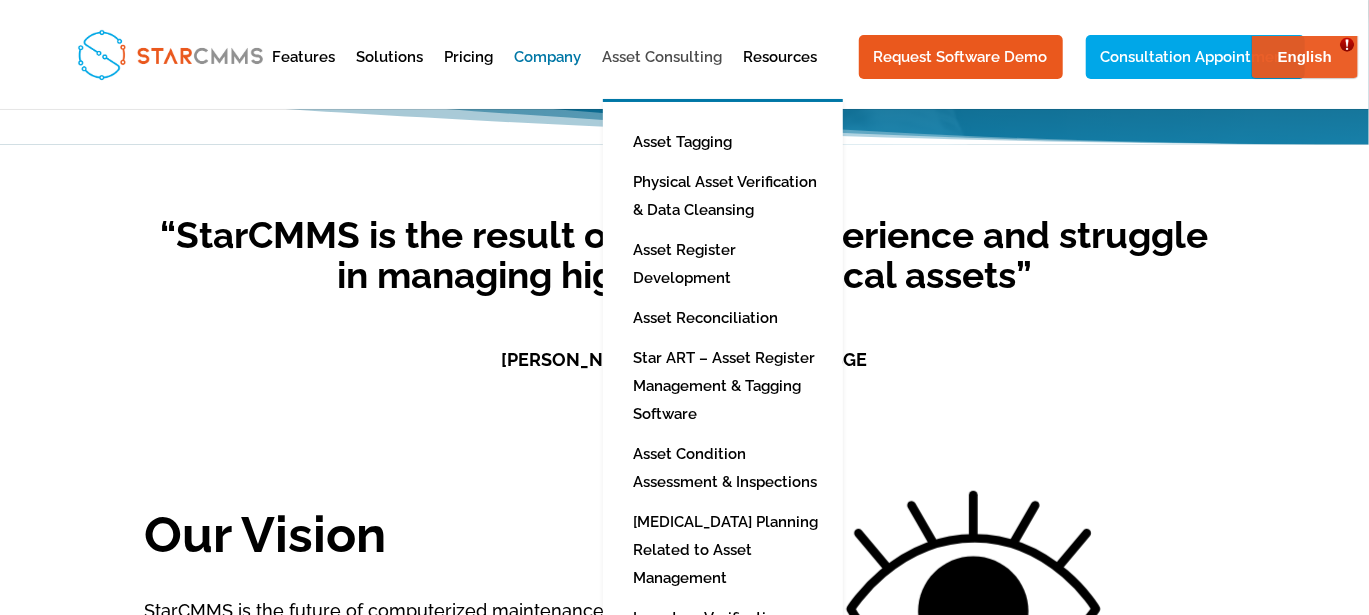 scroll, scrollTop: 0, scrollLeft: 0, axis: both 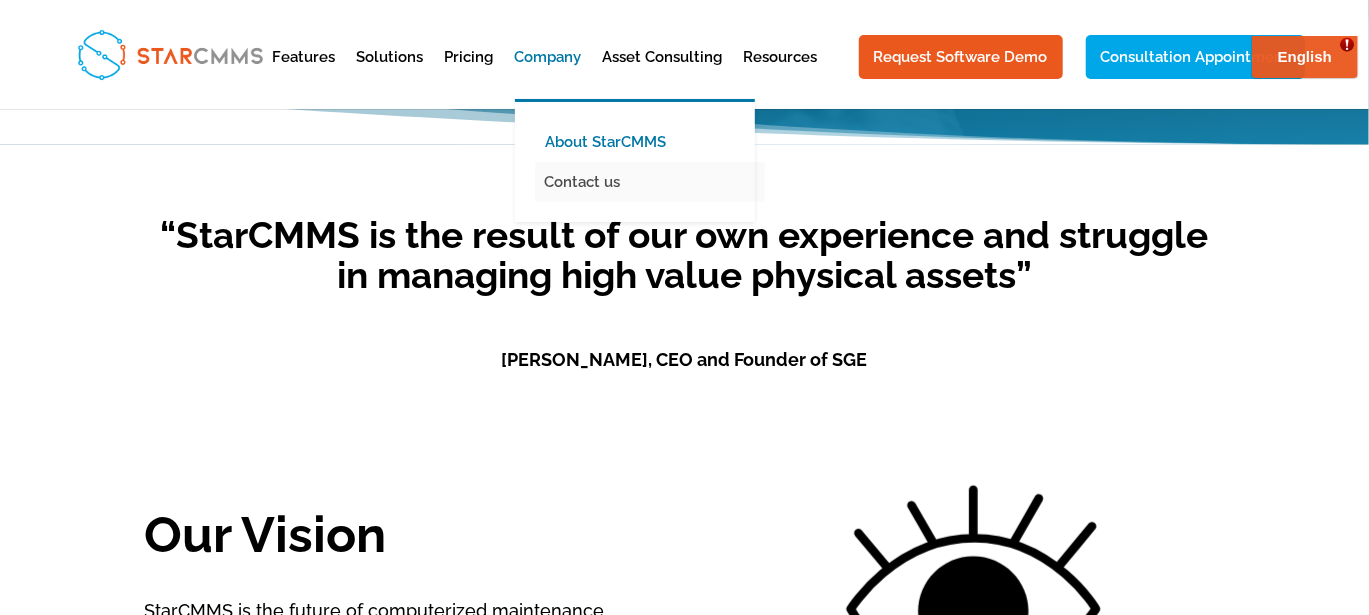 click on "Contact us" at bounding box center [650, 182] 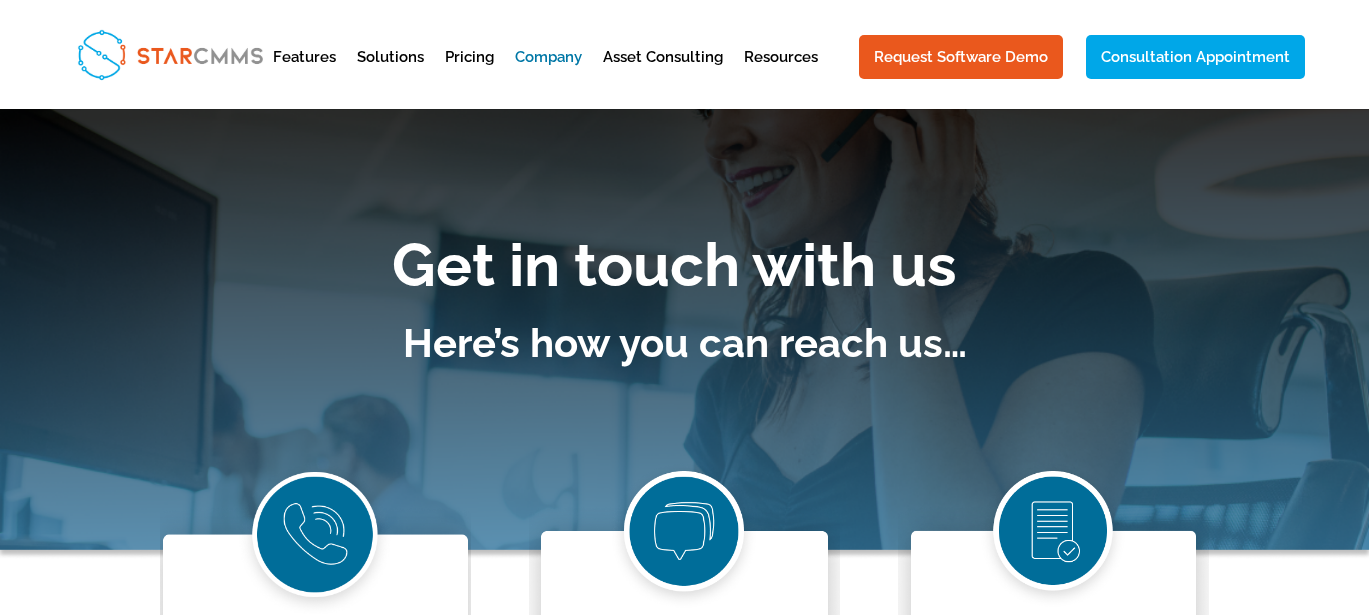 scroll, scrollTop: 0, scrollLeft: 0, axis: both 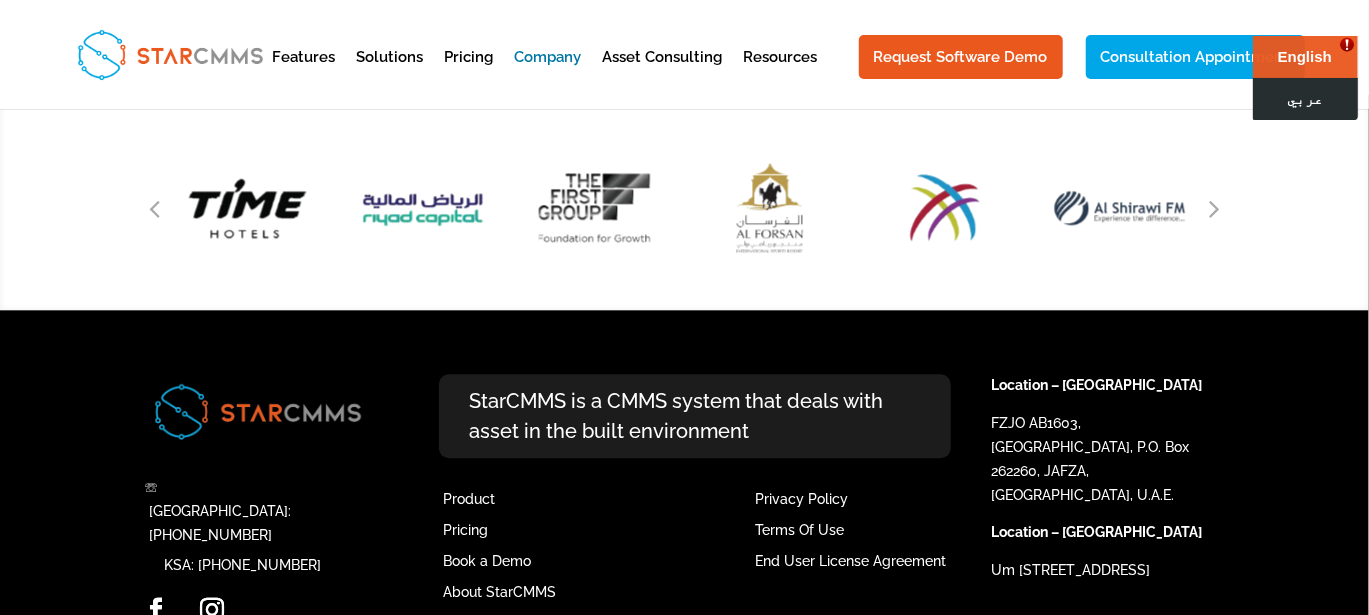 click on "عربي" at bounding box center (1304, 98) 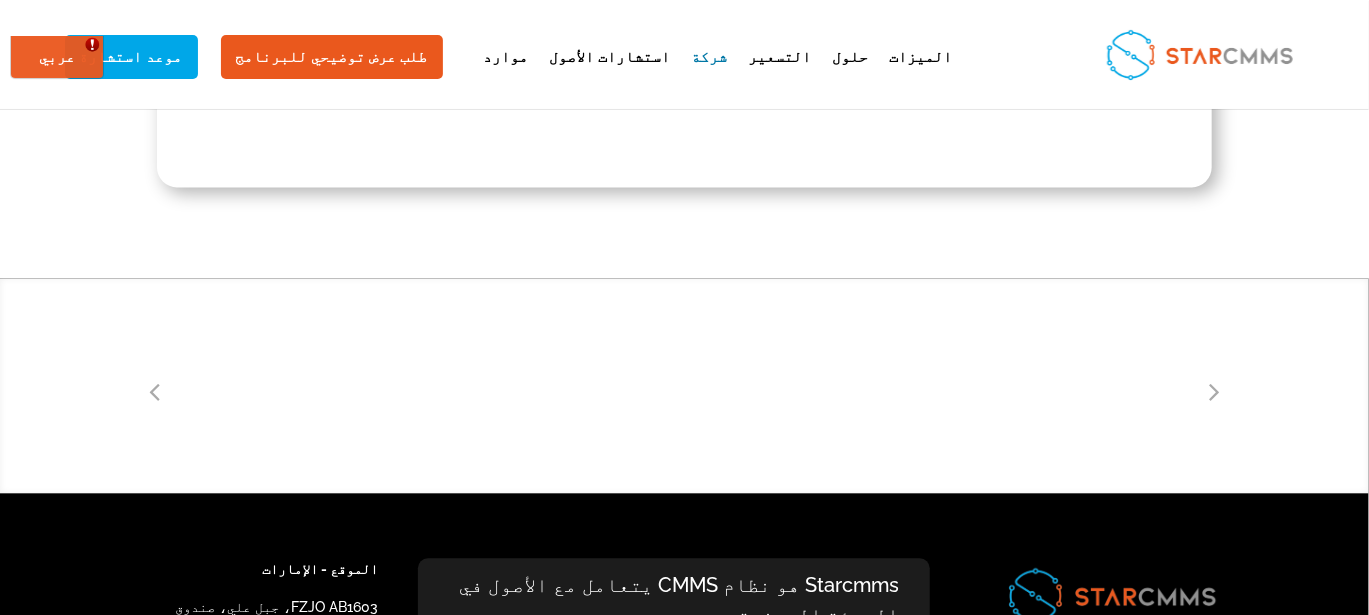 scroll, scrollTop: 2043, scrollLeft: 0, axis: vertical 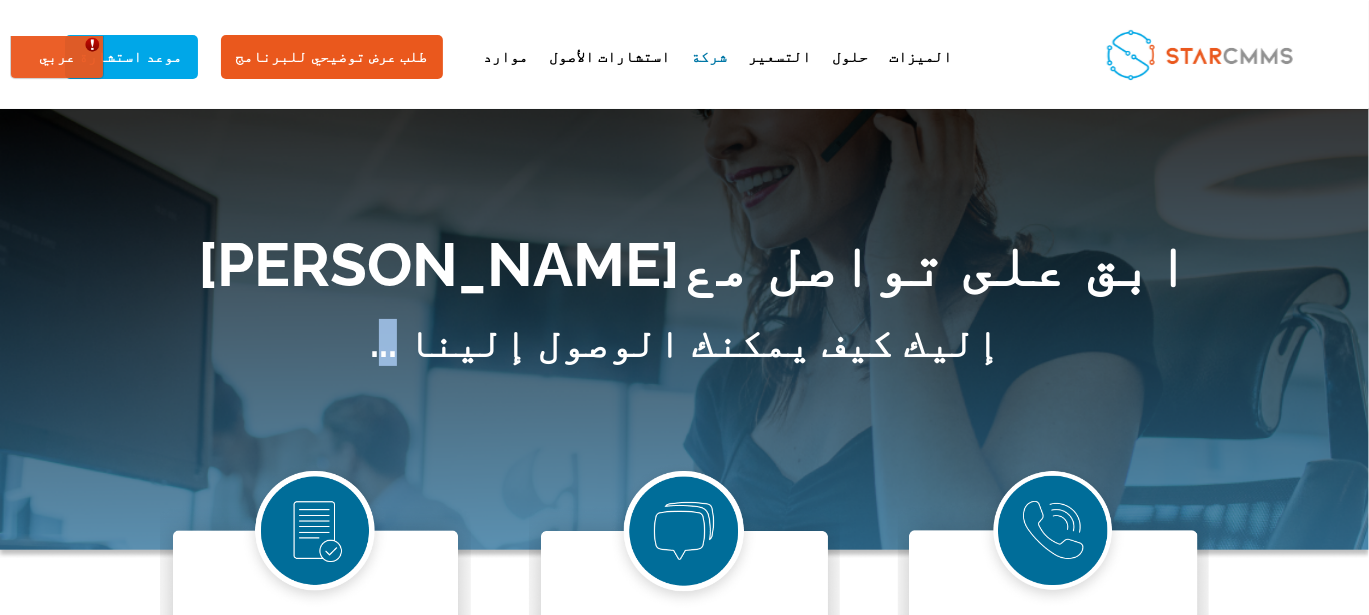 drag, startPoint x: 882, startPoint y: 350, endPoint x: 859, endPoint y: 350, distance: 23 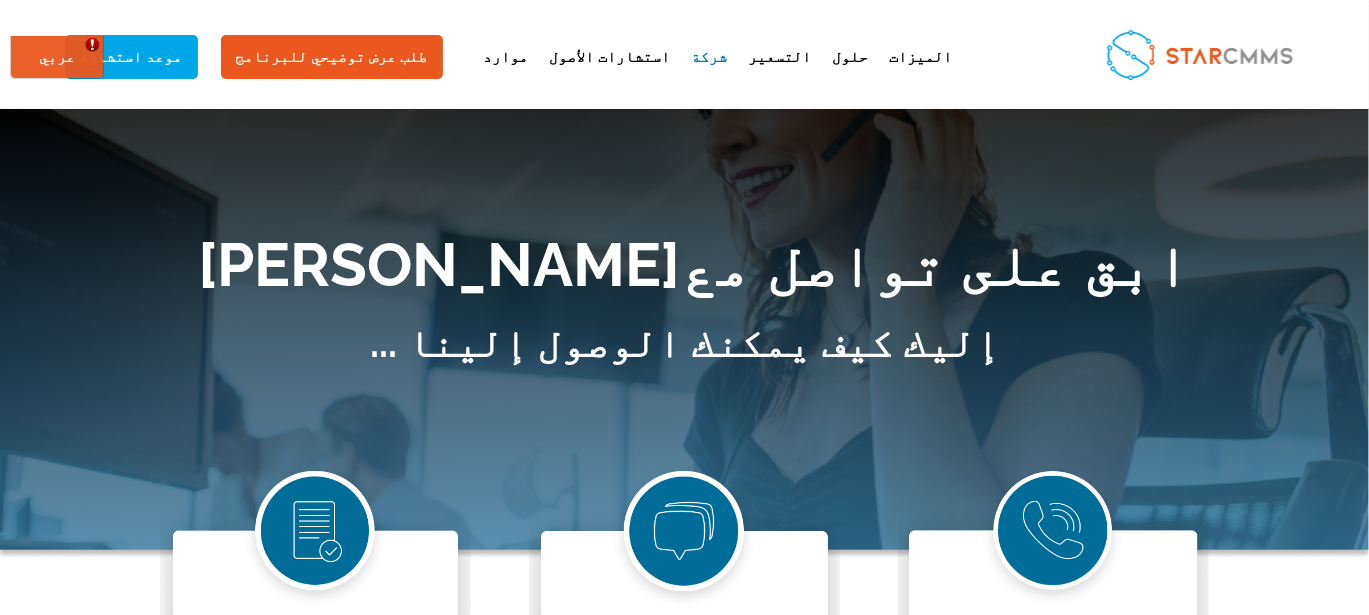 click on "إليك كيف يمكنك الوصول إلينا ..." at bounding box center (685, 343) 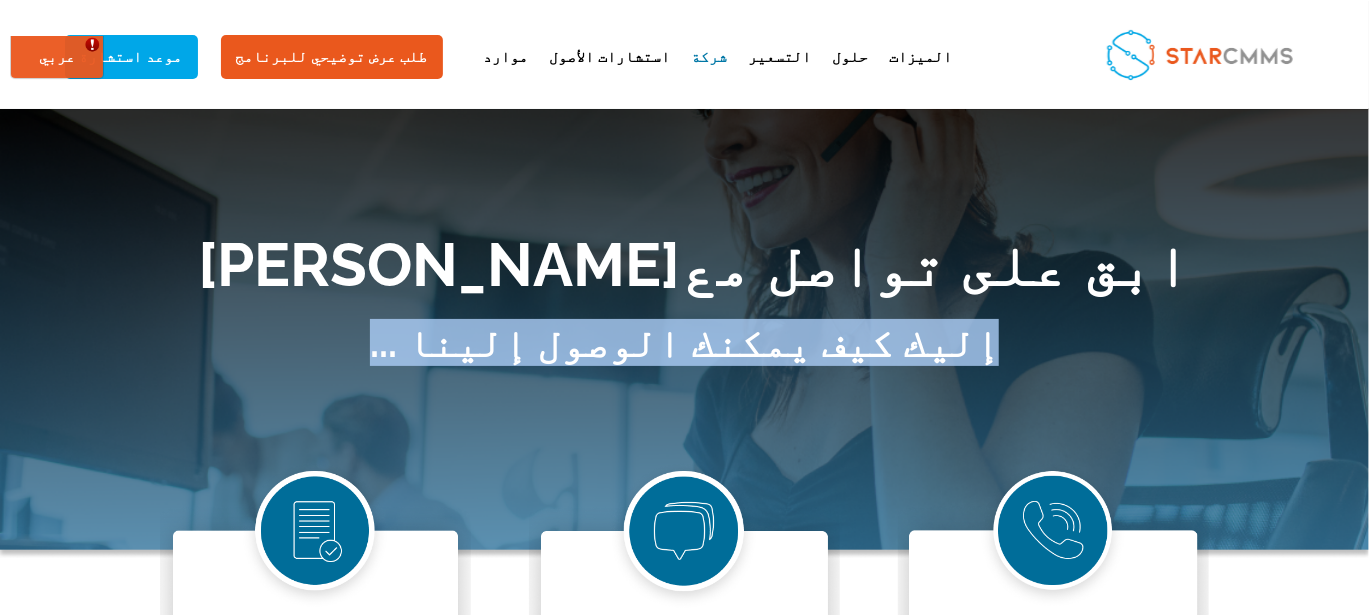 drag, startPoint x: 889, startPoint y: 350, endPoint x: 461, endPoint y: 351, distance: 428.00116 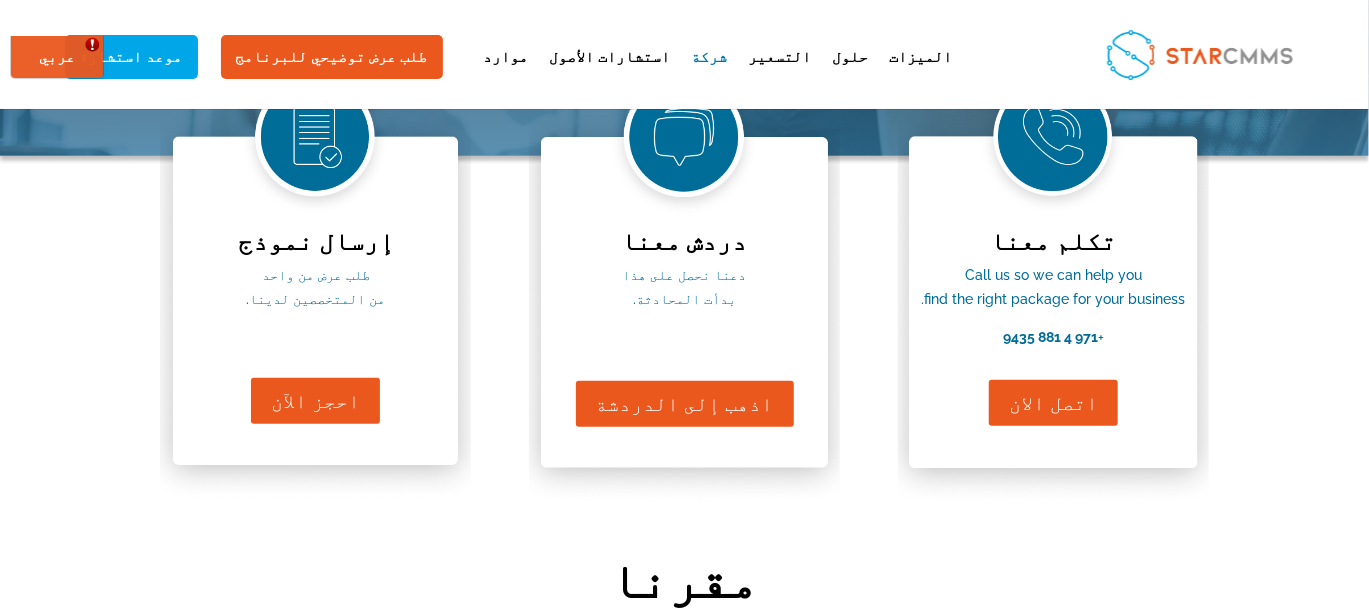 scroll, scrollTop: 400, scrollLeft: 0, axis: vertical 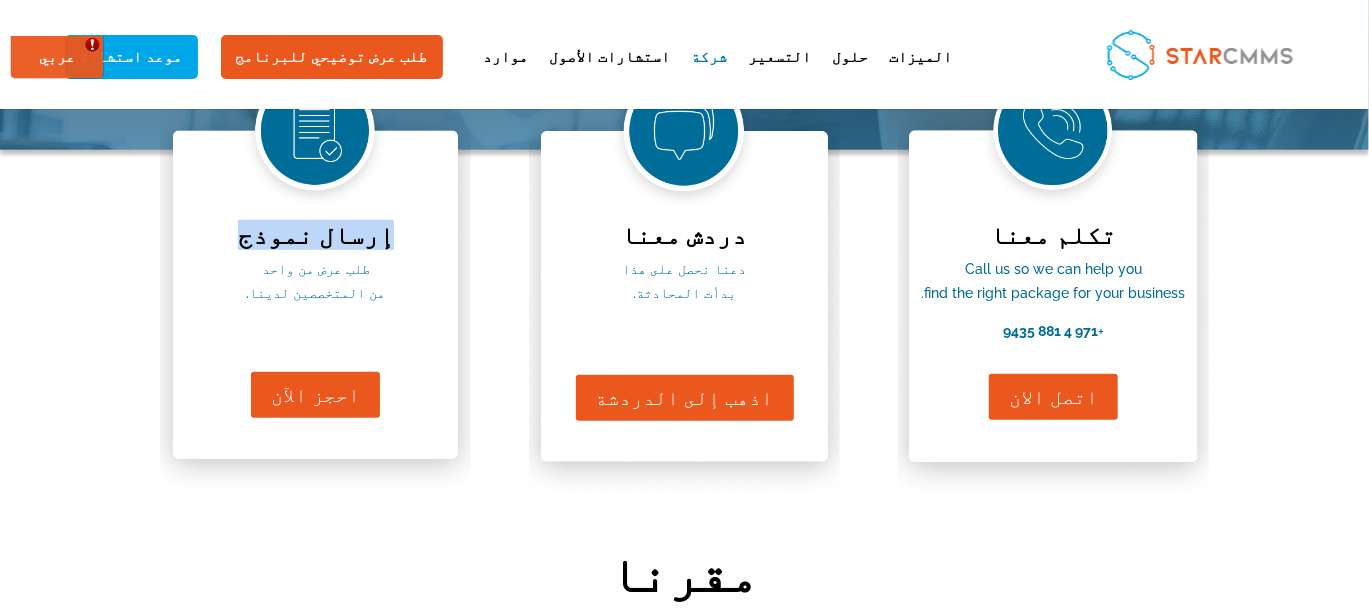 drag, startPoint x: 1110, startPoint y: 230, endPoint x: 969, endPoint y: 231, distance: 141.00354 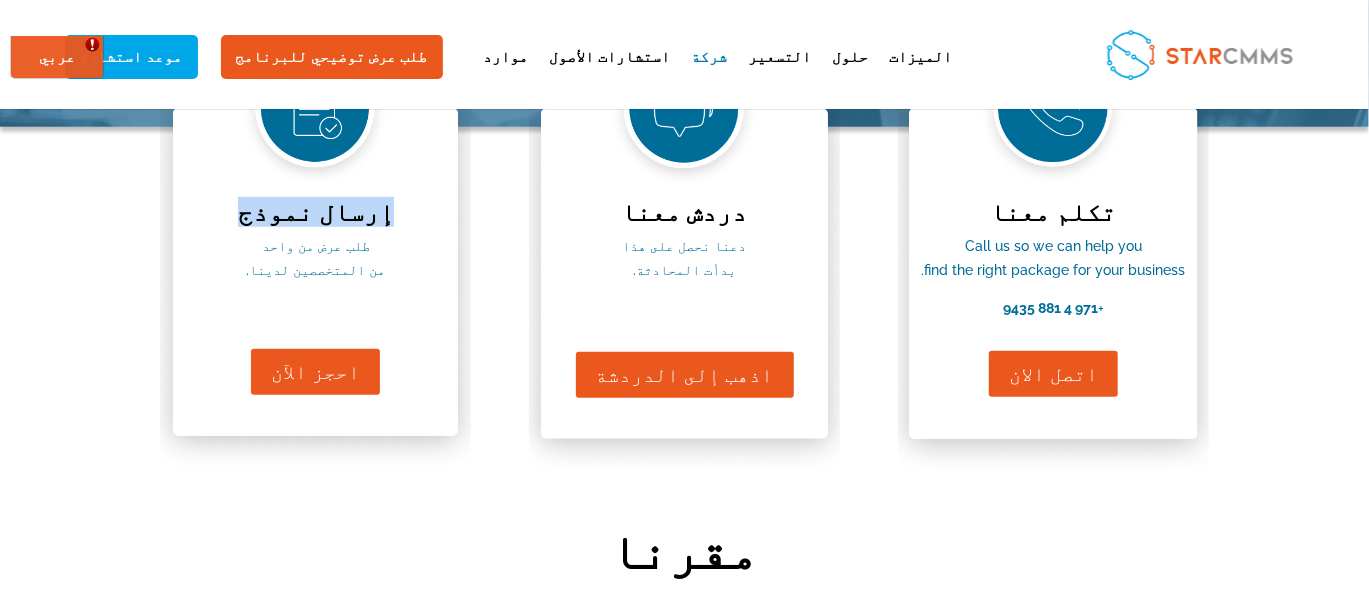 scroll, scrollTop: 433, scrollLeft: 0, axis: vertical 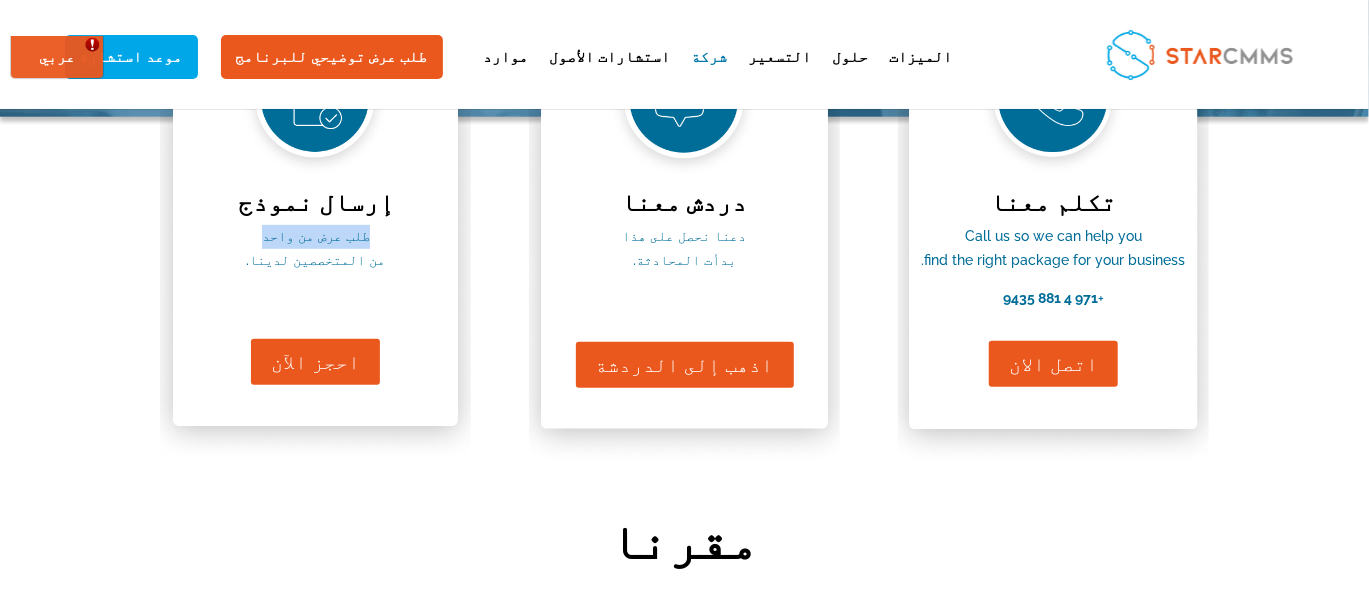 drag, startPoint x: 1106, startPoint y: 243, endPoint x: 977, endPoint y: 238, distance: 129.09686 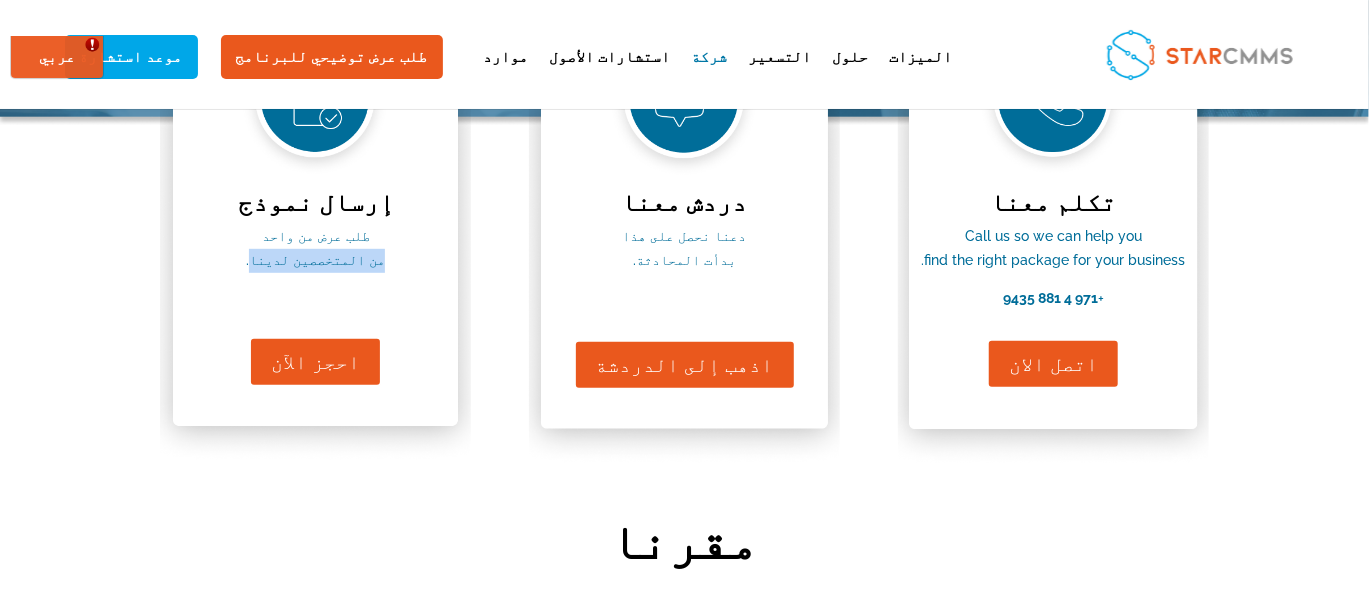 drag, startPoint x: 1101, startPoint y: 263, endPoint x: 1007, endPoint y: 262, distance: 94.00532 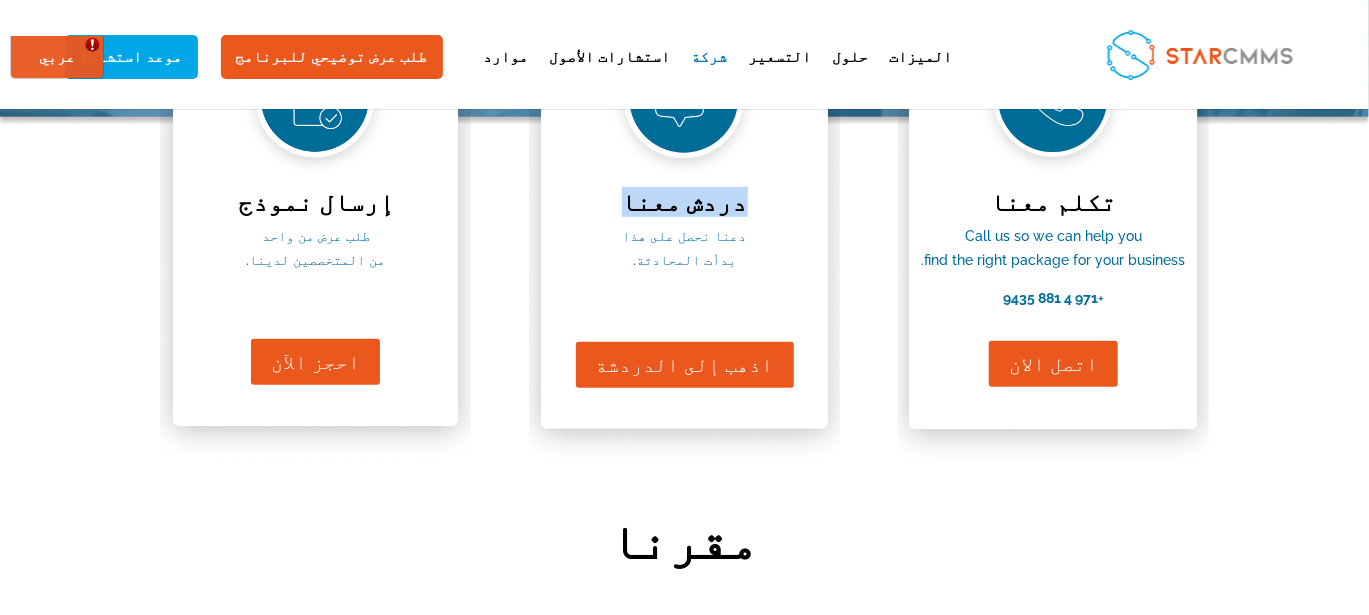drag, startPoint x: 743, startPoint y: 205, endPoint x: 626, endPoint y: 205, distance: 117 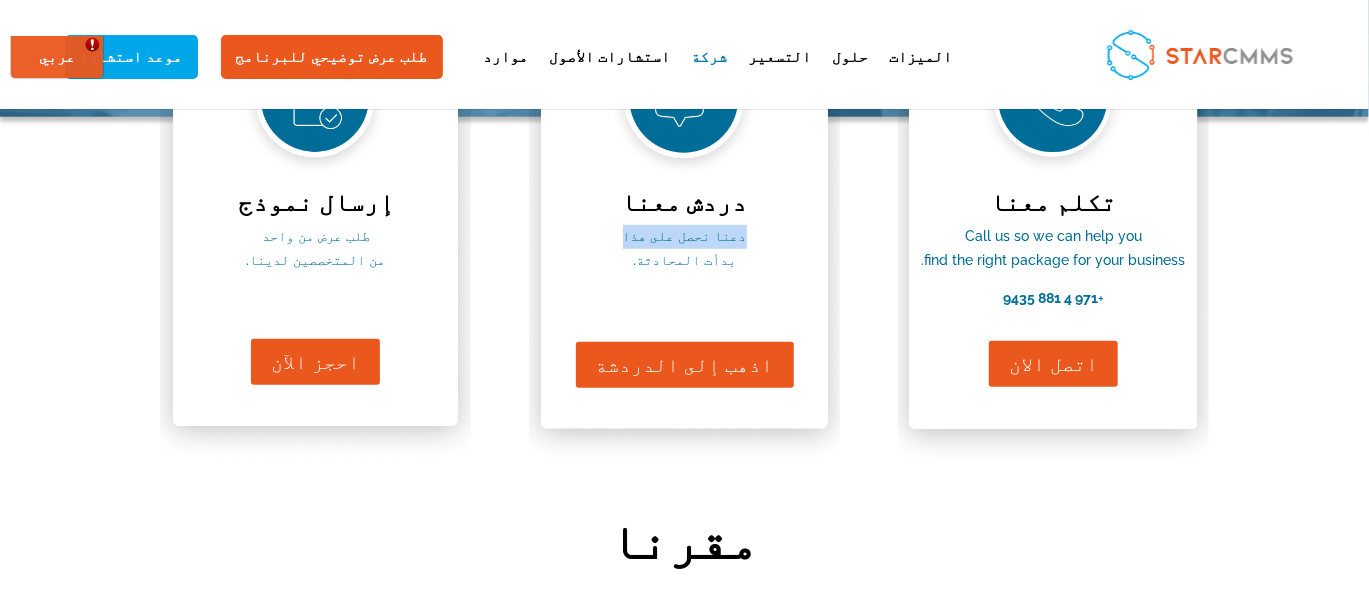 drag, startPoint x: 729, startPoint y: 229, endPoint x: 628, endPoint y: 240, distance: 101.597244 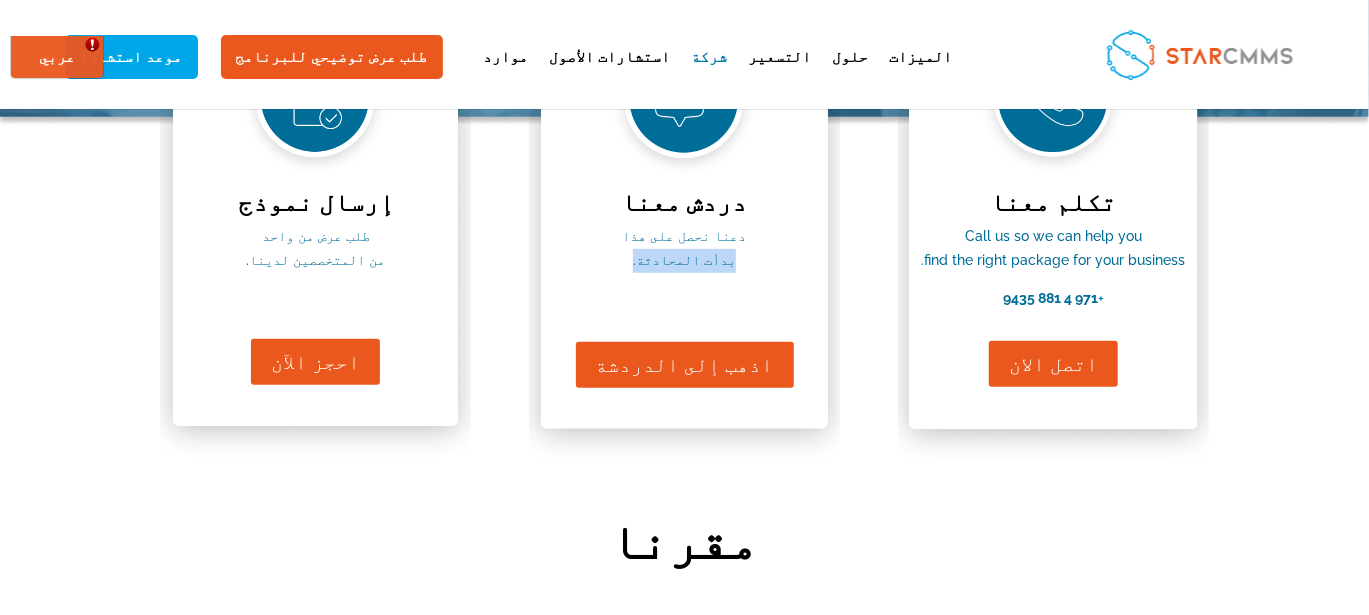 drag, startPoint x: 728, startPoint y: 260, endPoint x: 634, endPoint y: 258, distance: 94.02127 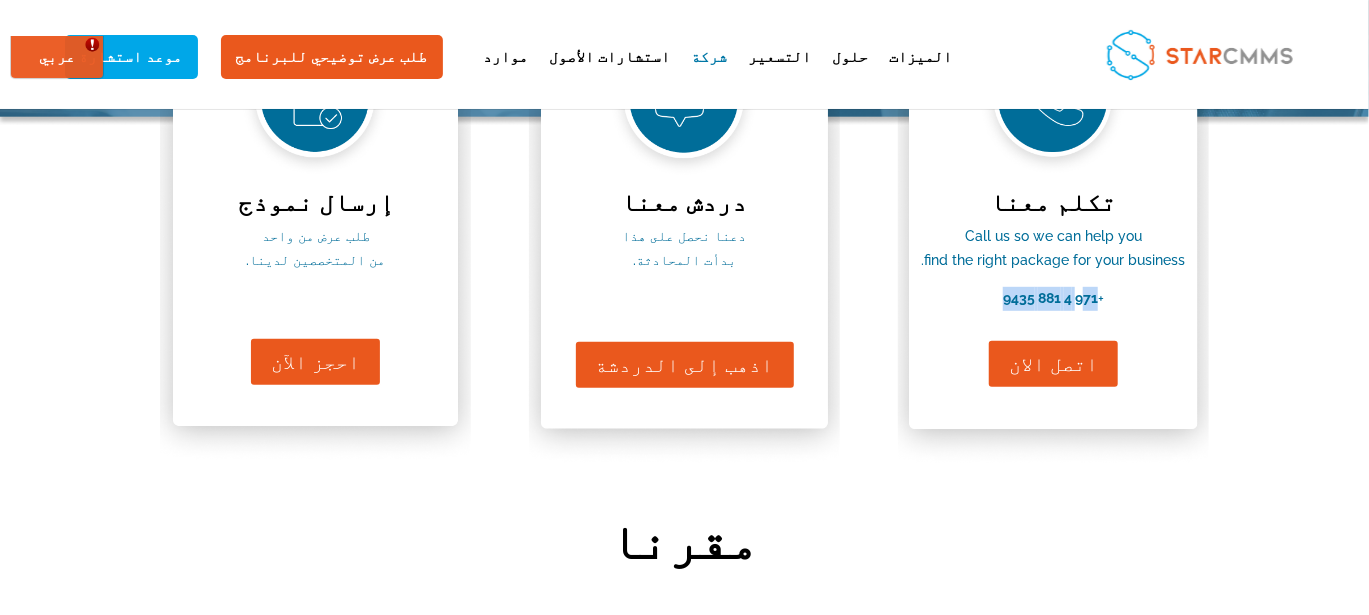 drag, startPoint x: 386, startPoint y: 289, endPoint x: 284, endPoint y: 303, distance: 102.9563 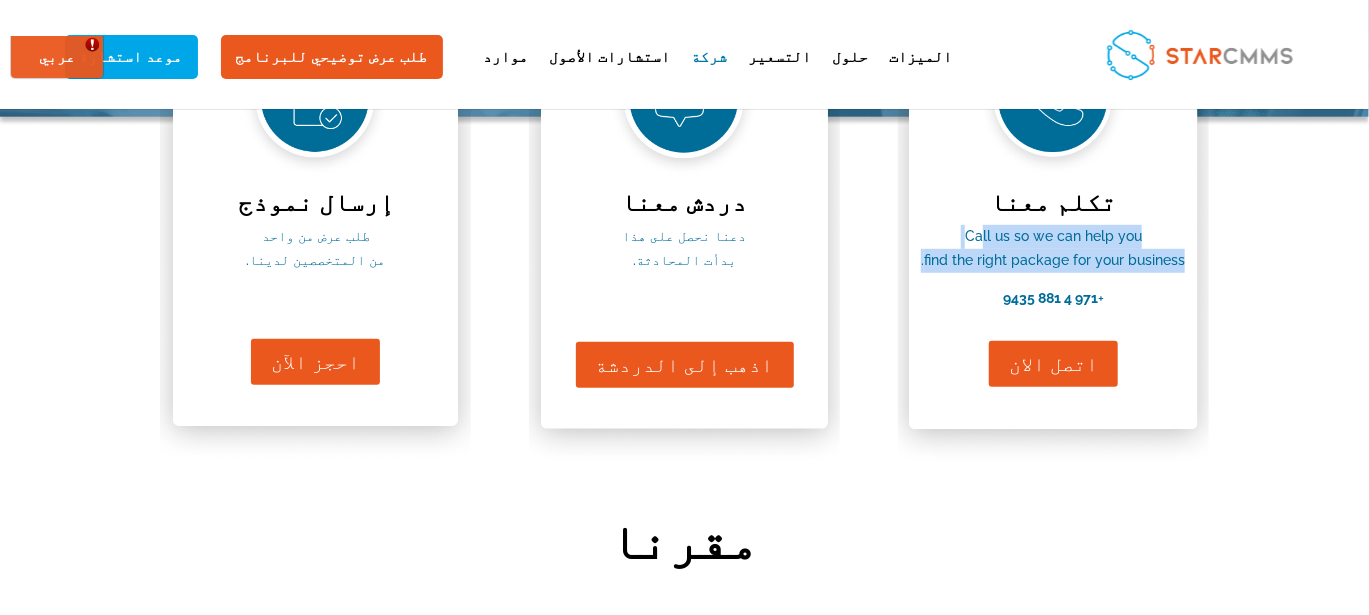 drag, startPoint x: 446, startPoint y: 263, endPoint x: 389, endPoint y: 240, distance: 61.46544 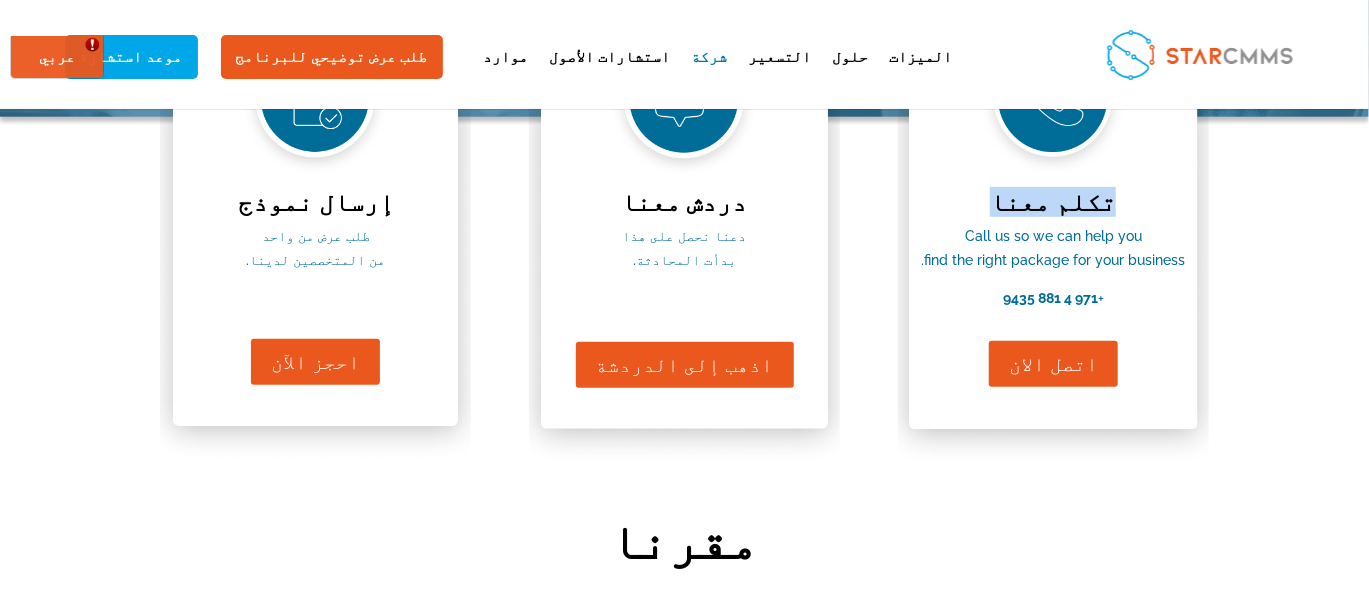 drag, startPoint x: 362, startPoint y: 202, endPoint x: 273, endPoint y: 201, distance: 89.005615 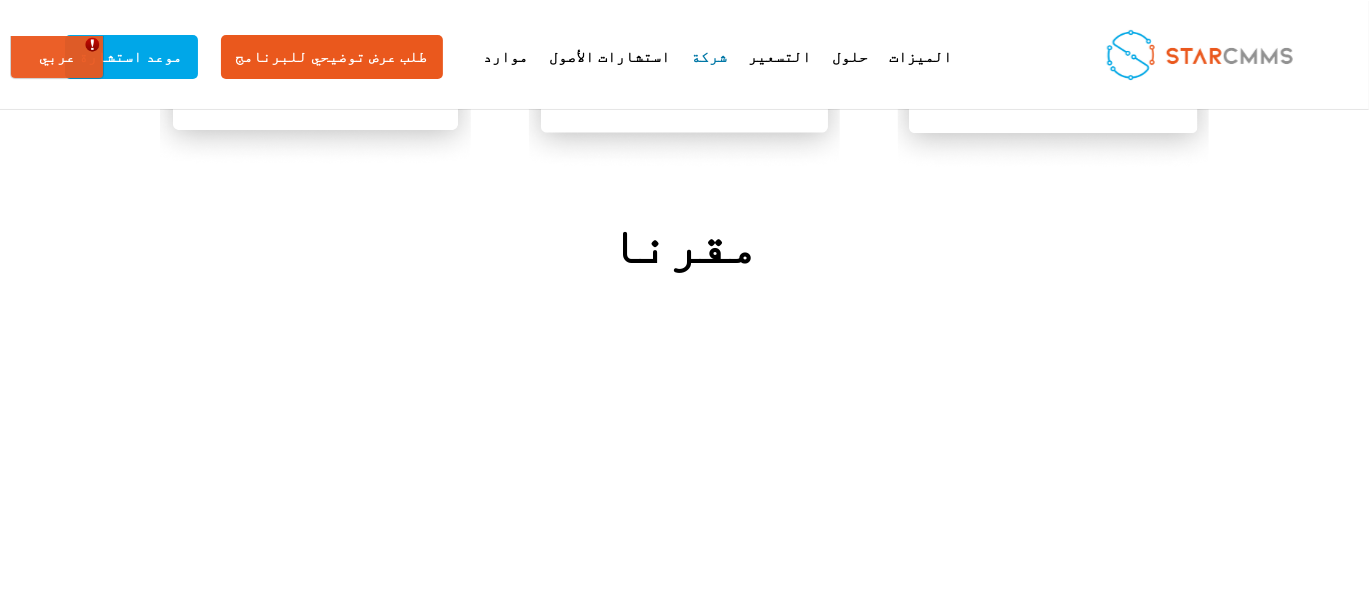 scroll, scrollTop: 733, scrollLeft: 0, axis: vertical 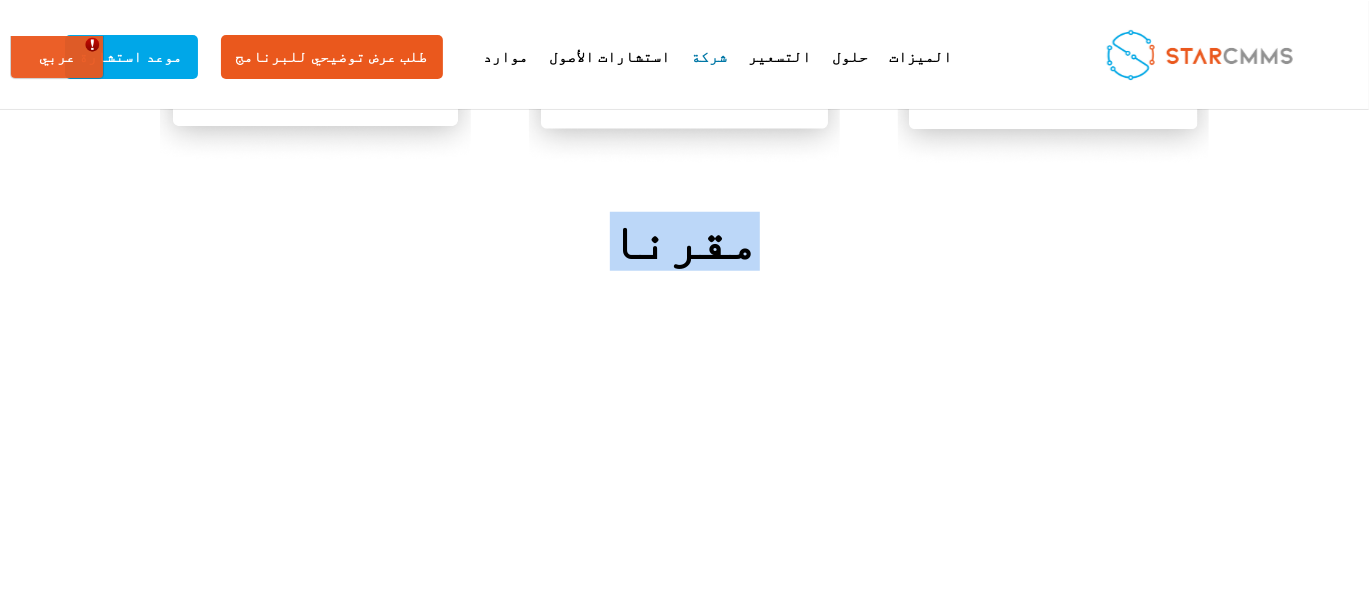 drag, startPoint x: 724, startPoint y: 253, endPoint x: 610, endPoint y: 238, distance: 114.982605 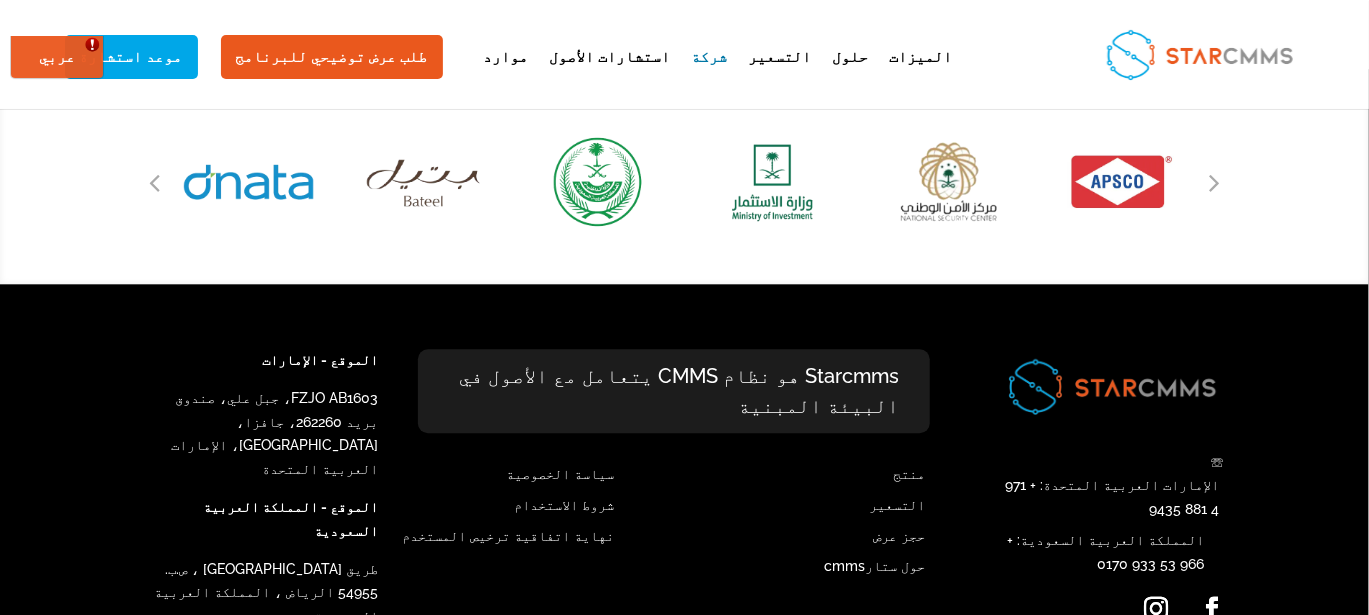scroll, scrollTop: 1734, scrollLeft: 0, axis: vertical 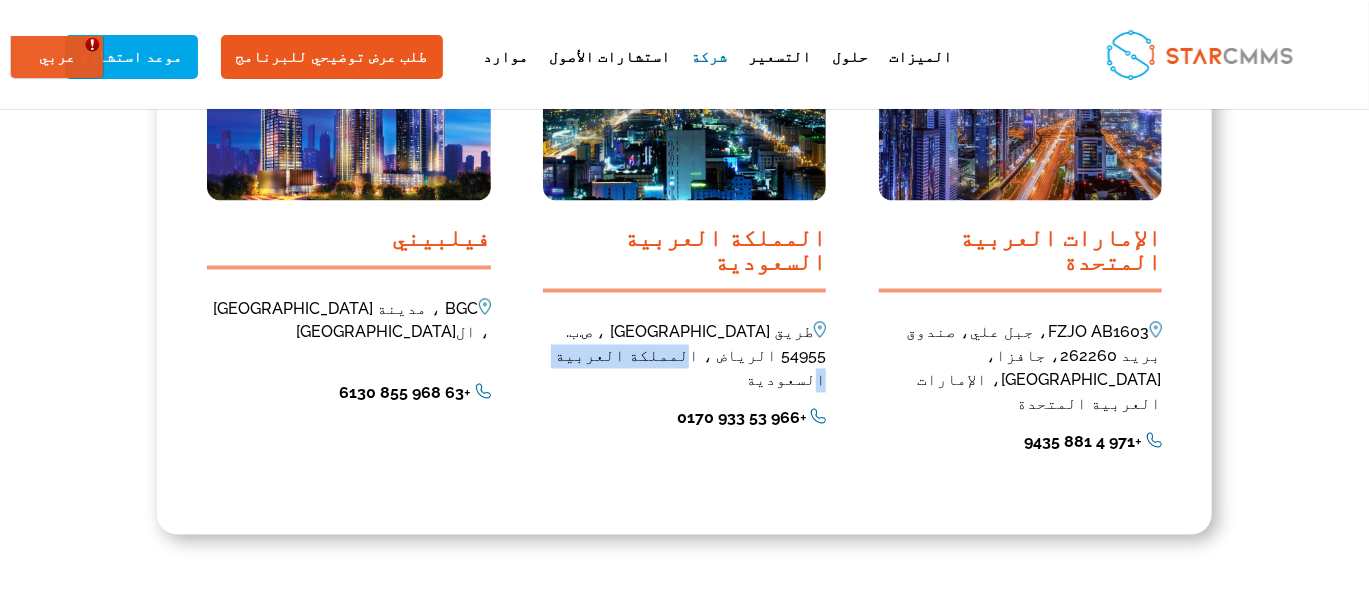 drag, startPoint x: 626, startPoint y: 325, endPoint x: 543, endPoint y: 330, distance: 83.15047 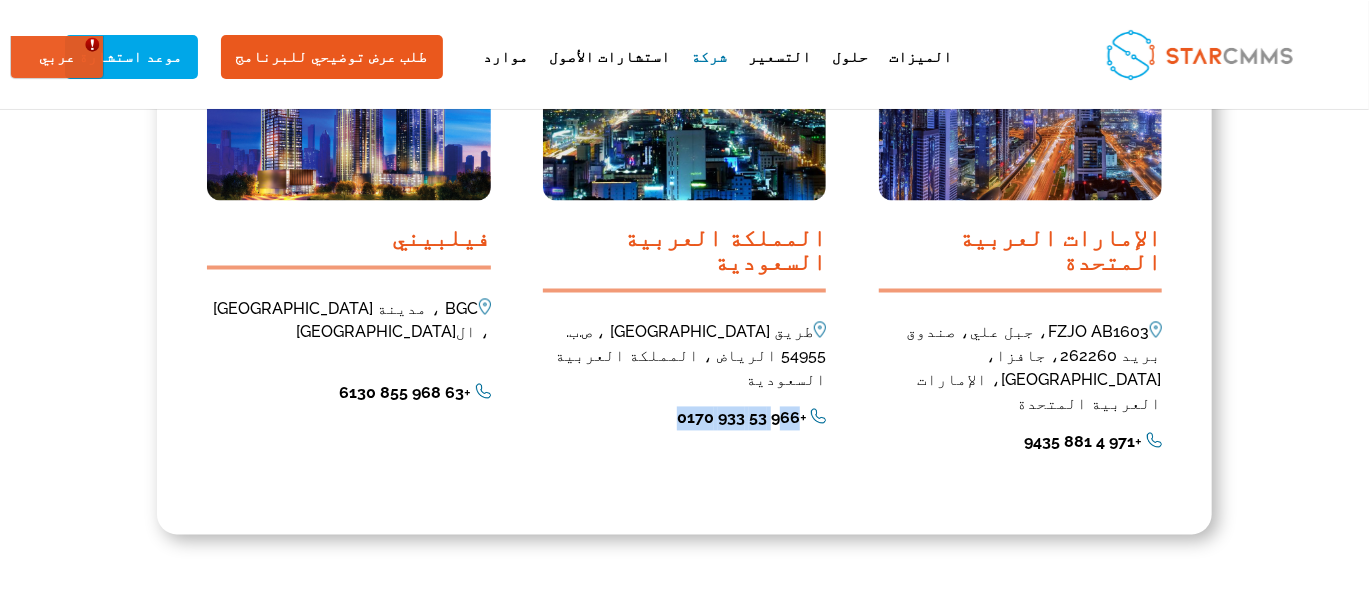 drag, startPoint x: 694, startPoint y: 377, endPoint x: 590, endPoint y: 364, distance: 104.80935 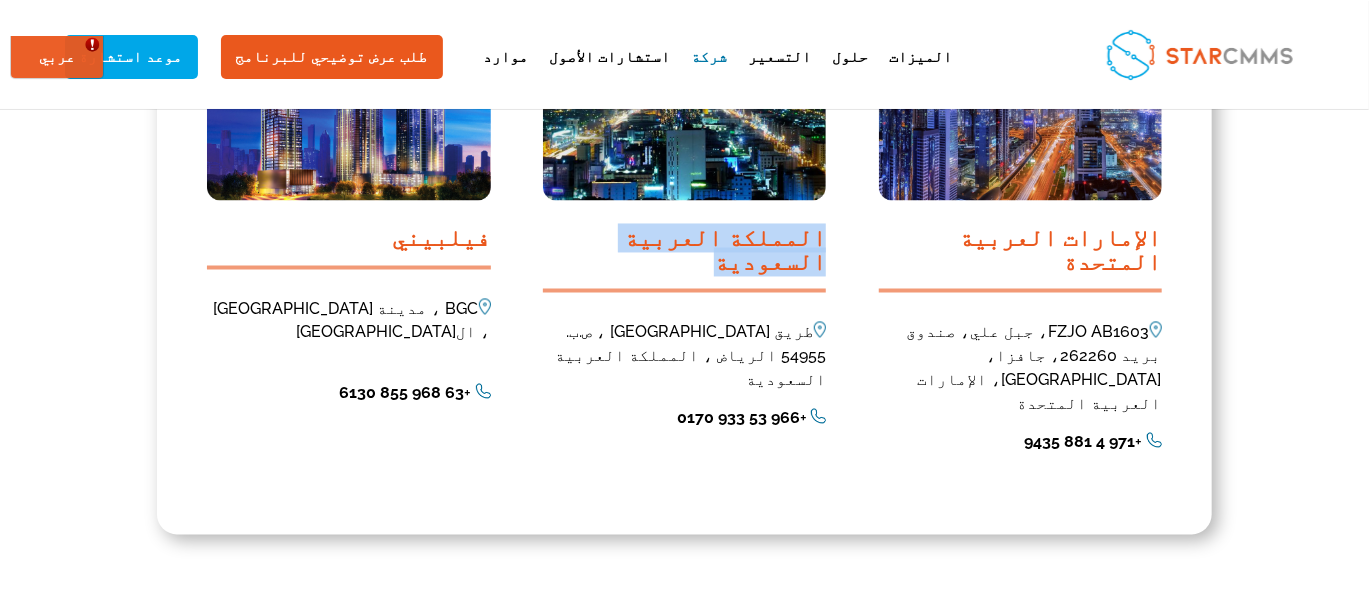 drag, startPoint x: 745, startPoint y: 239, endPoint x: 522, endPoint y: 243, distance: 223.03587 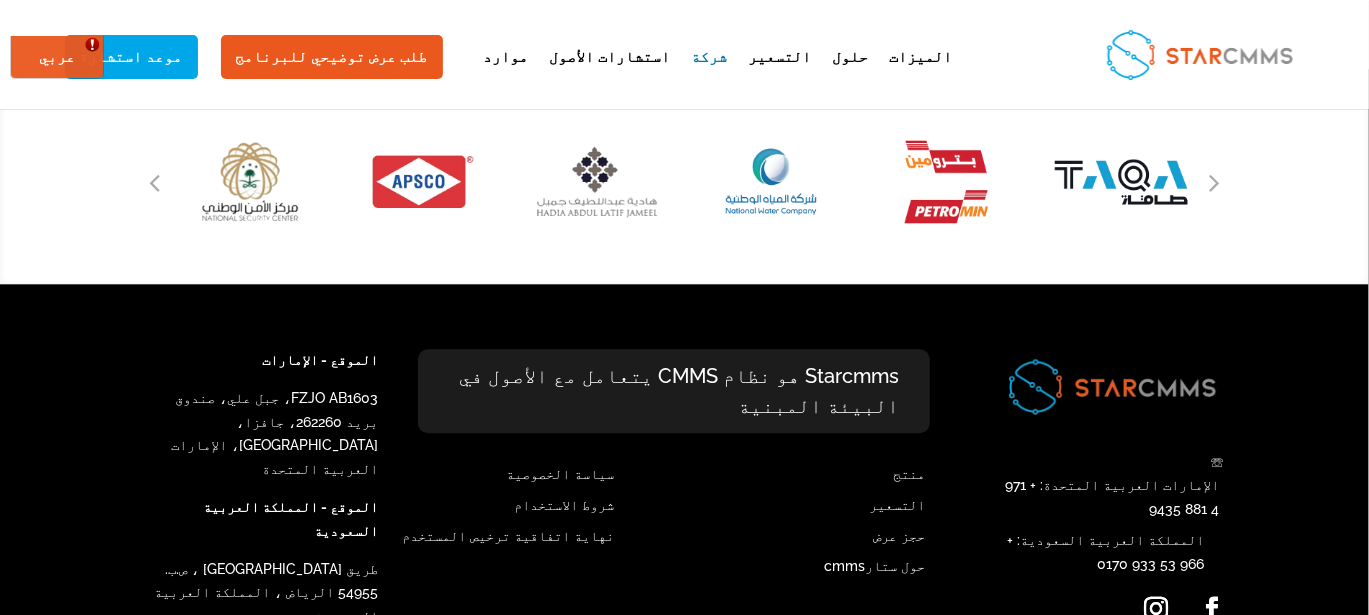 scroll, scrollTop: 1663, scrollLeft: 0, axis: vertical 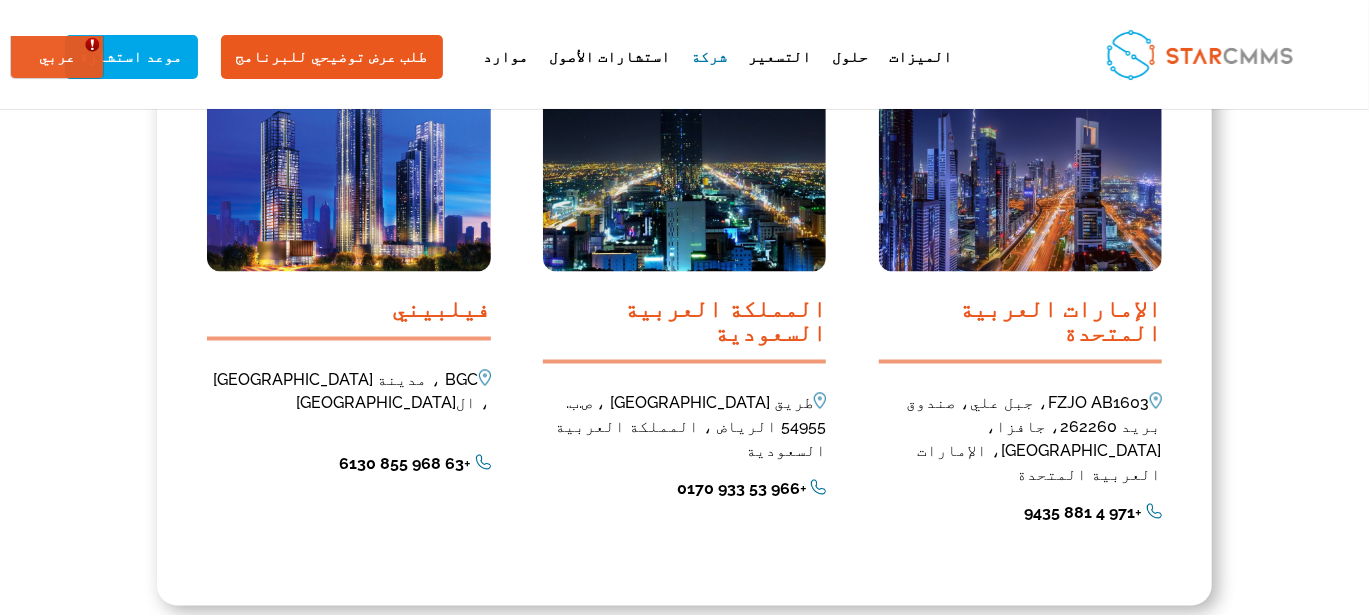 click on "FZJO AB1603، جبل علي، صندوق بريد 262260، جافزا، [GEOGRAPHIC_DATA]، الإمارات العربية المتحدة" at bounding box center (1020, 439) 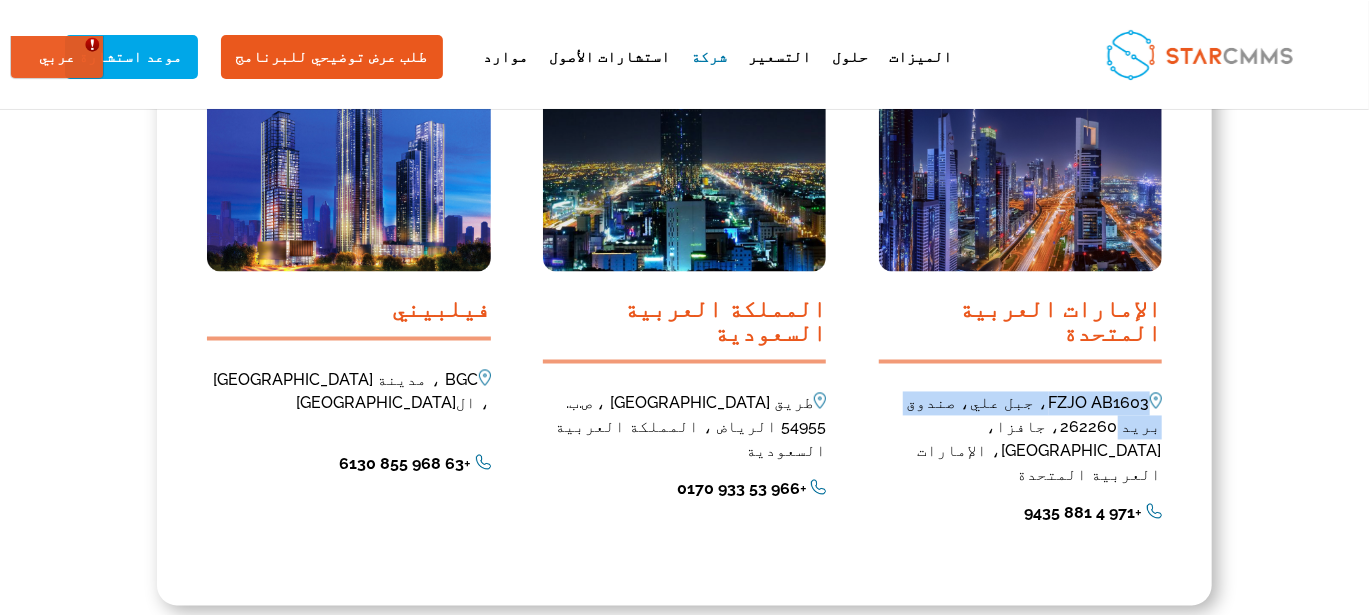 drag, startPoint x: 451, startPoint y: 384, endPoint x: 218, endPoint y: 372, distance: 233.3088 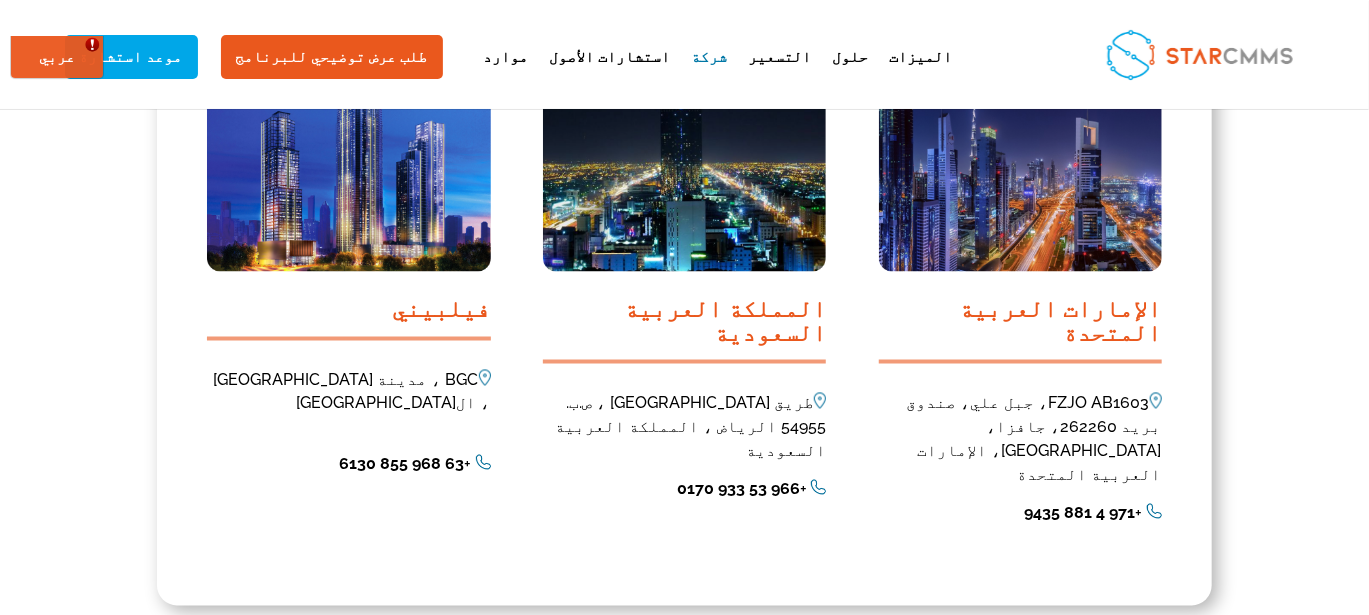 click on "FZJO AB1603، جبل علي، صندوق بريد 262260، جافزا، [GEOGRAPHIC_DATA]، الإمارات العربية المتحدة" at bounding box center [1020, 439] 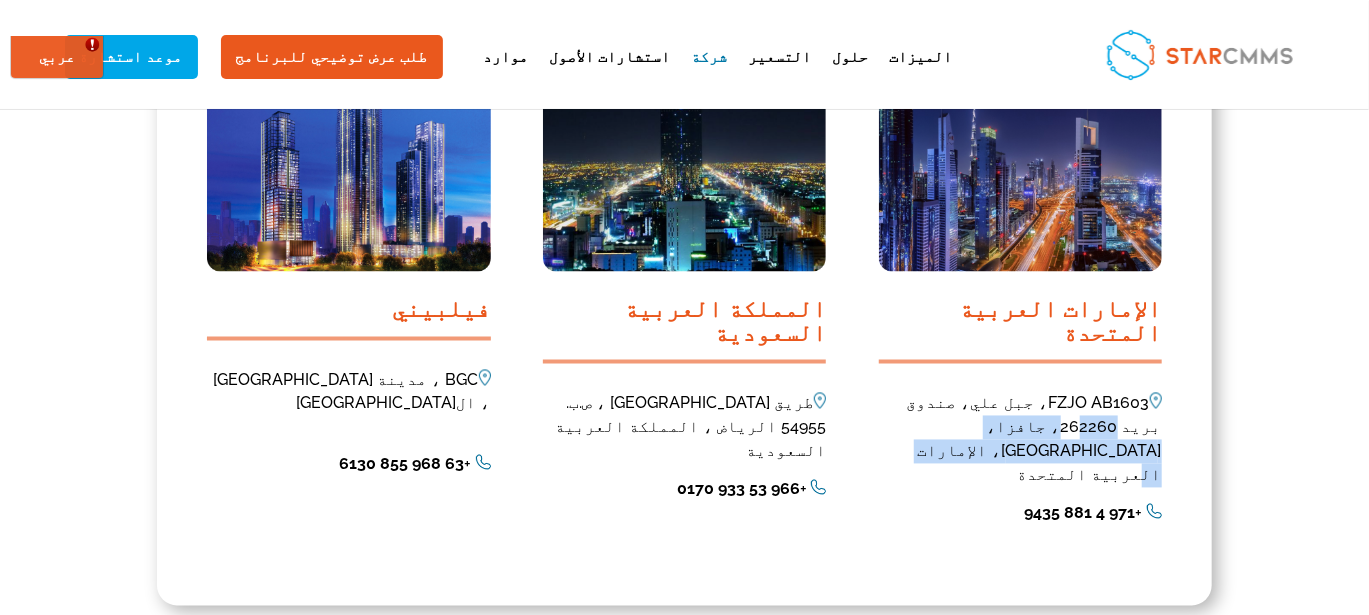 drag, startPoint x: 462, startPoint y: 408, endPoint x: 250, endPoint y: 399, distance: 212.19095 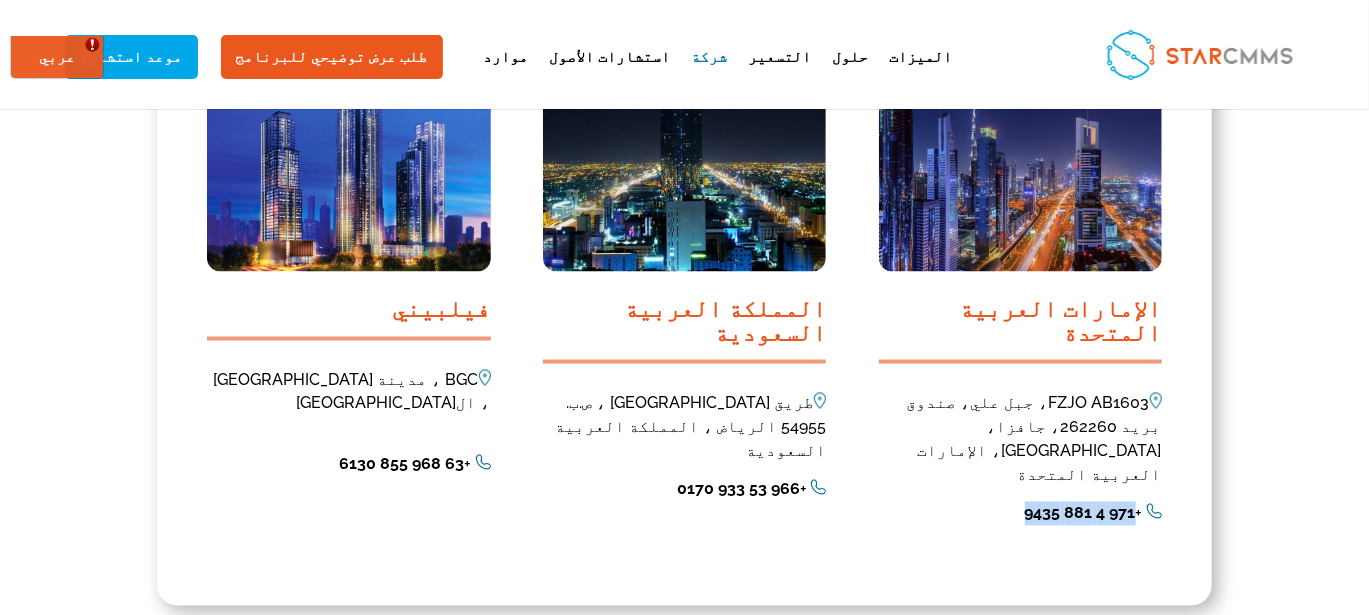 drag, startPoint x: 355, startPoint y: 442, endPoint x: 237, endPoint y: 443, distance: 118.004234 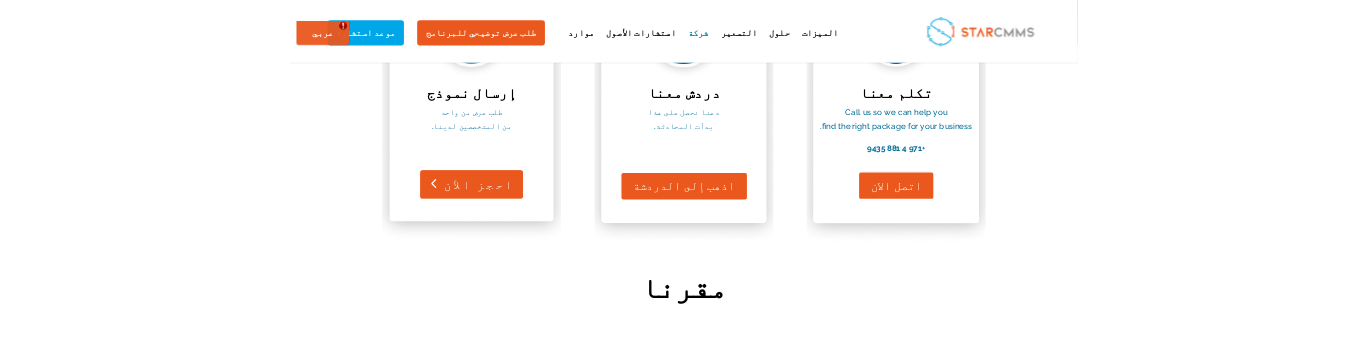 scroll, scrollTop: 463, scrollLeft: 0, axis: vertical 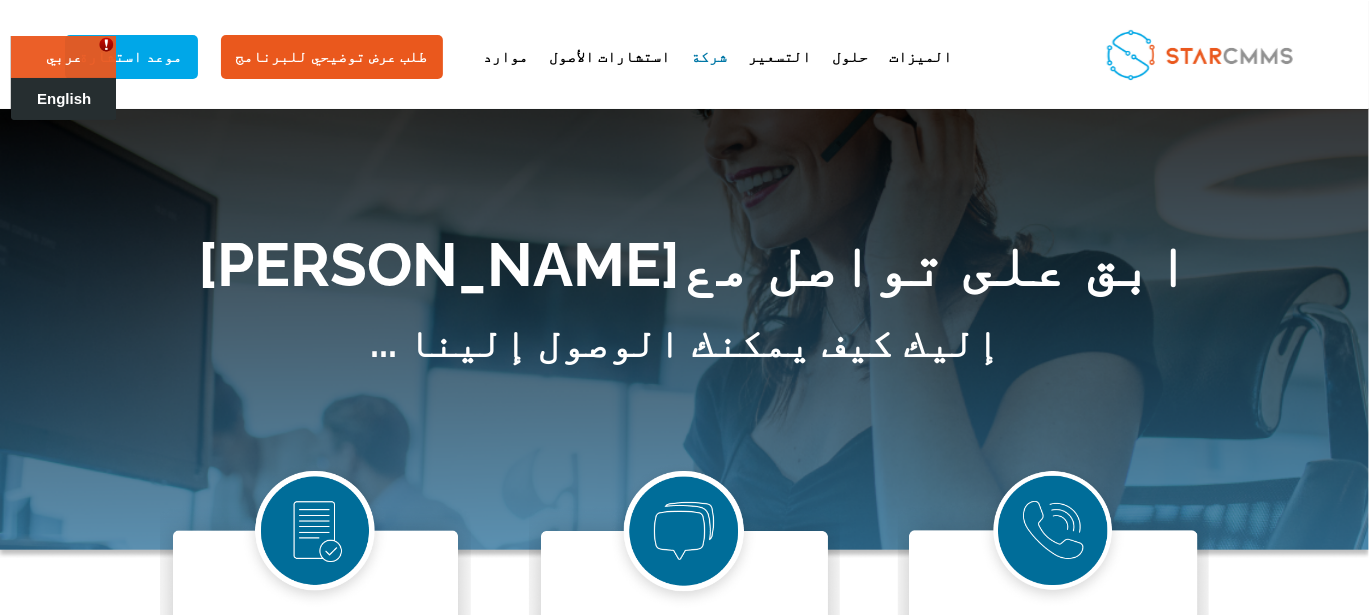 click on "English" at bounding box center [64, 98] 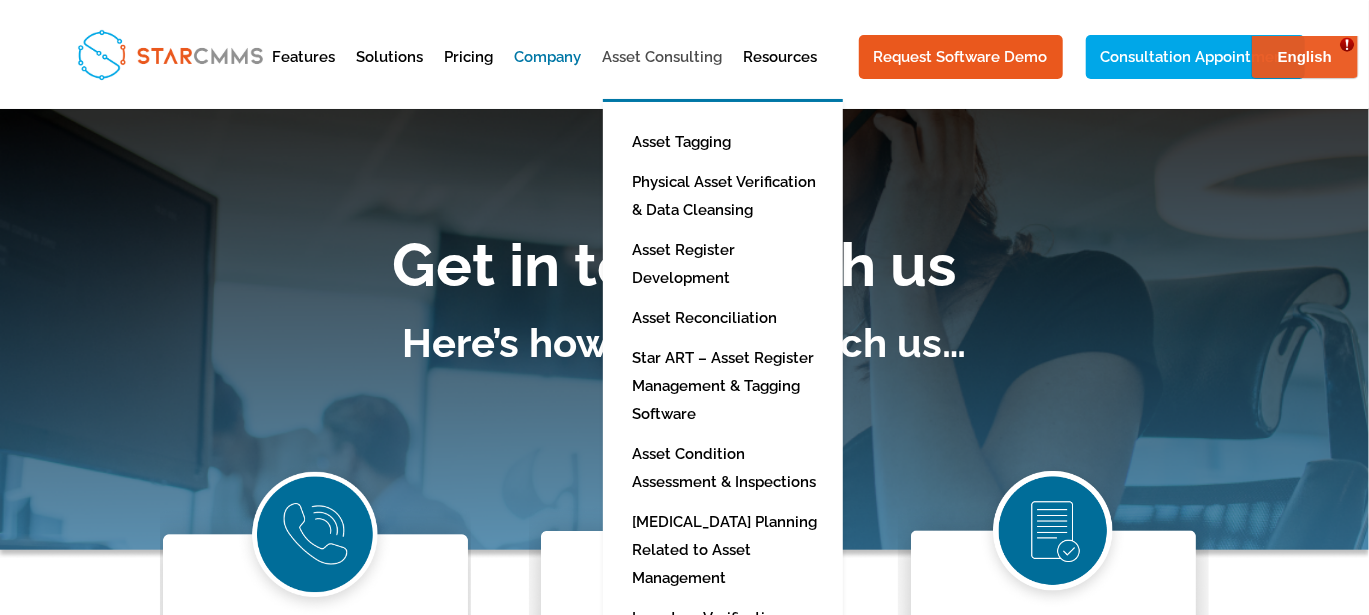 scroll, scrollTop: 0, scrollLeft: 0, axis: both 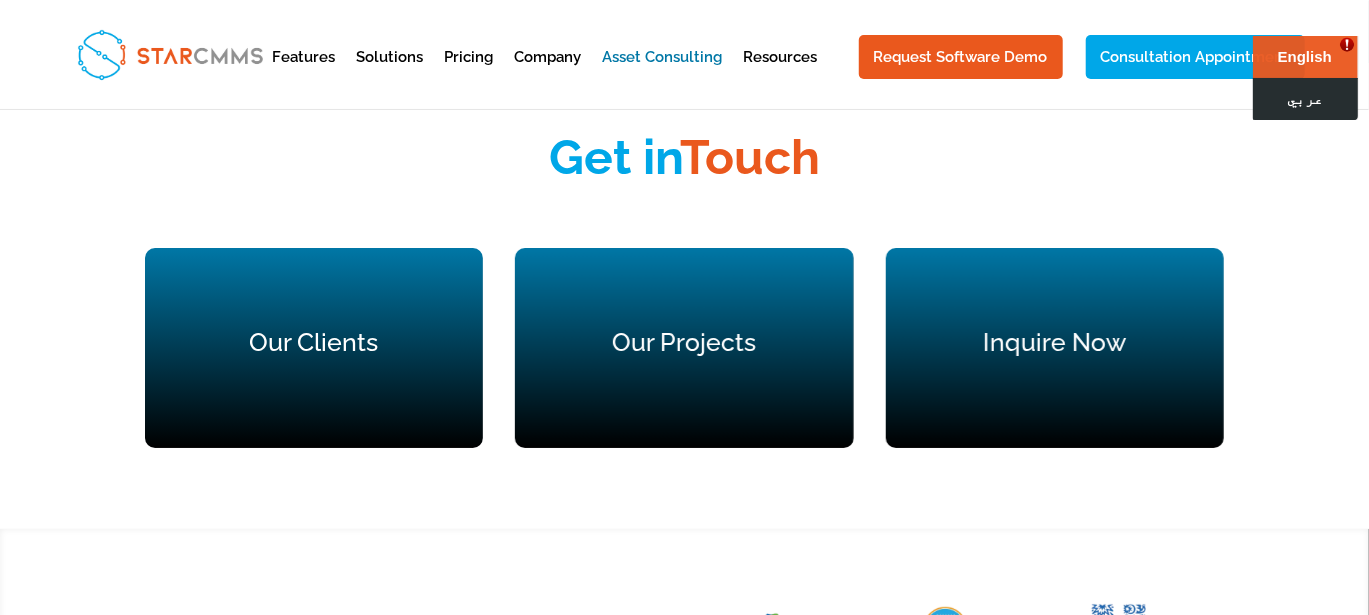 click on "عربي" at bounding box center [1304, 98] 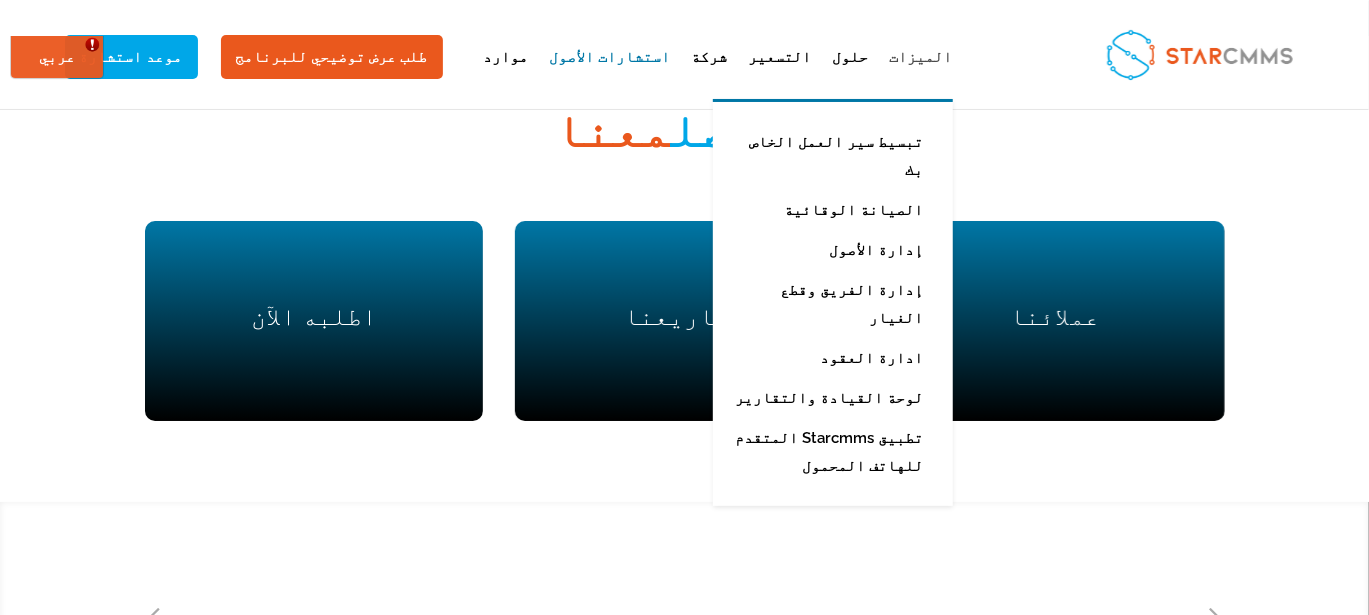 scroll, scrollTop: 0, scrollLeft: 0, axis: both 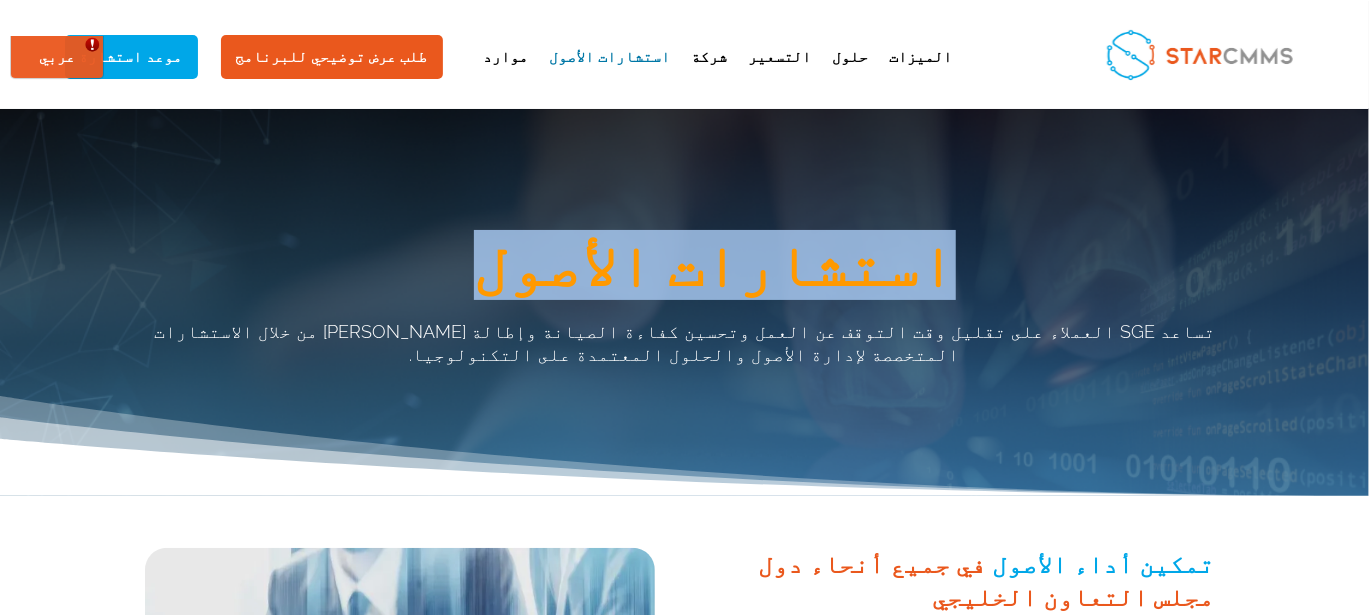 drag, startPoint x: 829, startPoint y: 259, endPoint x: 478, endPoint y: 257, distance: 351.0057 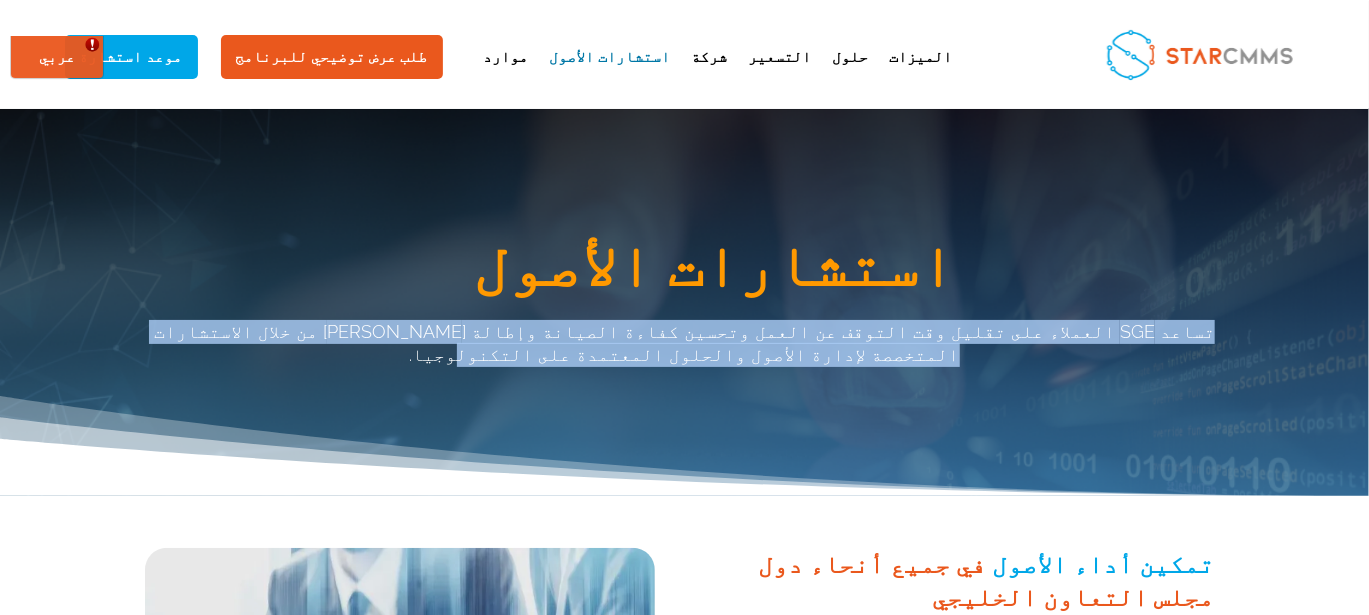 drag, startPoint x: 1197, startPoint y: 330, endPoint x: 159, endPoint y: 335, distance: 1038.0121 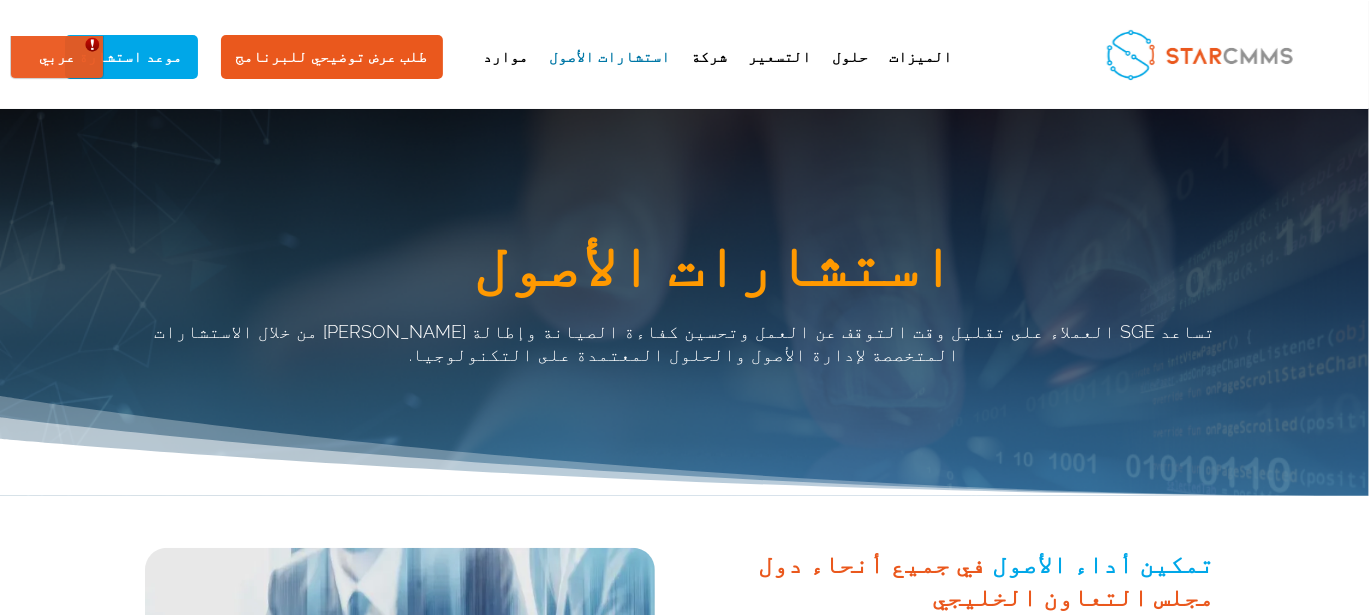 click on "استشارات الأصول" at bounding box center (715, 270) 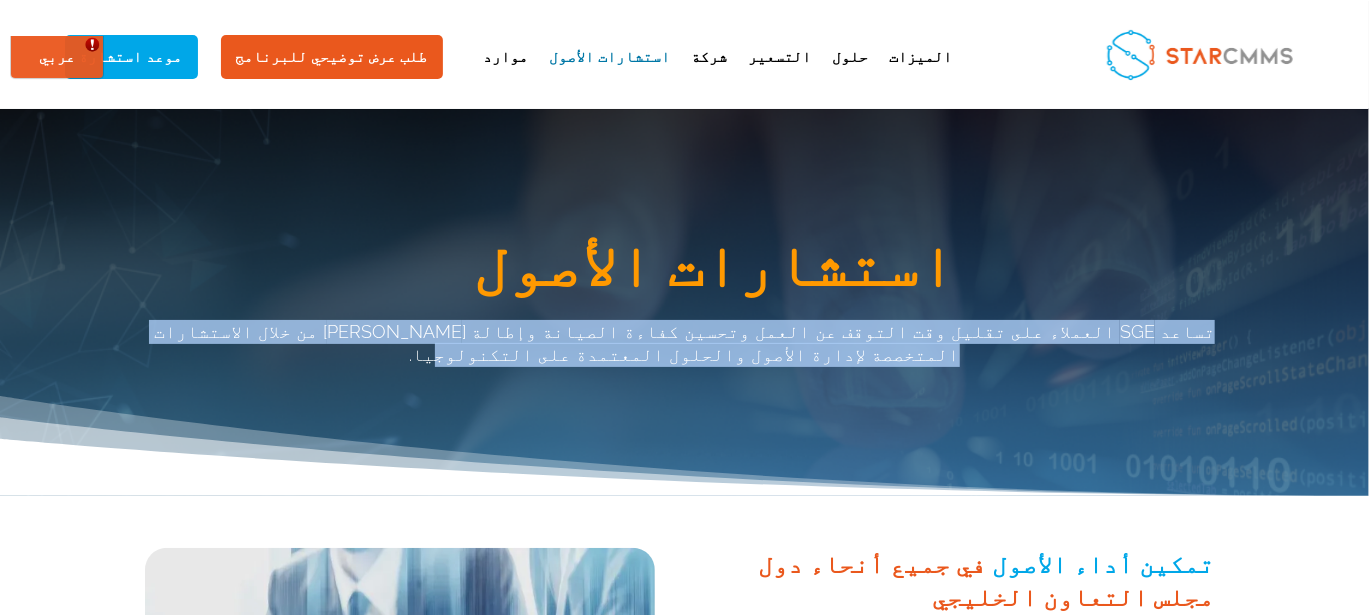 drag, startPoint x: 1212, startPoint y: 325, endPoint x: 152, endPoint y: 331, distance: 1060.017 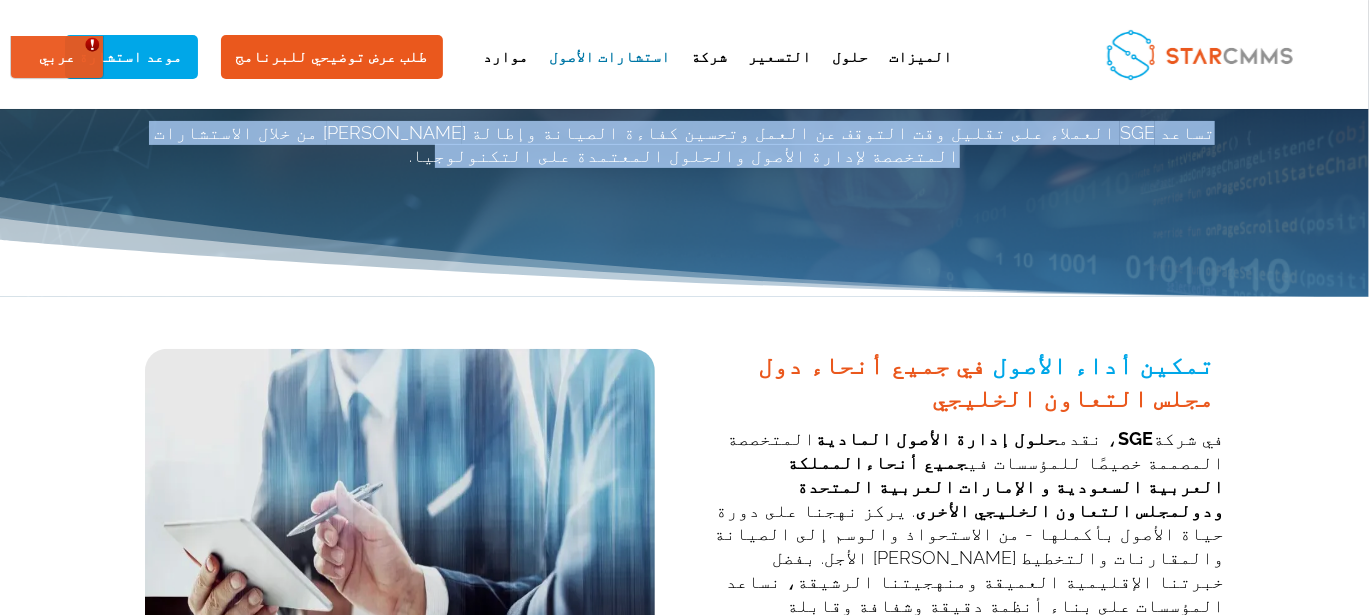 scroll, scrollTop: 200, scrollLeft: 0, axis: vertical 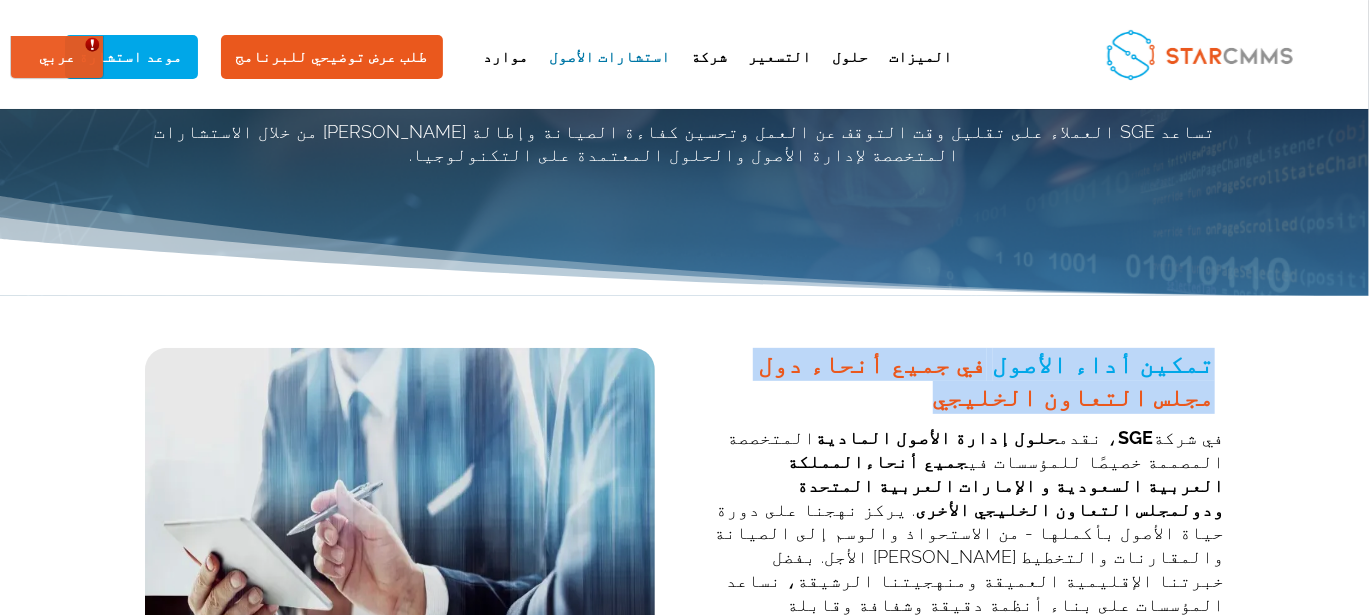 drag, startPoint x: 234, startPoint y: 386, endPoint x: 136, endPoint y: 354, distance: 103.09219 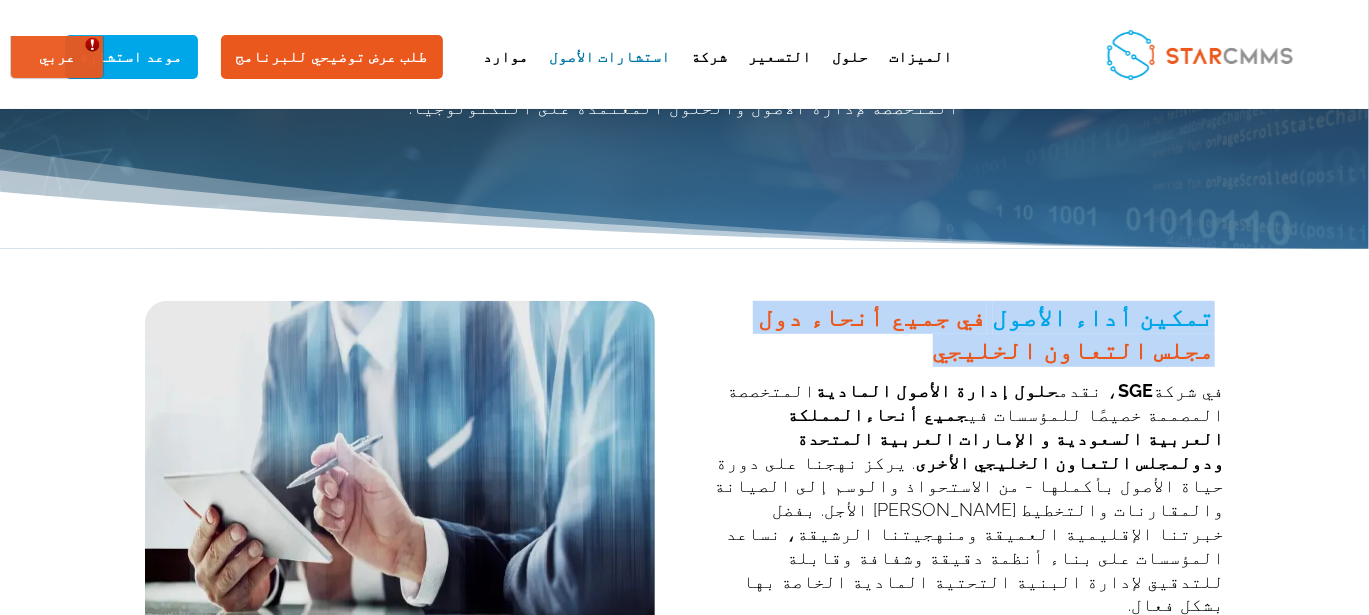 scroll, scrollTop: 366, scrollLeft: 0, axis: vertical 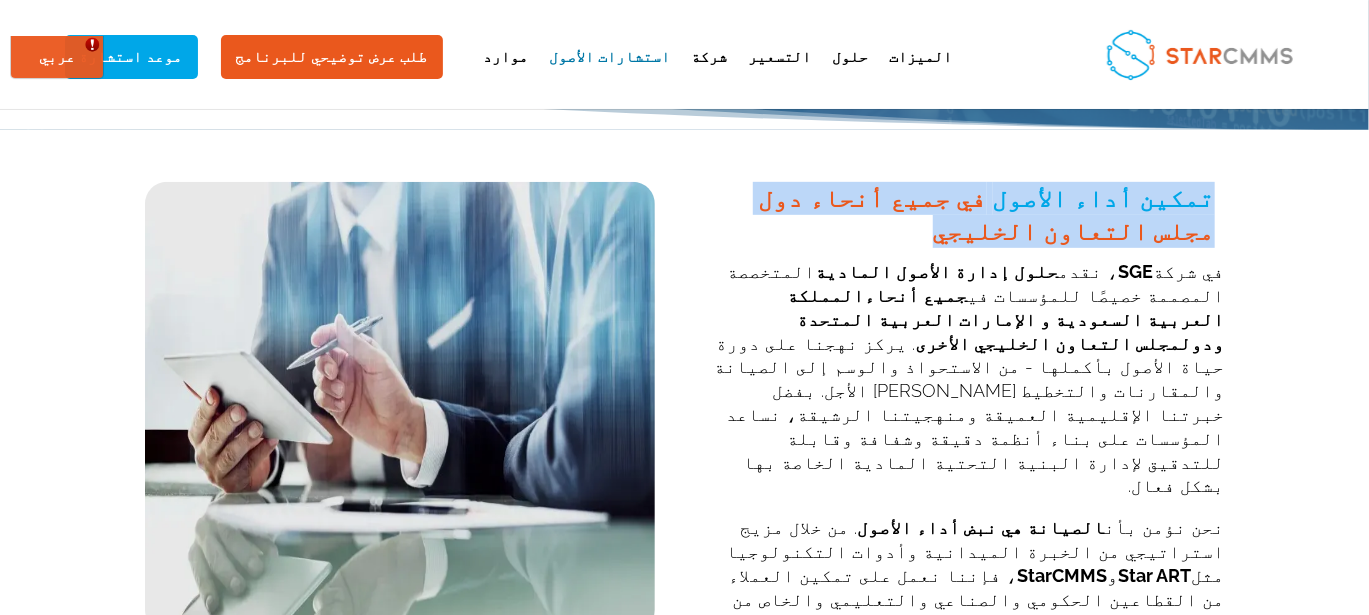 drag, startPoint x: 512, startPoint y: 369, endPoint x: 142, endPoint y: 251, distance: 388.36066 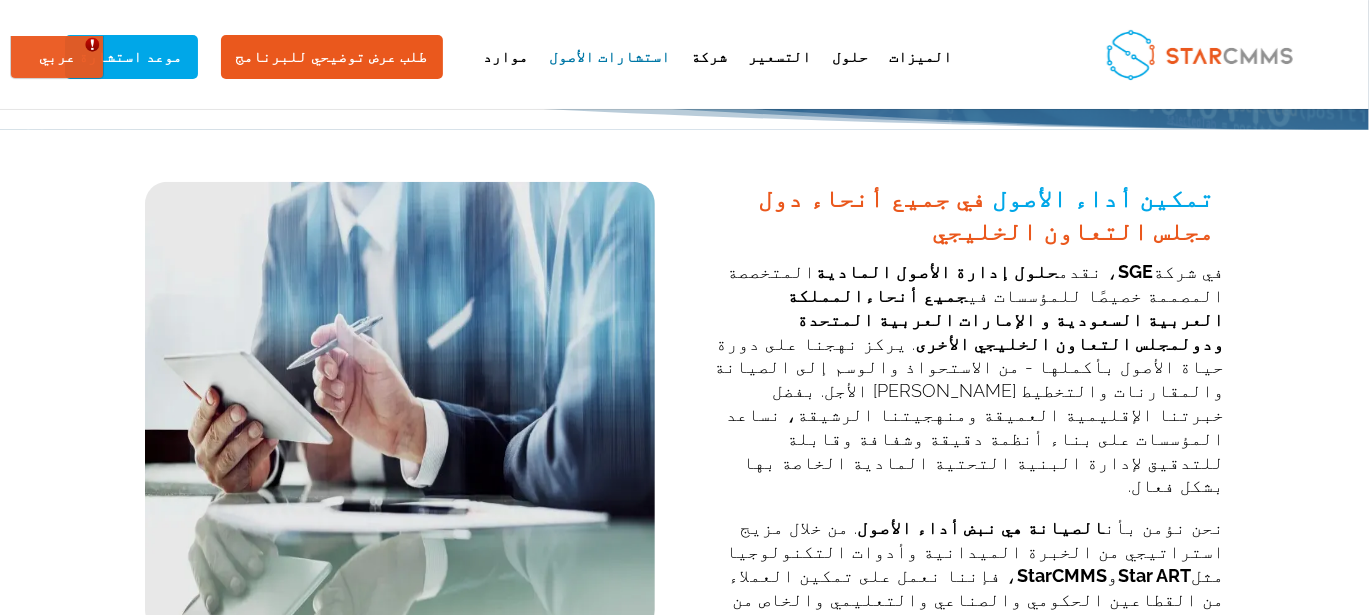 click on "في شركة  SGE  ، نقدم  حلول إدارة الأصول المادية  المتخصصة المصممة خصيصًا للمؤسسات في  جميع أنحاء  المملكة العربية السعودية و الإمارات العربية المتحدة ودول  مجلس التعاون الخليجي الأخرى . يركز نهجنا على دورة حياة الأصول بأكملها - من الاستحواذ والوسم إلى الصيانة والمقارنات والتخطيط الرأسمالي الطويل الأجل. بفضل خبرتنا الإقليمية العميقة ومنهجيتنا الرشيقة، نساعد المؤسسات على بناء أنظمة دقيقة وشفافة وقابلة للتدقيق لإدارة البنية التحتية المادية الخاصة بها بشكل فعال." at bounding box center [969, 388] 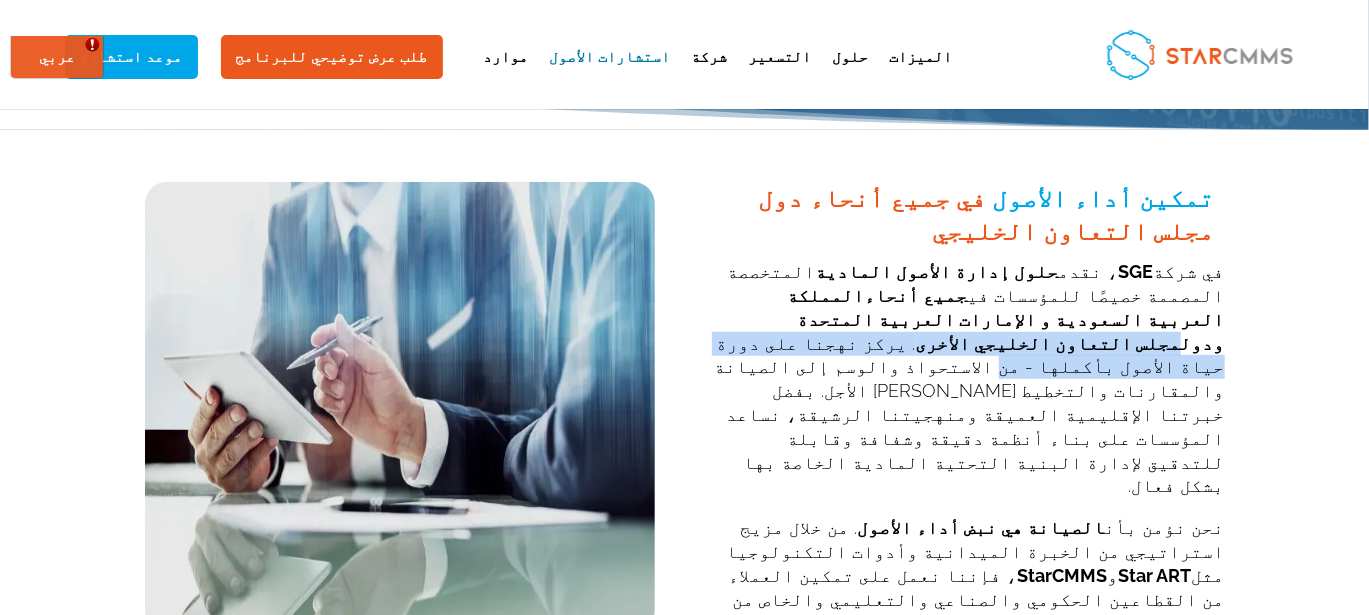 drag, startPoint x: 608, startPoint y: 298, endPoint x: 146, endPoint y: 292, distance: 462.03897 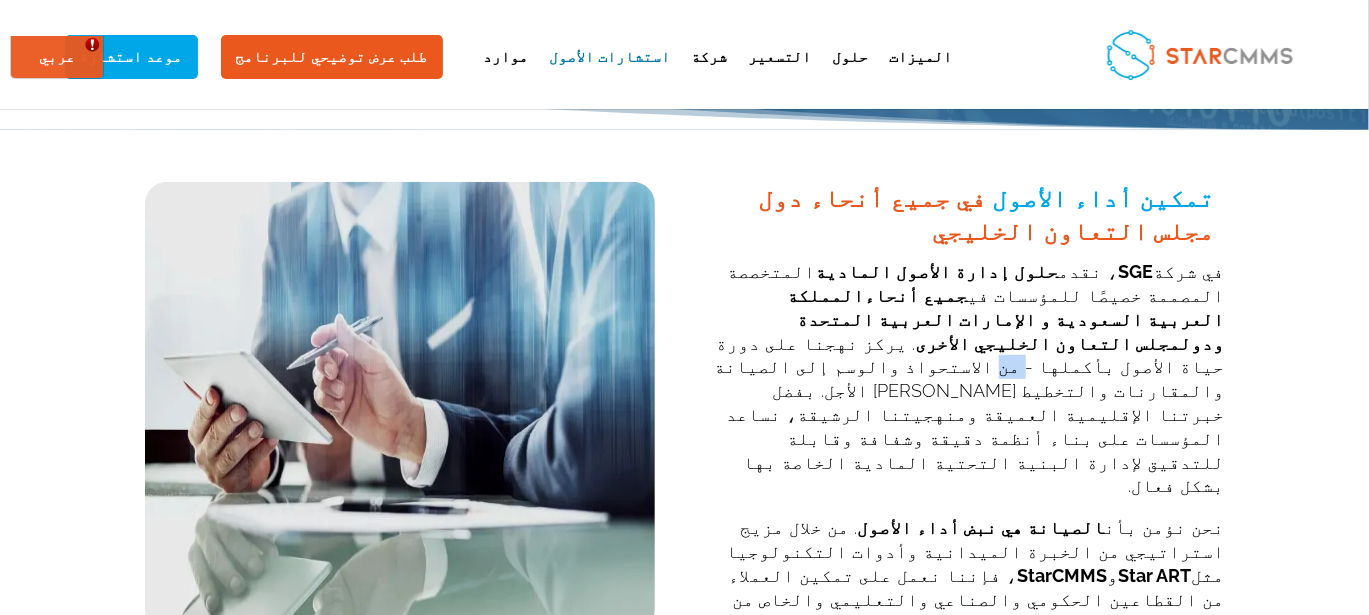drag, startPoint x: 586, startPoint y: 296, endPoint x: 611, endPoint y: 302, distance: 25.70992 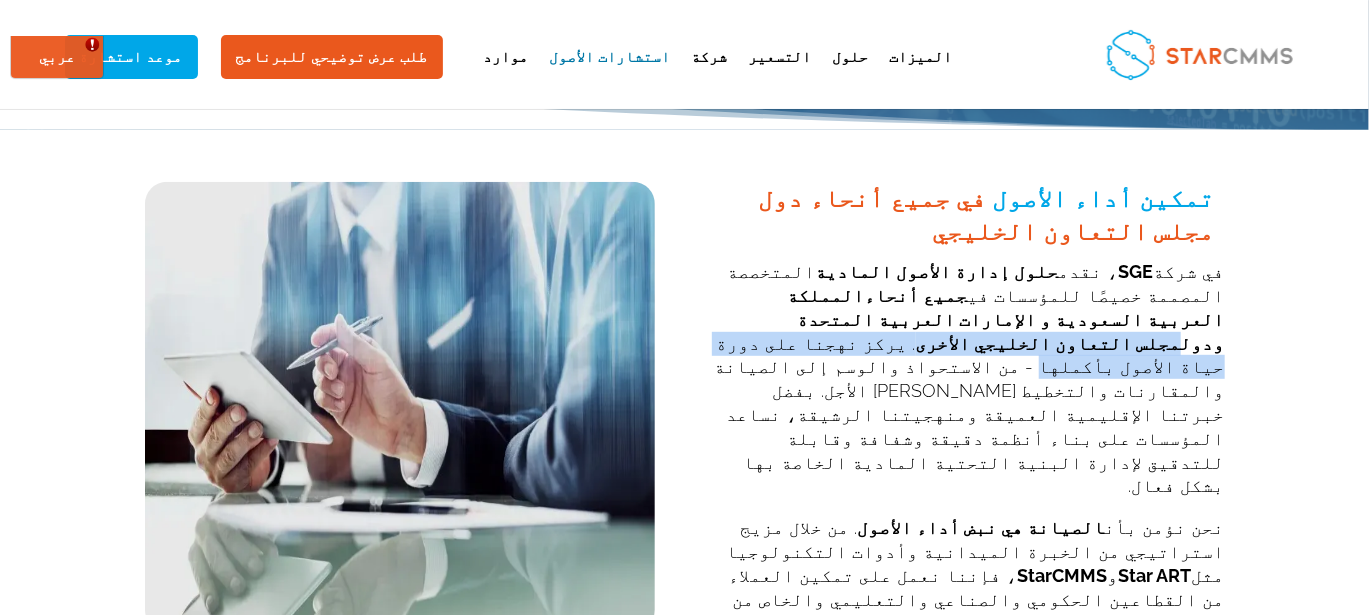 drag, startPoint x: 576, startPoint y: 302, endPoint x: 142, endPoint y: 297, distance: 434.0288 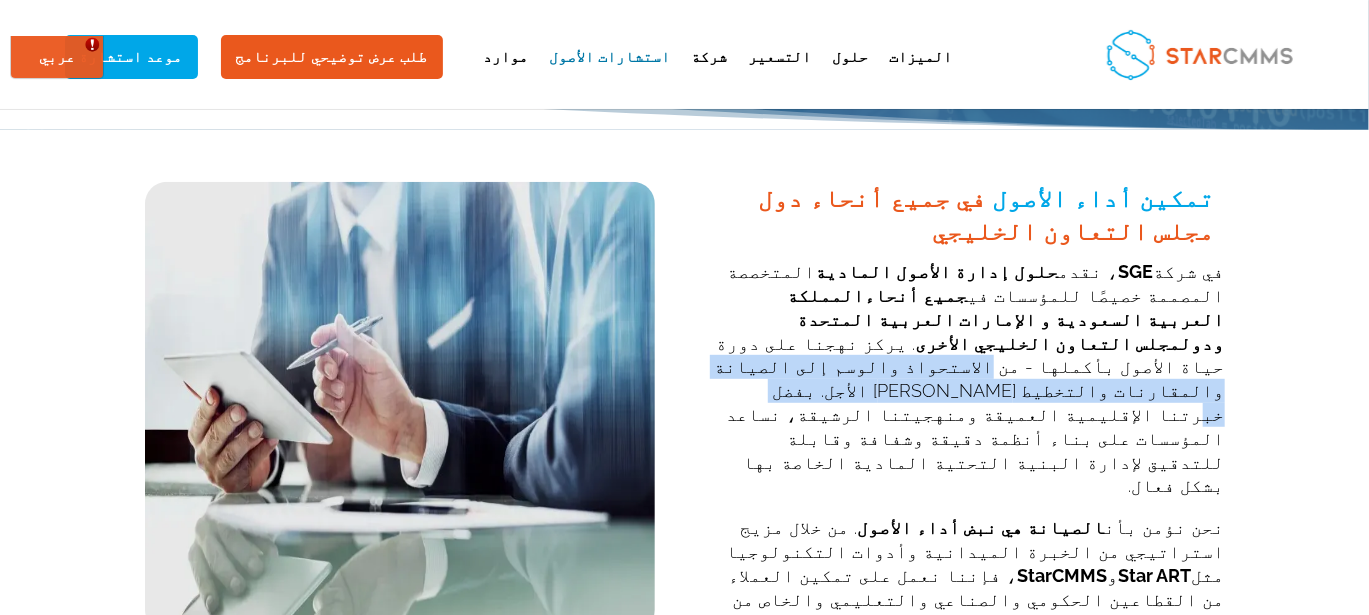 drag, startPoint x: 617, startPoint y: 318, endPoint x: 137, endPoint y: 318, distance: 480 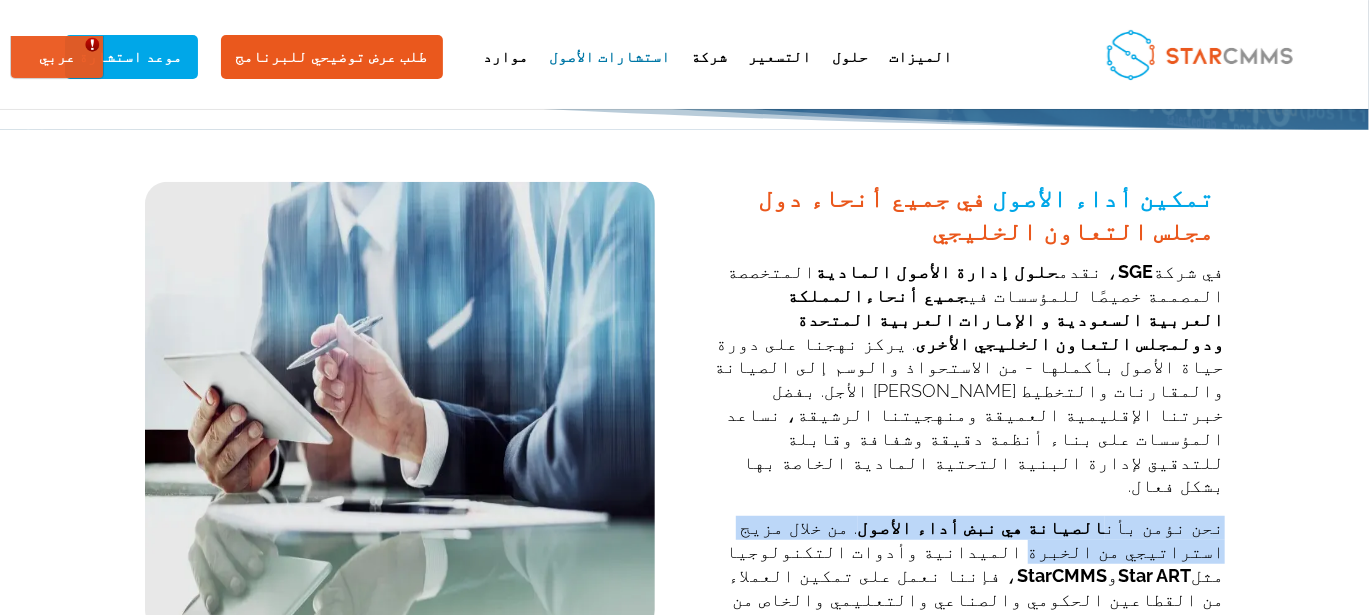 drag, startPoint x: 628, startPoint y: 406, endPoint x: 138, endPoint y: 408, distance: 490.0041 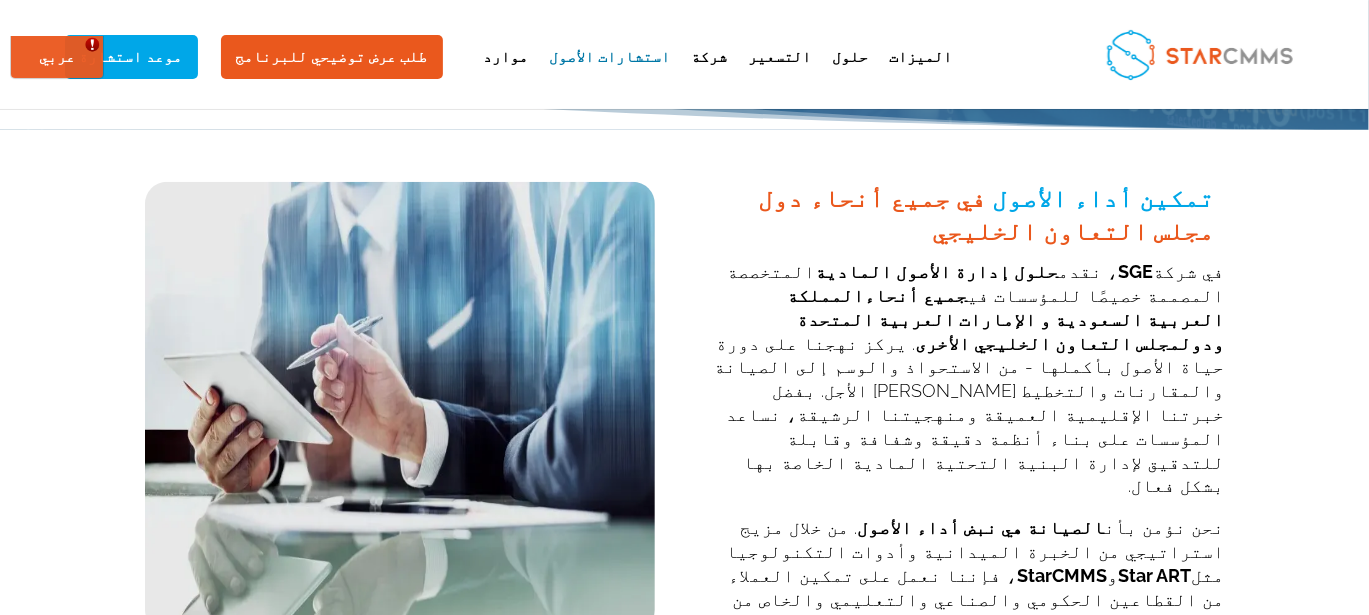 click on "نحن نؤمن بأن  الصيانة هي نبض أداء الأصول . من خلال مزيج استراتيجي من الخبرة الميدانية وأدوات التكنولوجيا مثل  Star ART  و  StarCMMS  ، فإننا نعمل على تمكين العملاء من القطاعين الحكومي والصناعي والتعليمي والخاص من اتخاذ قرارات تعتمد على البيانات والتي تعمل على تقليل التكاليف وتحسين عمر الأصول وتحسين تقديم الخدمات." at bounding box center (969, 599) 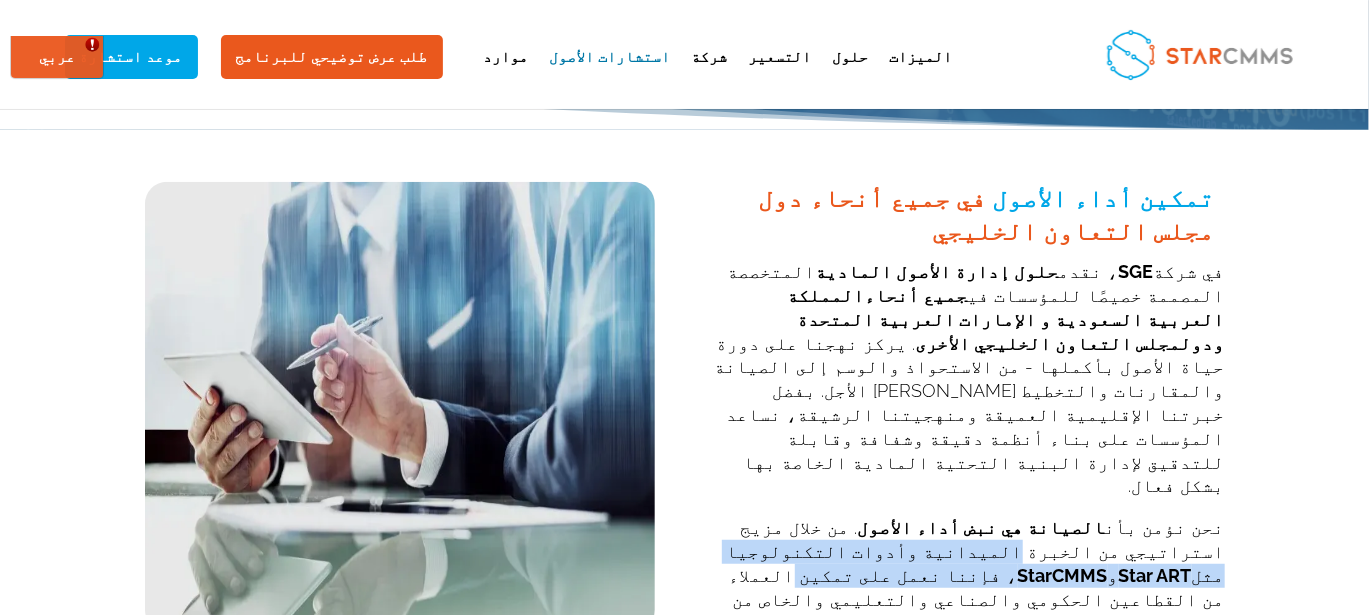 drag, startPoint x: 639, startPoint y: 437, endPoint x: 122, endPoint y: 437, distance: 517 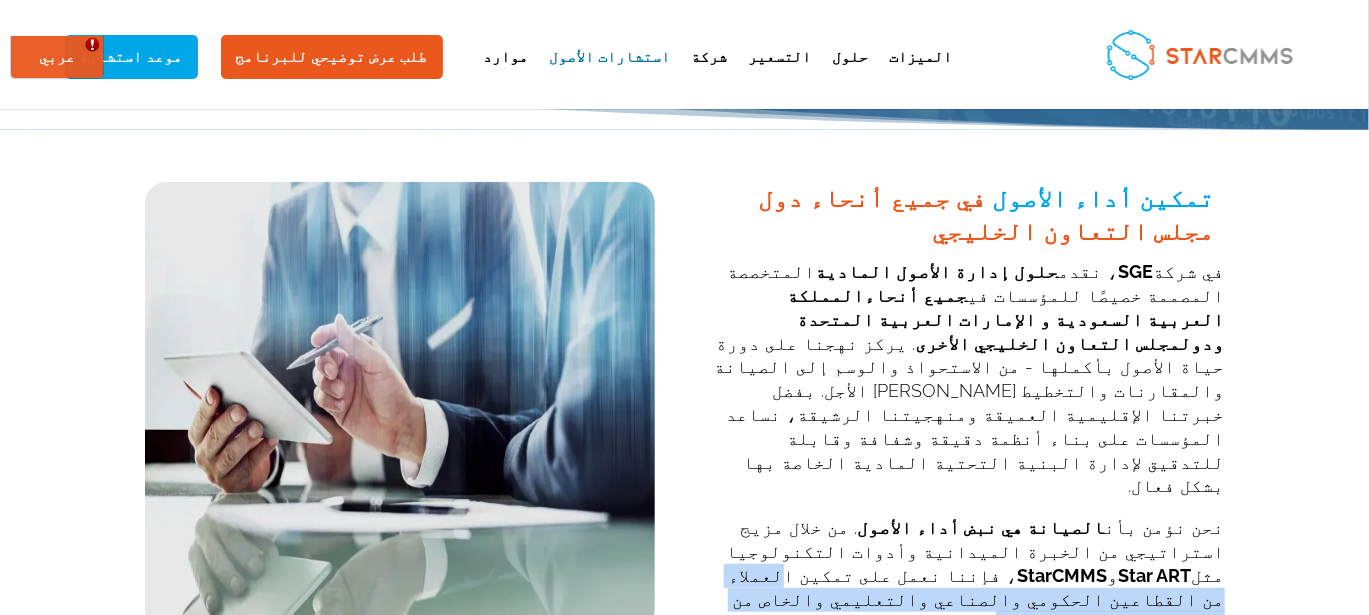 drag, startPoint x: 647, startPoint y: 459, endPoint x: 145, endPoint y: 470, distance: 502.1205 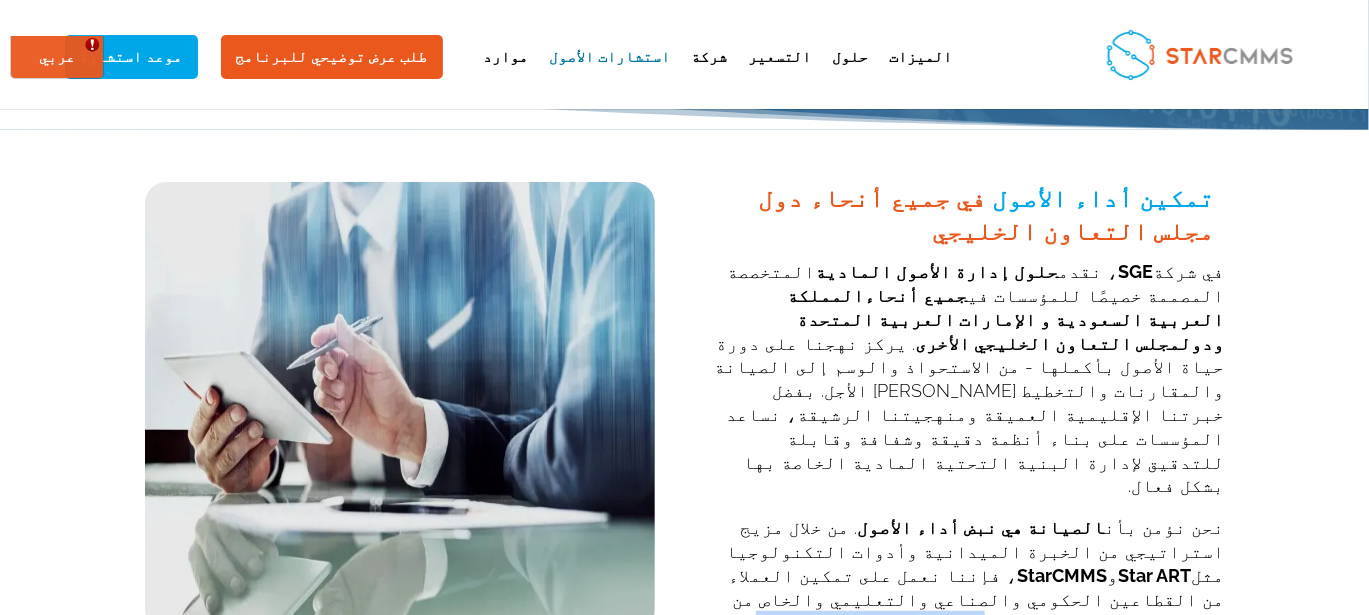 drag, startPoint x: 630, startPoint y: 482, endPoint x: 131, endPoint y: 493, distance: 499.12122 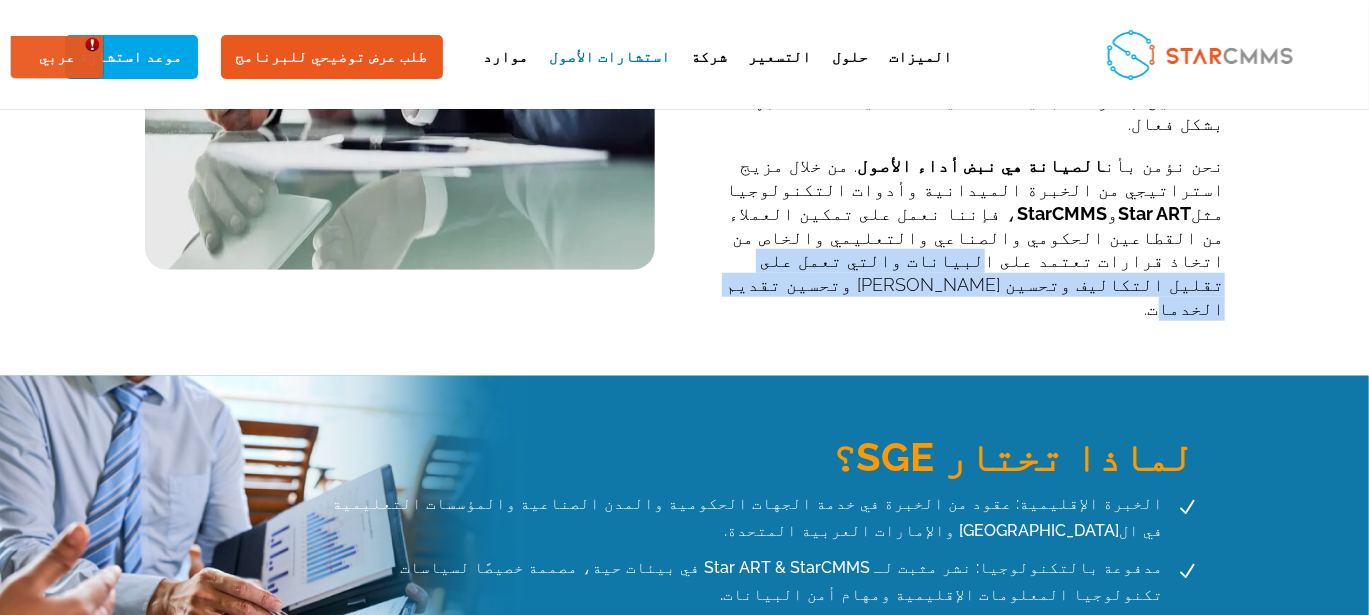 scroll, scrollTop: 733, scrollLeft: 0, axis: vertical 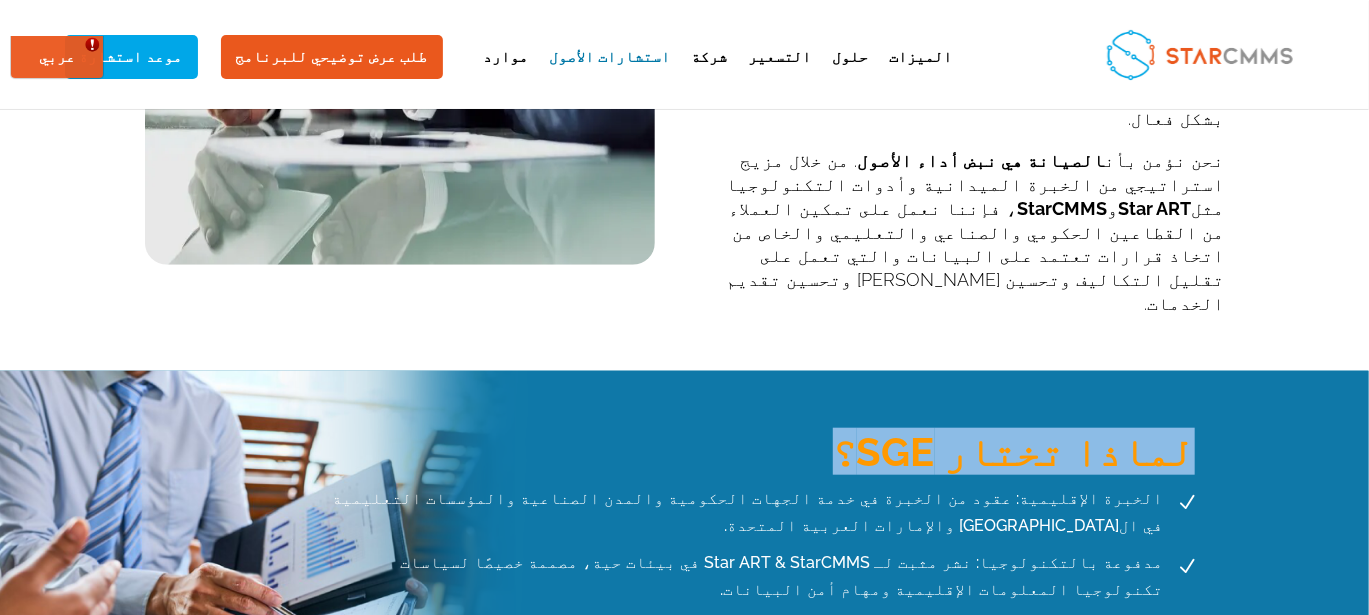 drag, startPoint x: 411, startPoint y: 382, endPoint x: 166, endPoint y: 379, distance: 245.01837 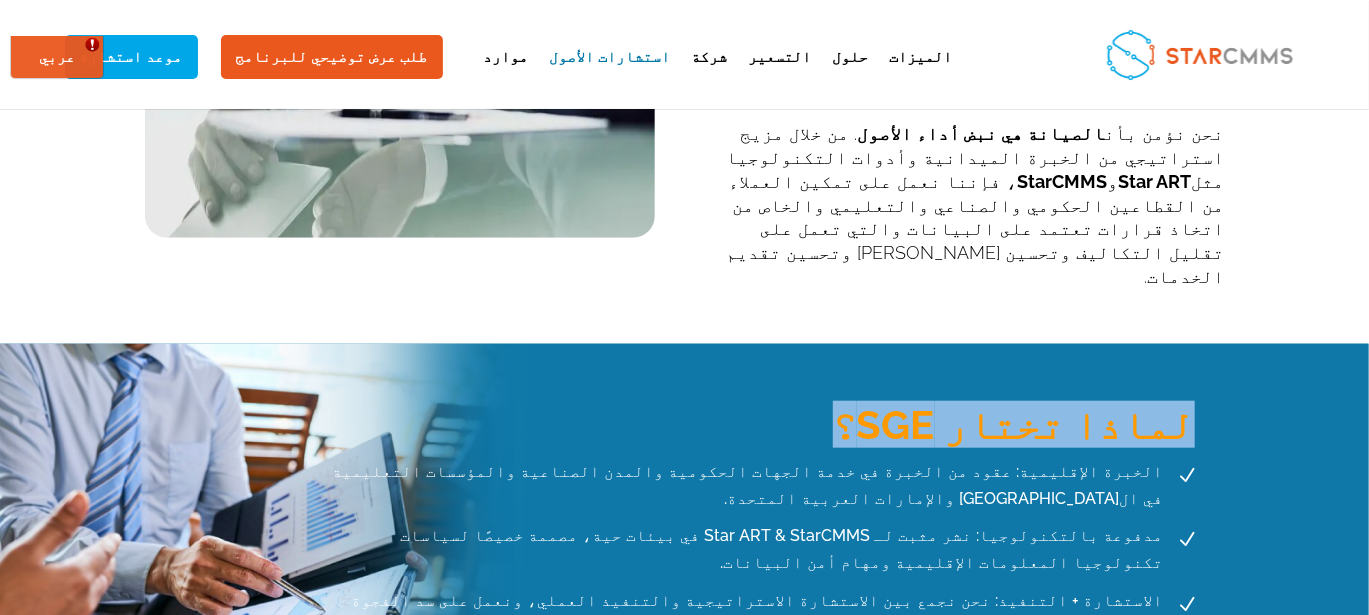 scroll, scrollTop: 766, scrollLeft: 0, axis: vertical 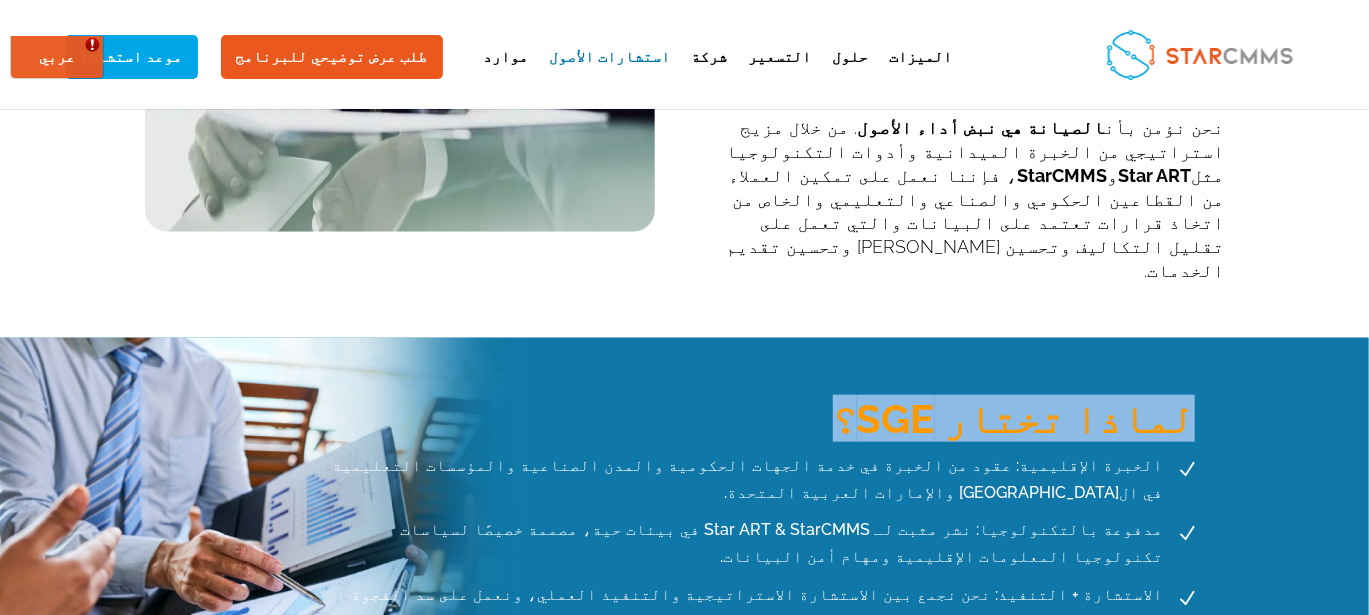 drag, startPoint x: 986, startPoint y: 391, endPoint x: 203, endPoint y: 389, distance: 783.00256 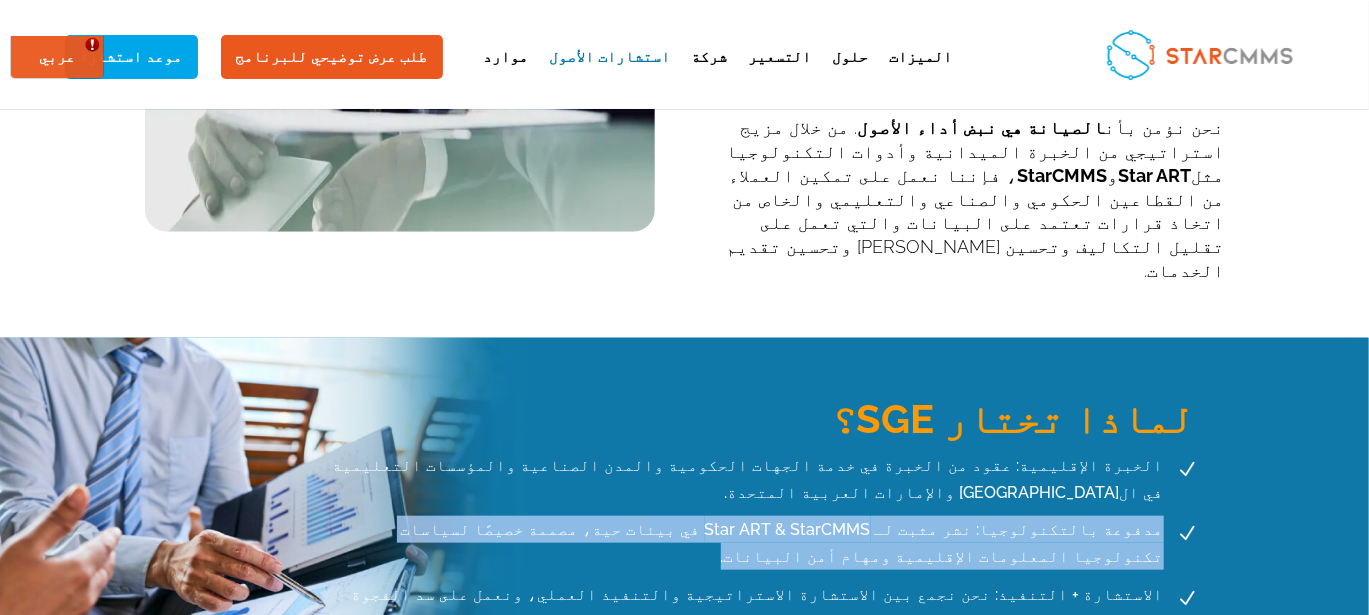 drag, startPoint x: 1008, startPoint y: 435, endPoint x: 206, endPoint y: 442, distance: 802.0305 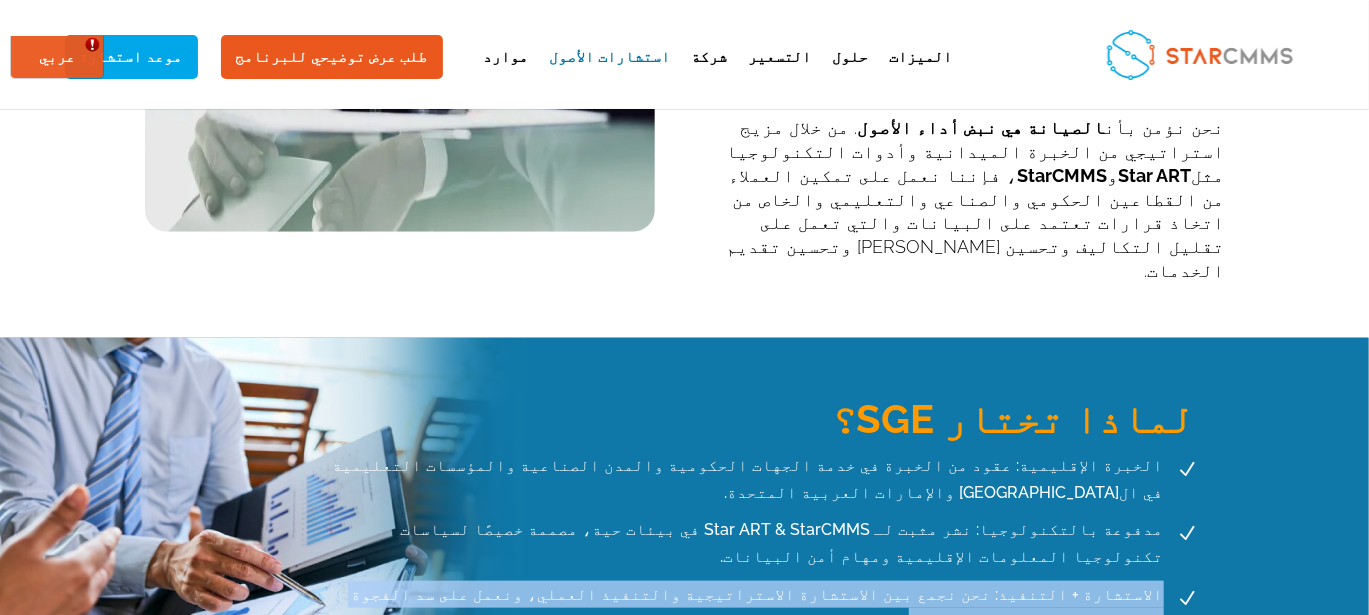 drag, startPoint x: 844, startPoint y: 492, endPoint x: 207, endPoint y: 475, distance: 637.2268 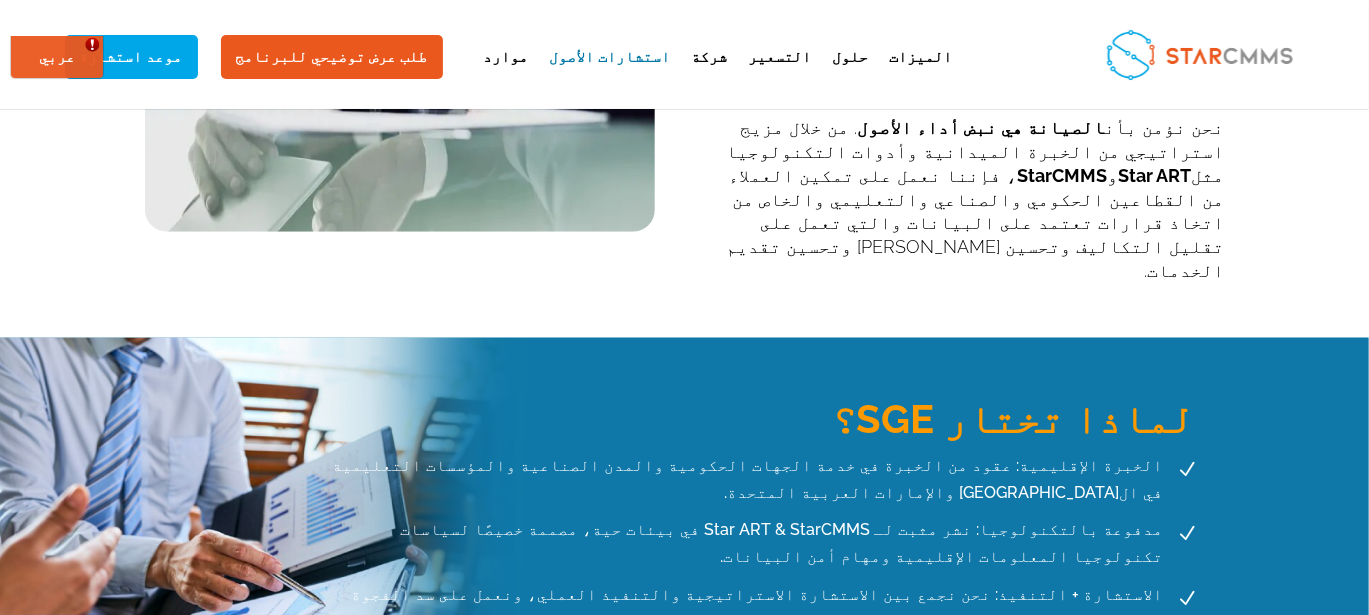 drag, startPoint x: 763, startPoint y: 525, endPoint x: 197, endPoint y: 519, distance: 566.0318 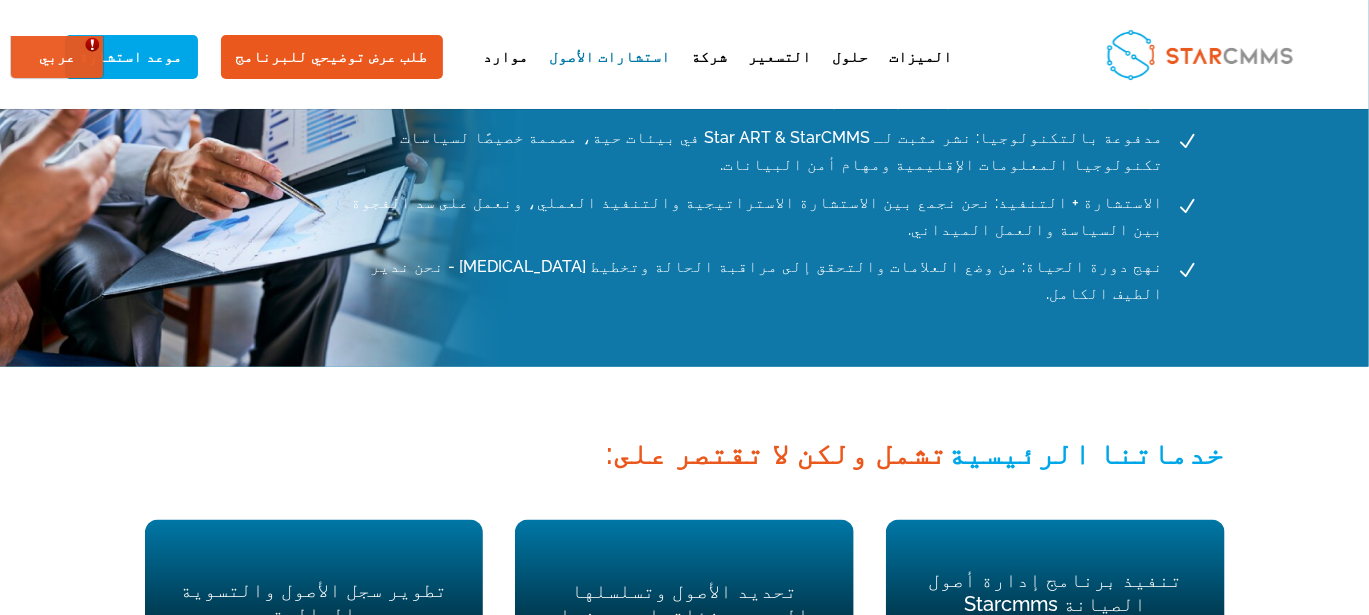 scroll, scrollTop: 1166, scrollLeft: 0, axis: vertical 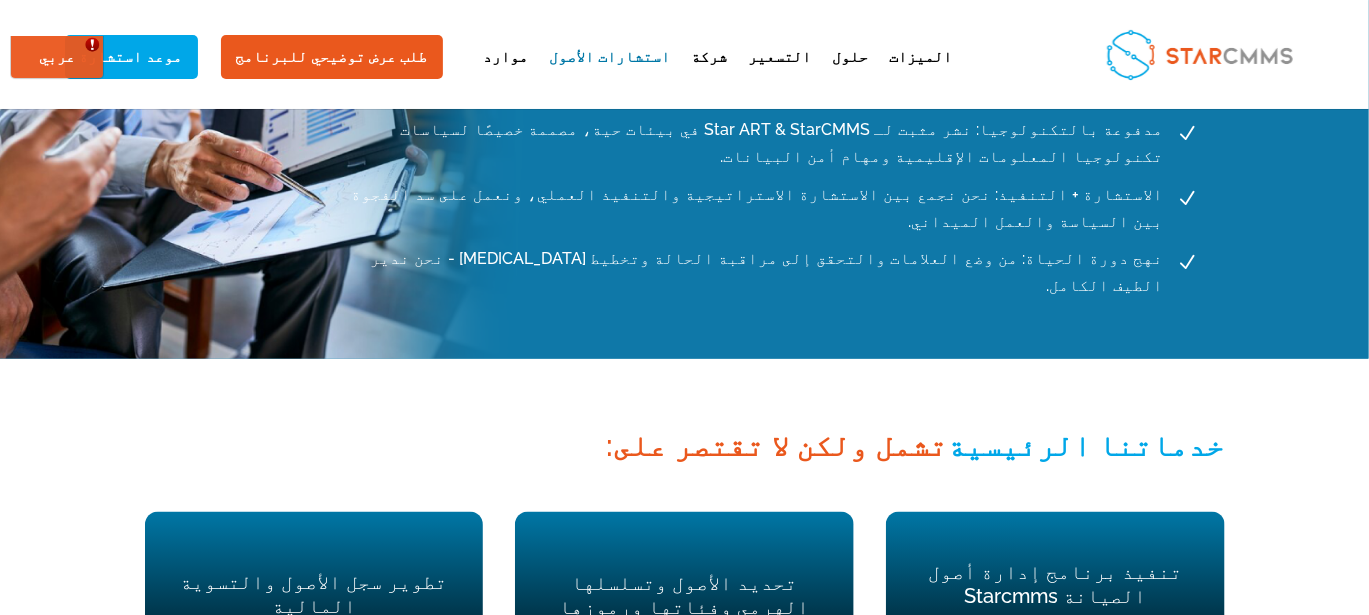 drag, startPoint x: 585, startPoint y: 296, endPoint x: 146, endPoint y: 286, distance: 439.1139 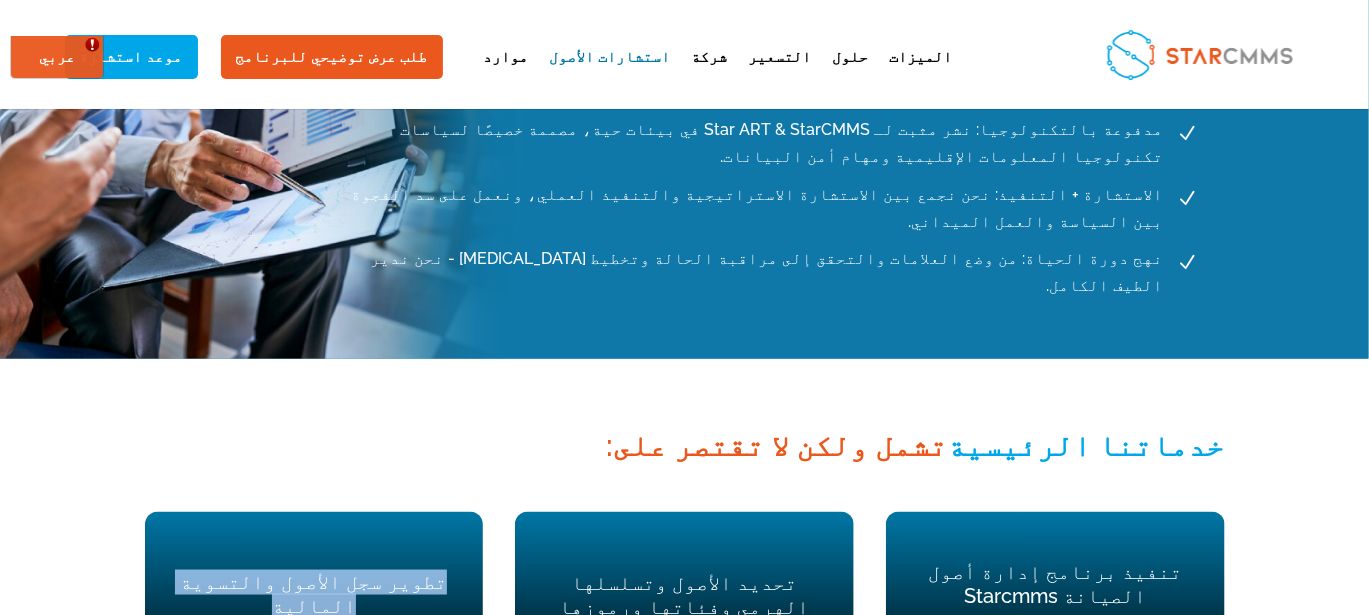 drag, startPoint x: 1187, startPoint y: 432, endPoint x: 903, endPoint y: 441, distance: 284.14258 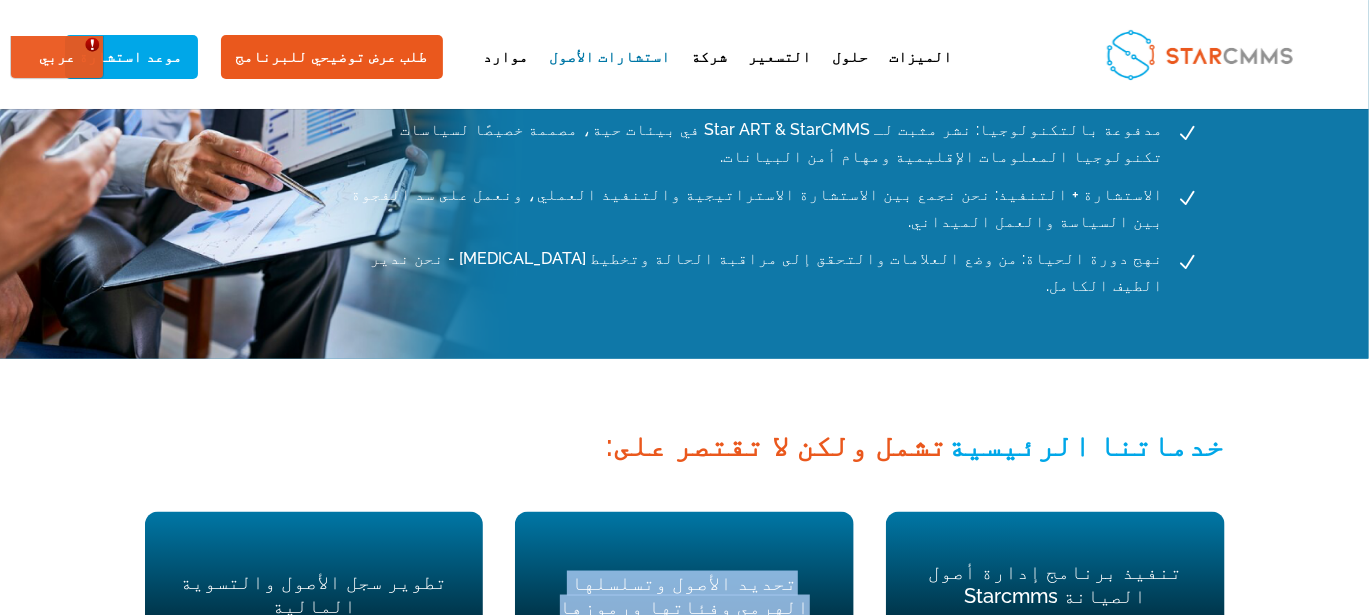 drag, startPoint x: 807, startPoint y: 454, endPoint x: 543, endPoint y: 436, distance: 264.6129 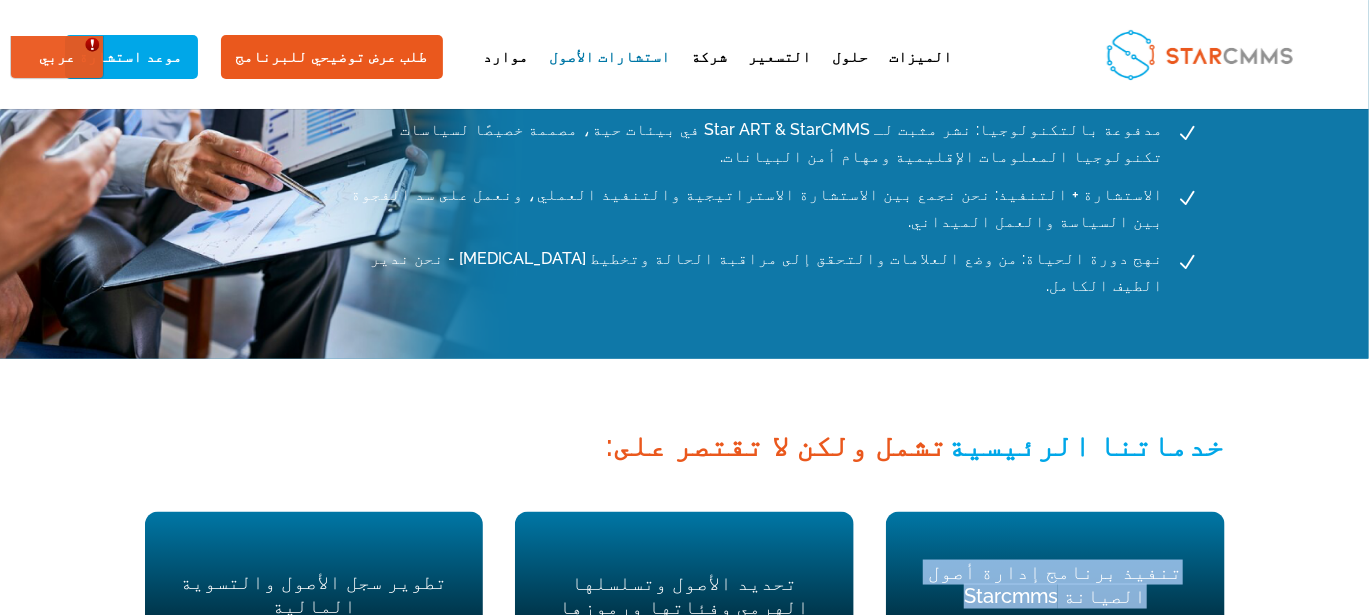 drag, startPoint x: 395, startPoint y: 453, endPoint x: 208, endPoint y: 423, distance: 189.39113 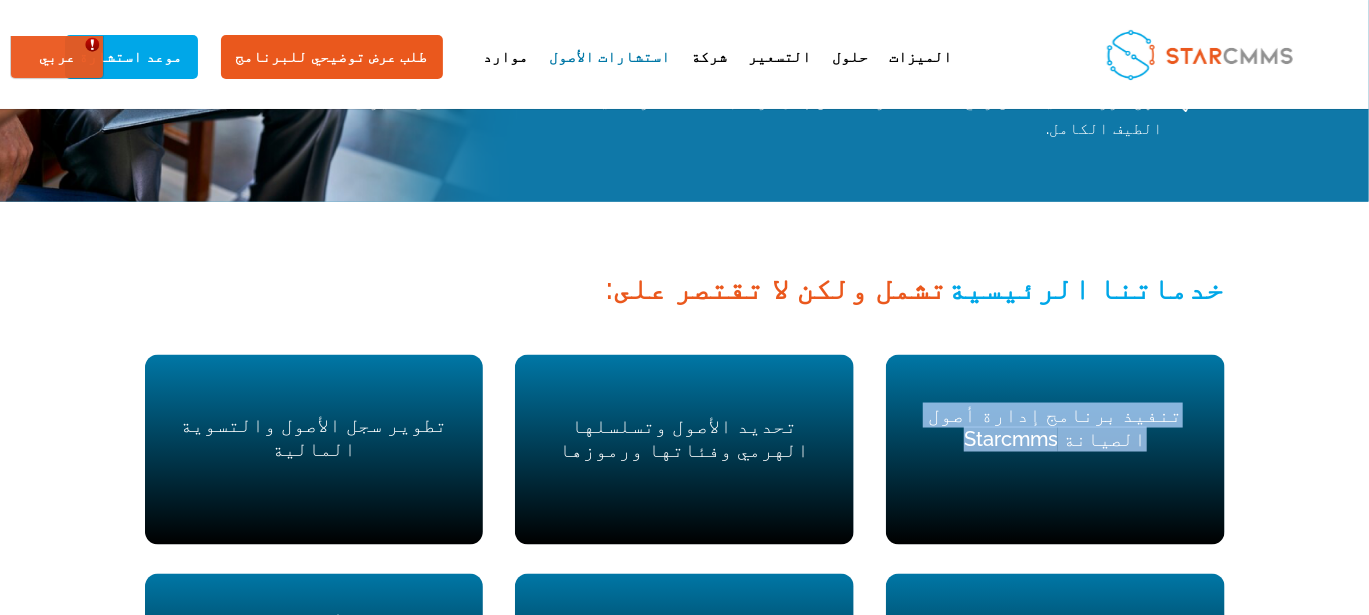scroll, scrollTop: 1366, scrollLeft: 0, axis: vertical 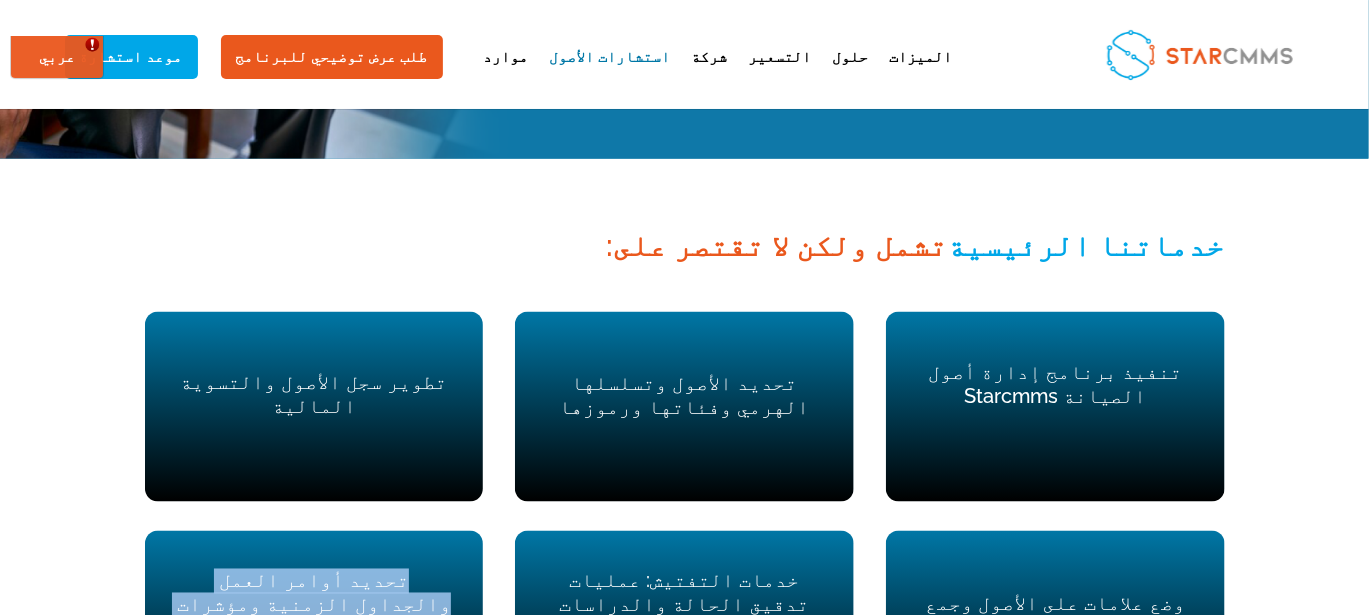 drag, startPoint x: 1025, startPoint y: 488, endPoint x: 881, endPoint y: 430, distance: 155.24174 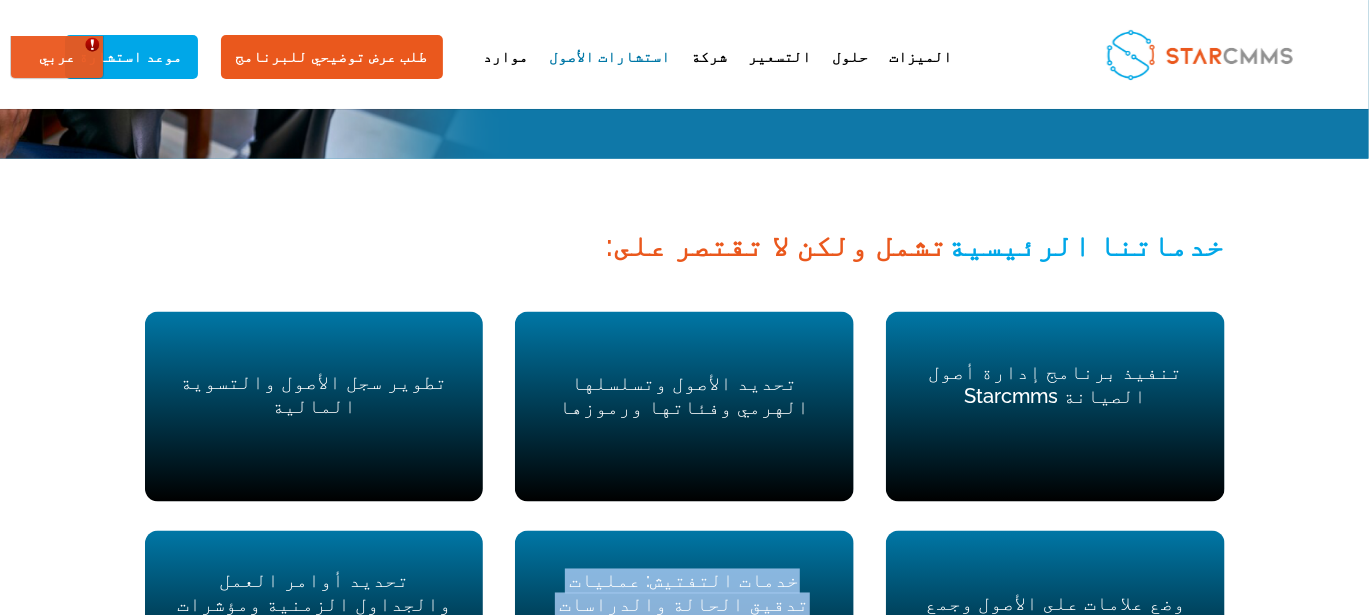 drag, startPoint x: 707, startPoint y: 487, endPoint x: 557, endPoint y: 441, distance: 156.89487 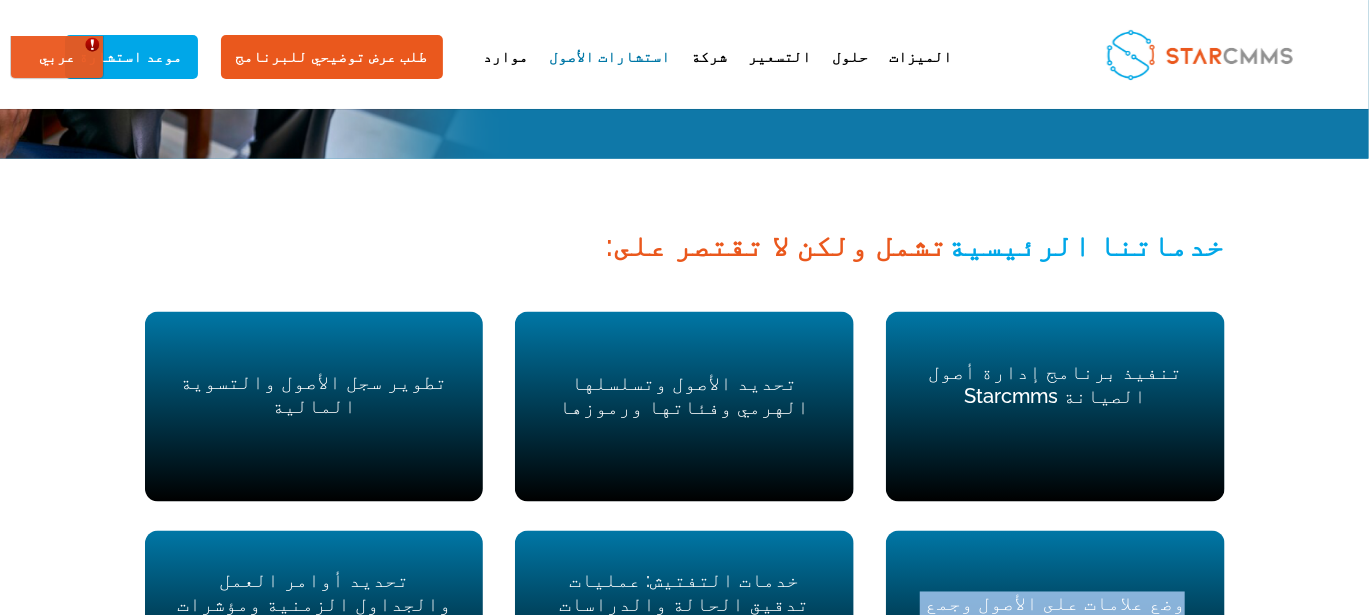 drag, startPoint x: 351, startPoint y: 485, endPoint x: 174, endPoint y: 454, distance: 179.69418 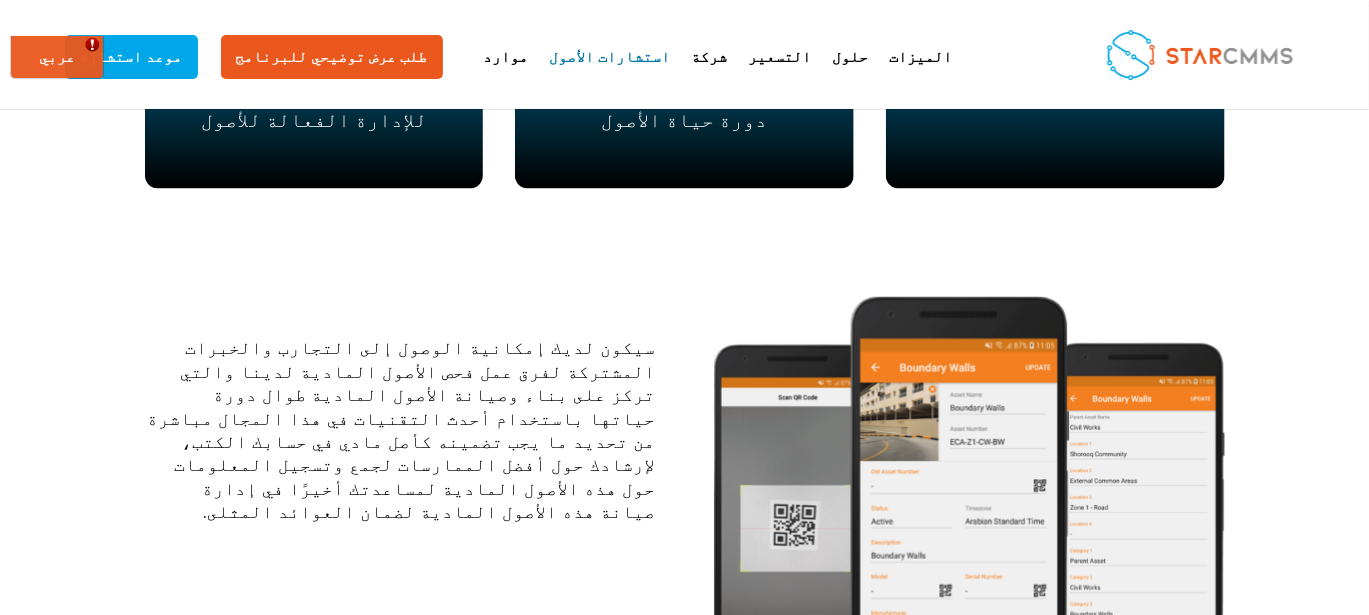 scroll, scrollTop: 1899, scrollLeft: 0, axis: vertical 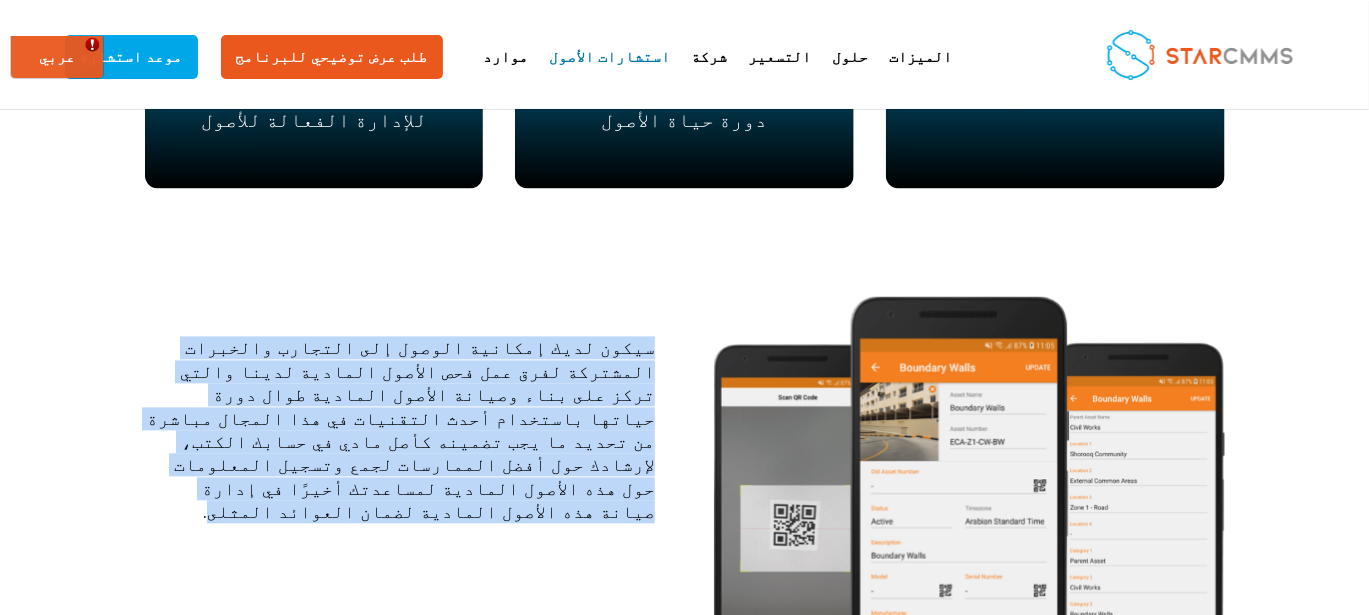 drag, startPoint x: 1173, startPoint y: 288, endPoint x: 689, endPoint y: 209, distance: 490.40494 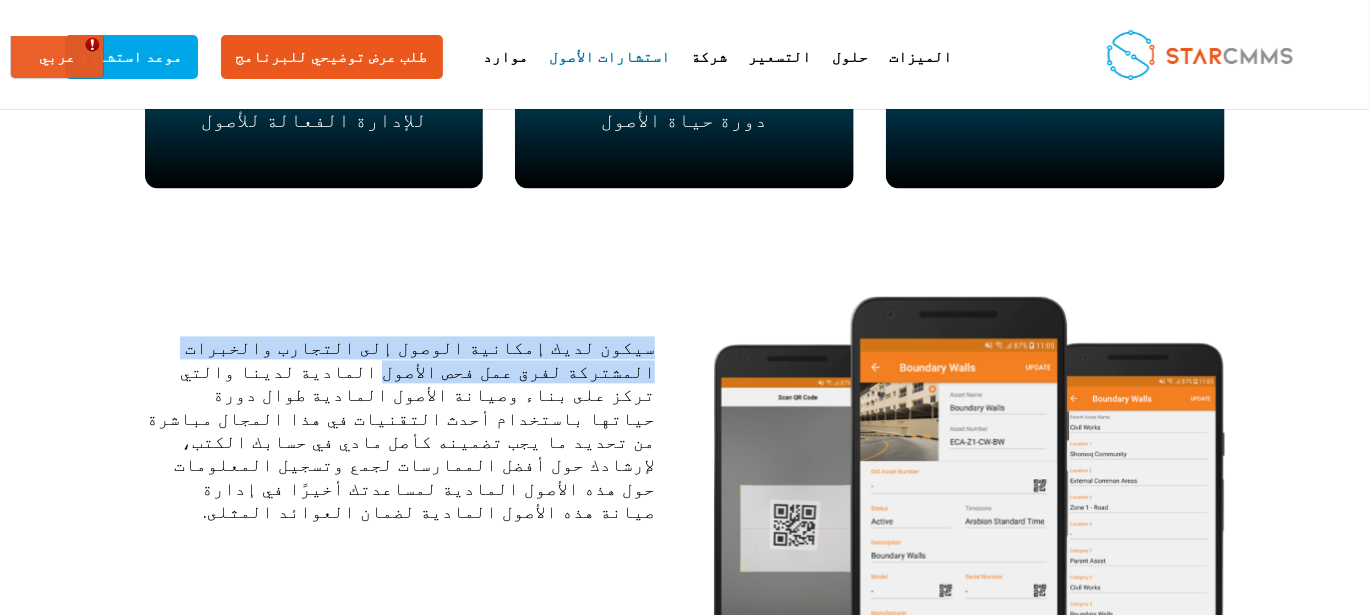 drag, startPoint x: 1200, startPoint y: 195, endPoint x: 700, endPoint y: 204, distance: 500.081 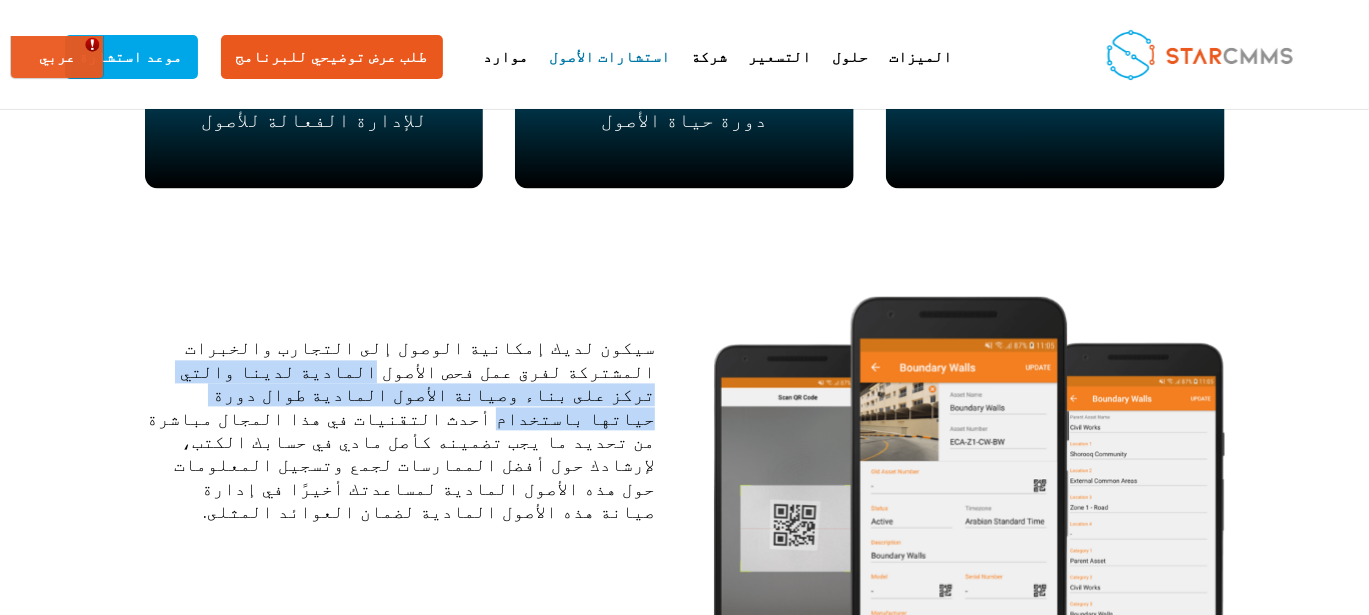 drag, startPoint x: 1197, startPoint y: 226, endPoint x: 704, endPoint y: 222, distance: 493.01624 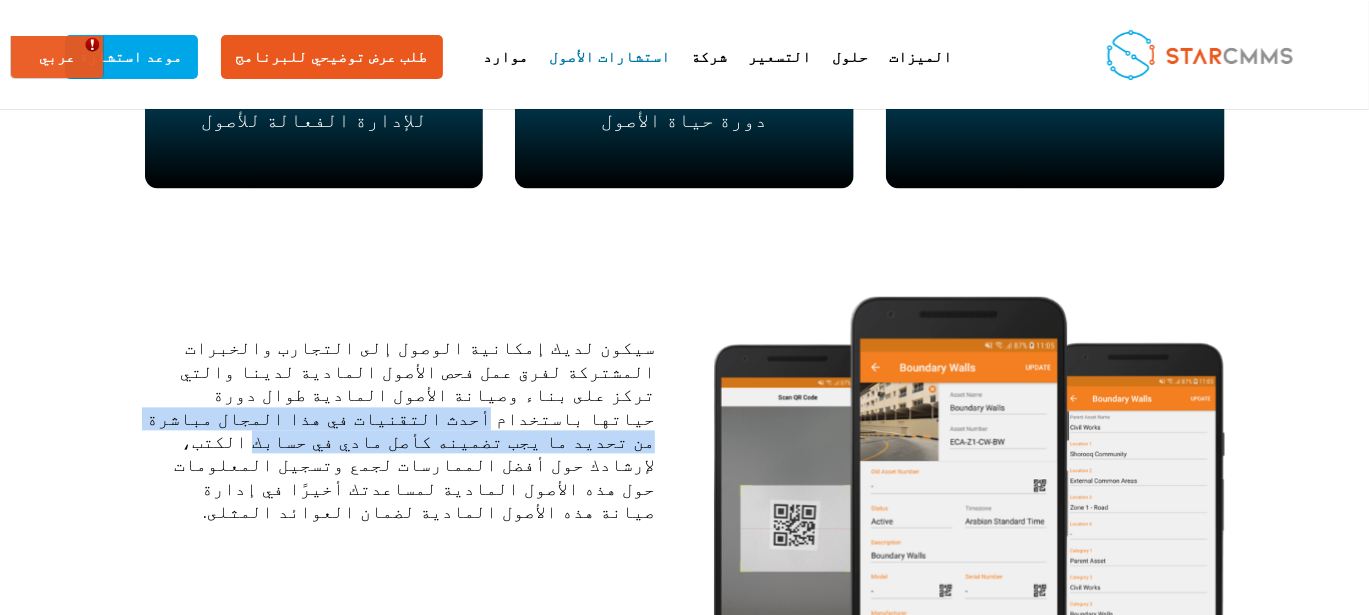 drag, startPoint x: 1212, startPoint y: 245, endPoint x: 708, endPoint y: 240, distance: 504.0248 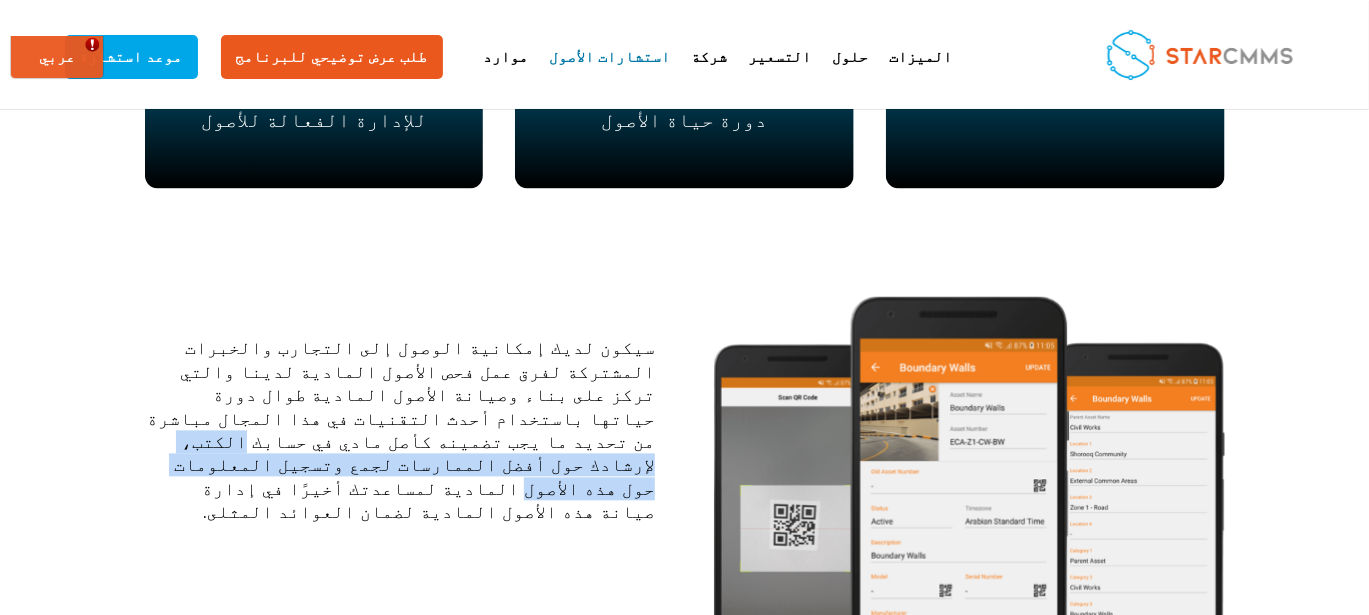 drag, startPoint x: 1191, startPoint y: 270, endPoint x: 709, endPoint y: 266, distance: 482.0166 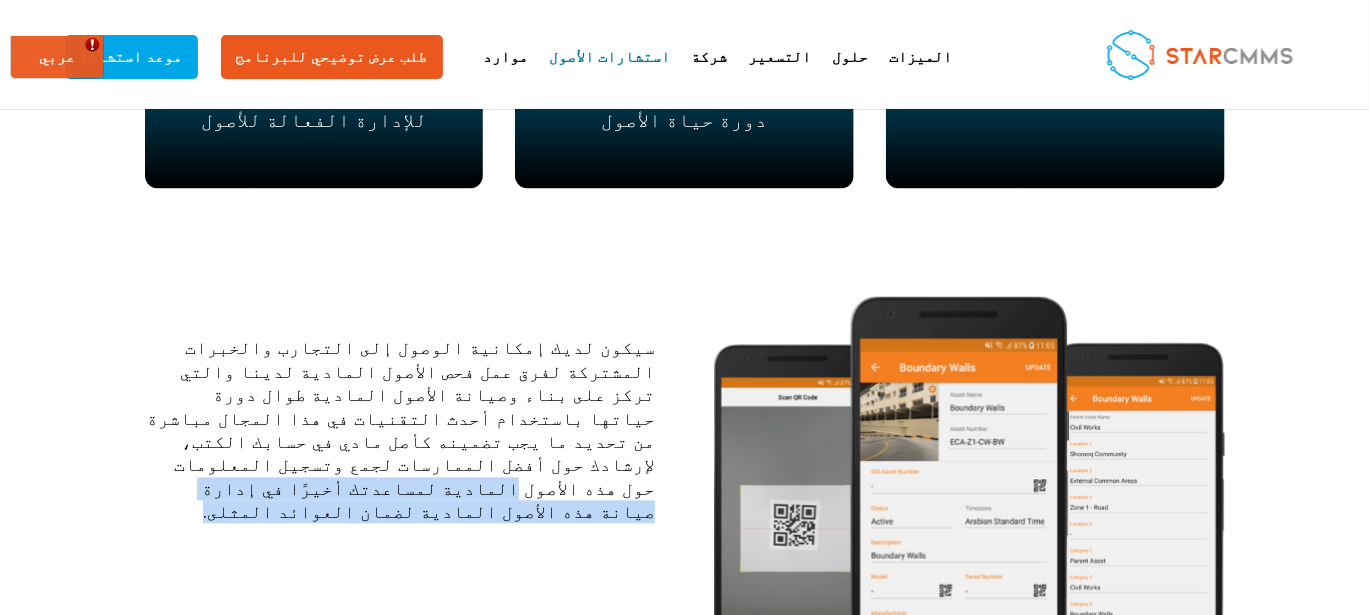 drag, startPoint x: 1178, startPoint y: 291, endPoint x: 695, endPoint y: 297, distance: 483.03726 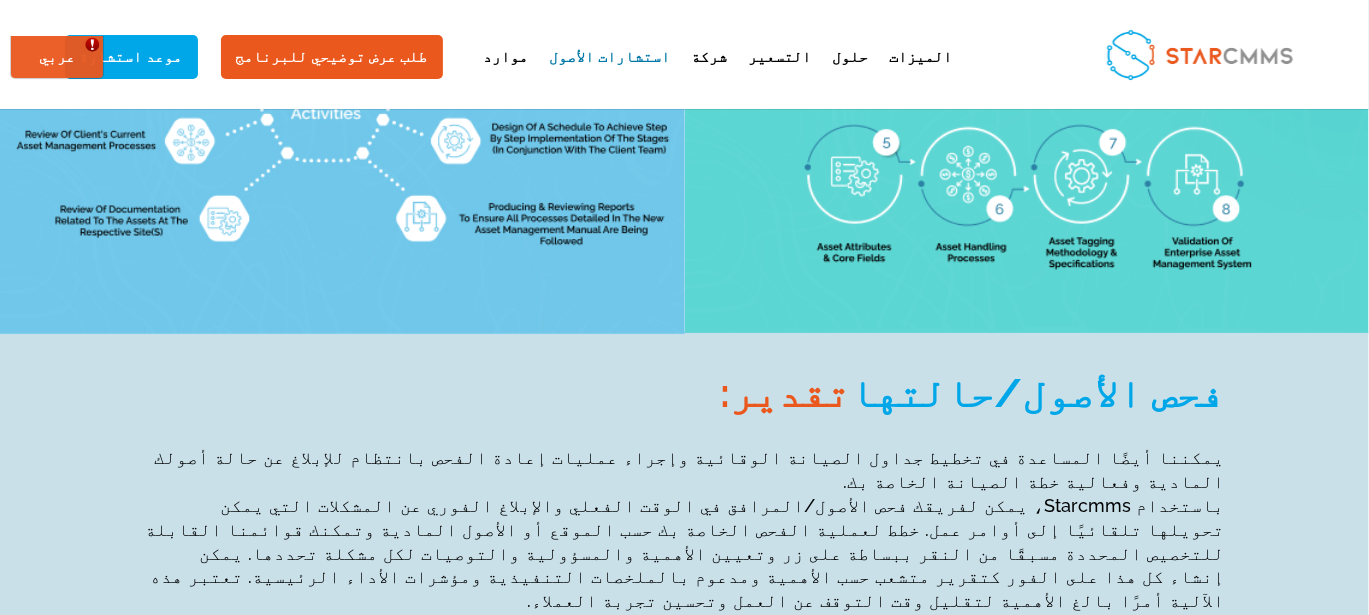 scroll, scrollTop: 2933, scrollLeft: 0, axis: vertical 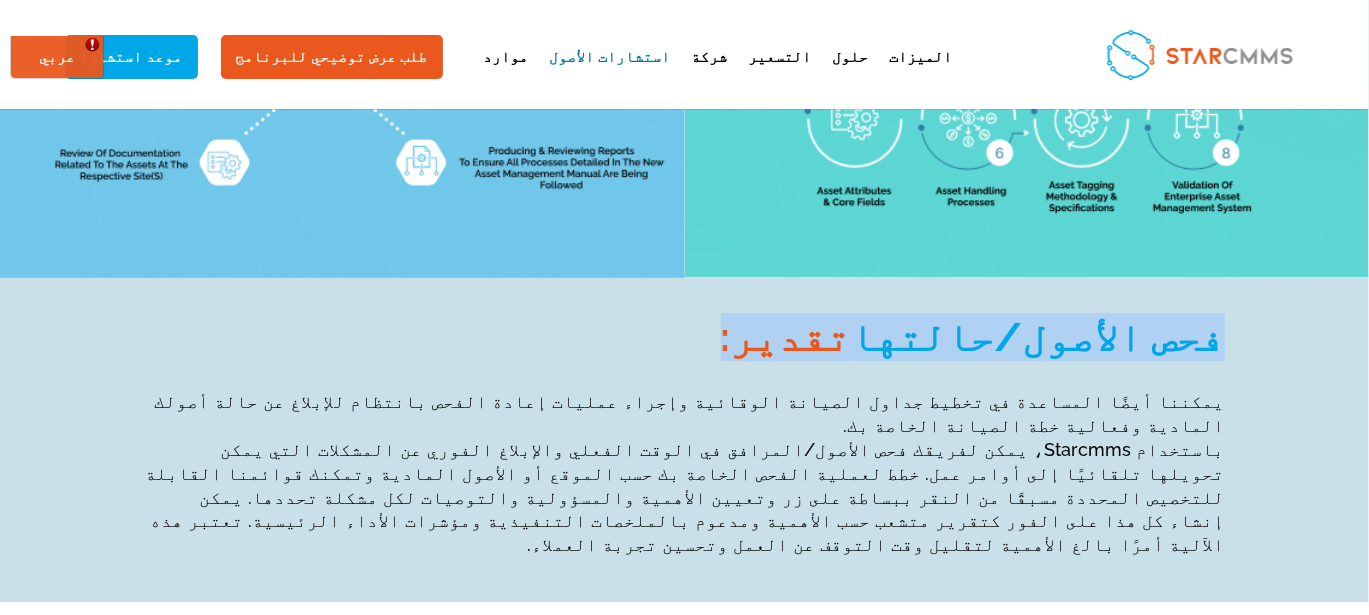 drag, startPoint x: 505, startPoint y: 192, endPoint x: 136, endPoint y: 200, distance: 369.0867 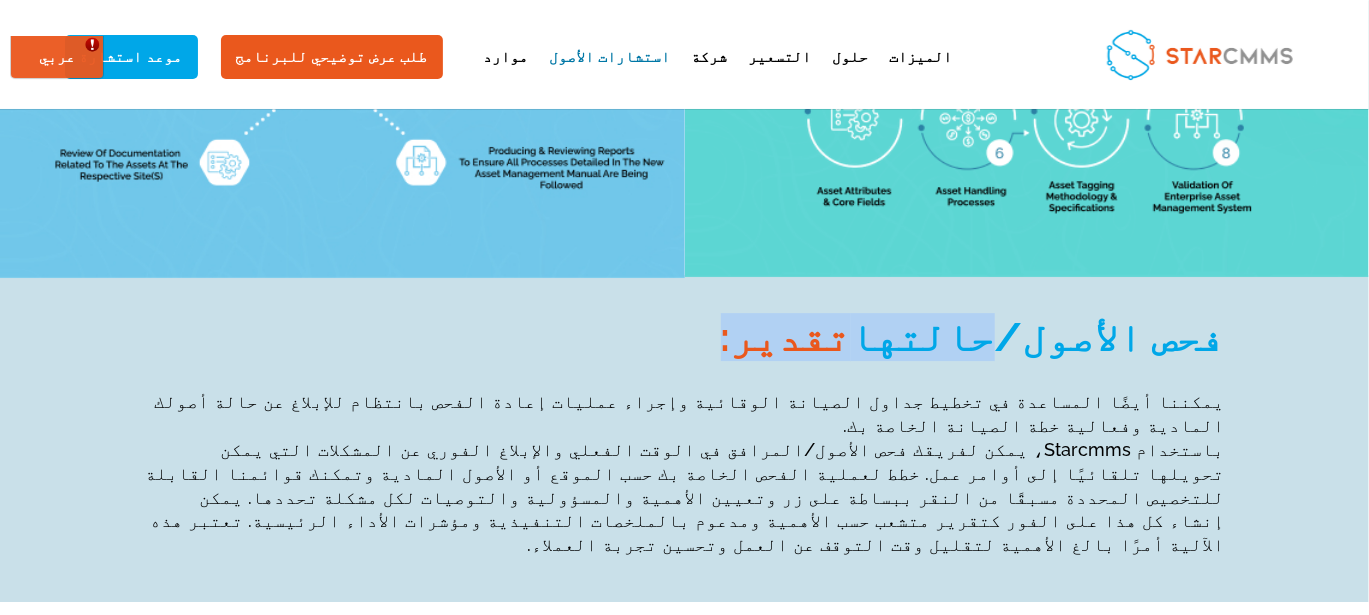 drag, startPoint x: 499, startPoint y: 193, endPoint x: 348, endPoint y: 178, distance: 151.74321 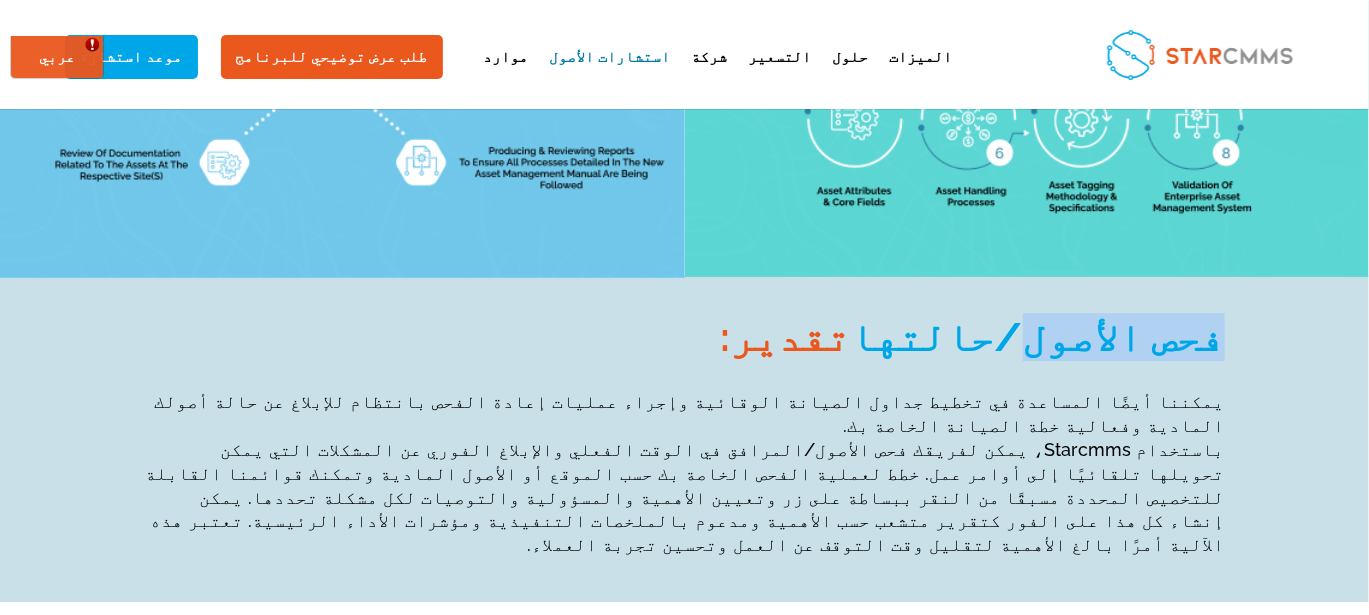 drag, startPoint x: 322, startPoint y: 184, endPoint x: 148, endPoint y: 178, distance: 174.10342 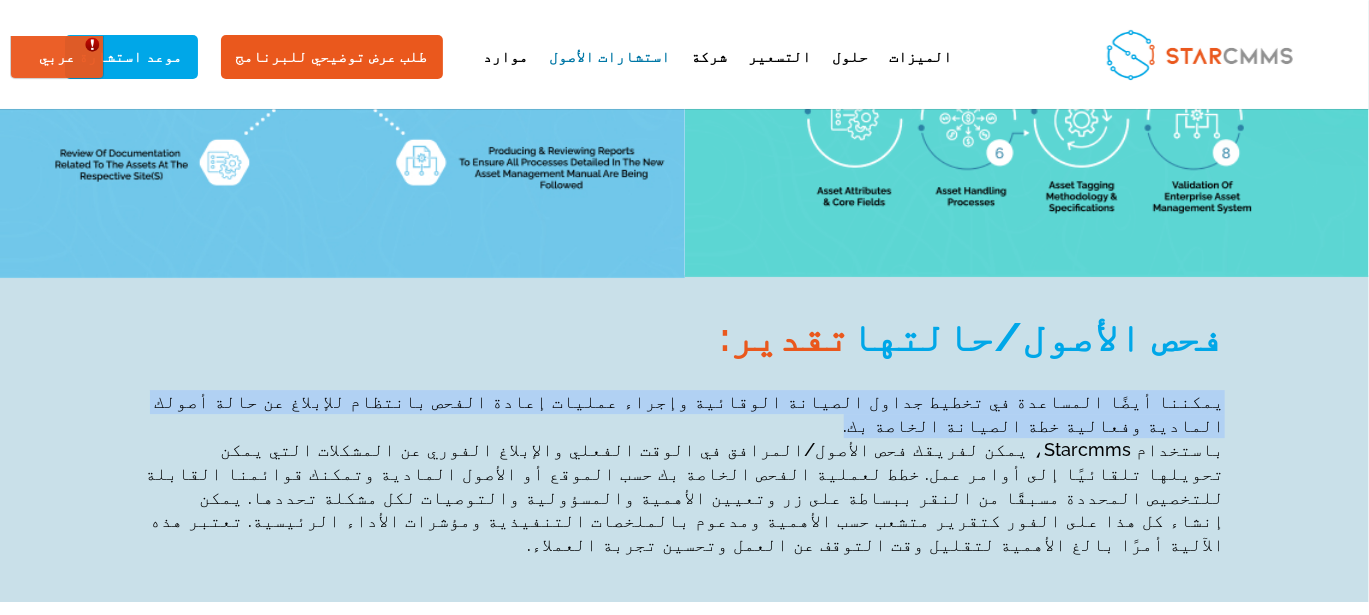 drag, startPoint x: 1047, startPoint y: 258, endPoint x: 121, endPoint y: 247, distance: 926.0653 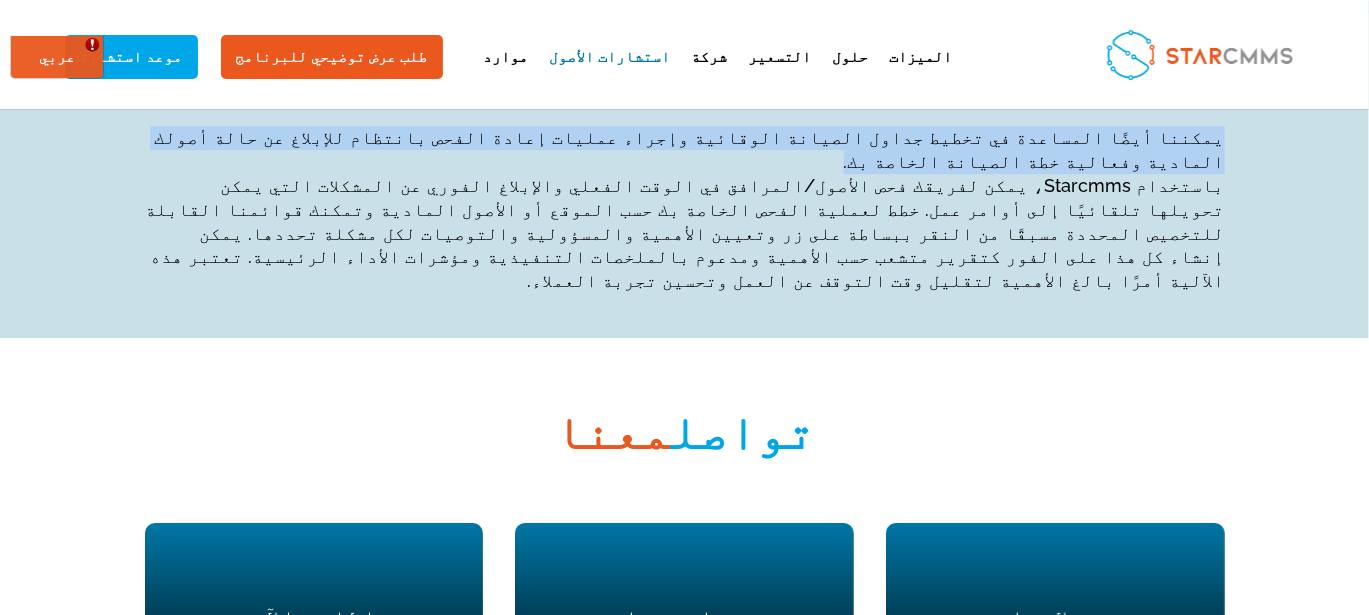 scroll, scrollTop: 3200, scrollLeft: 0, axis: vertical 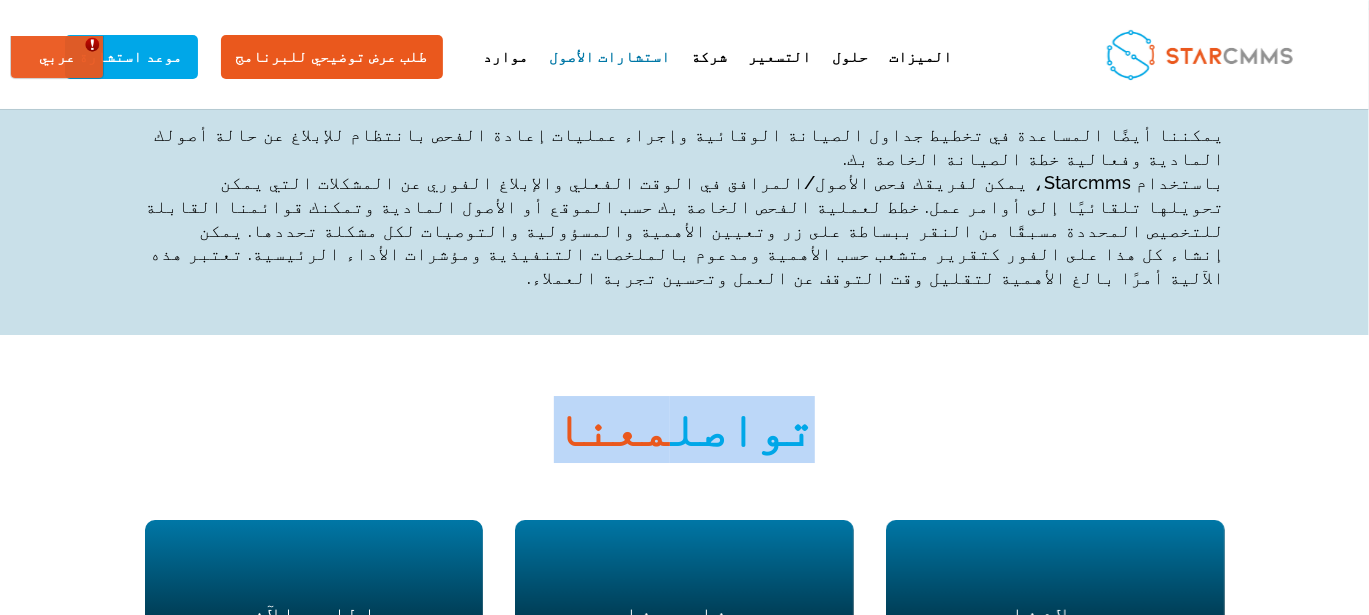 drag, startPoint x: 774, startPoint y: 214, endPoint x: 580, endPoint y: 204, distance: 194.25757 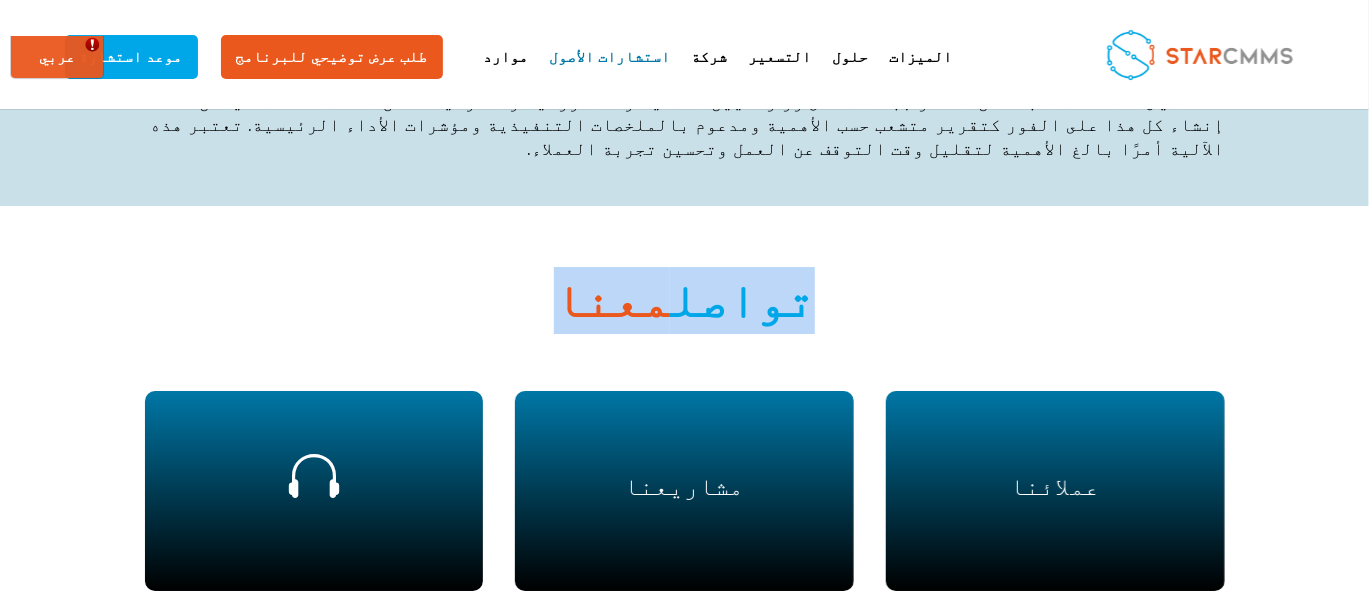 scroll, scrollTop: 3366, scrollLeft: 0, axis: vertical 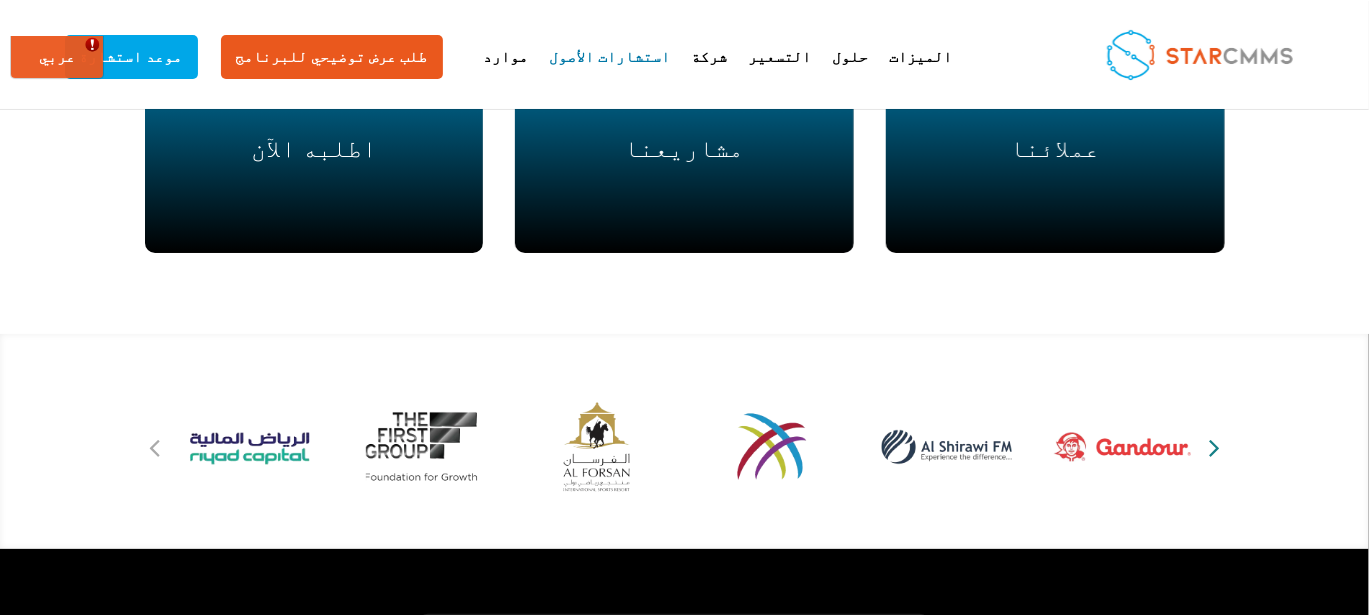 click at bounding box center (1214, 447) 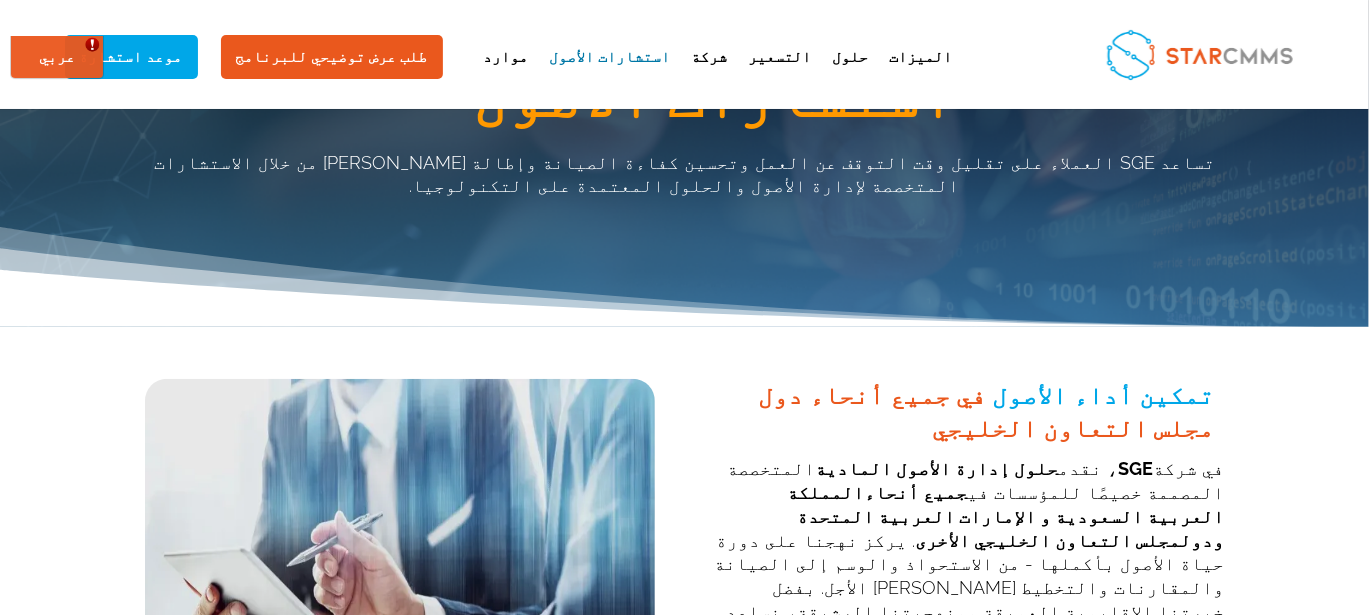 scroll, scrollTop: 0, scrollLeft: 0, axis: both 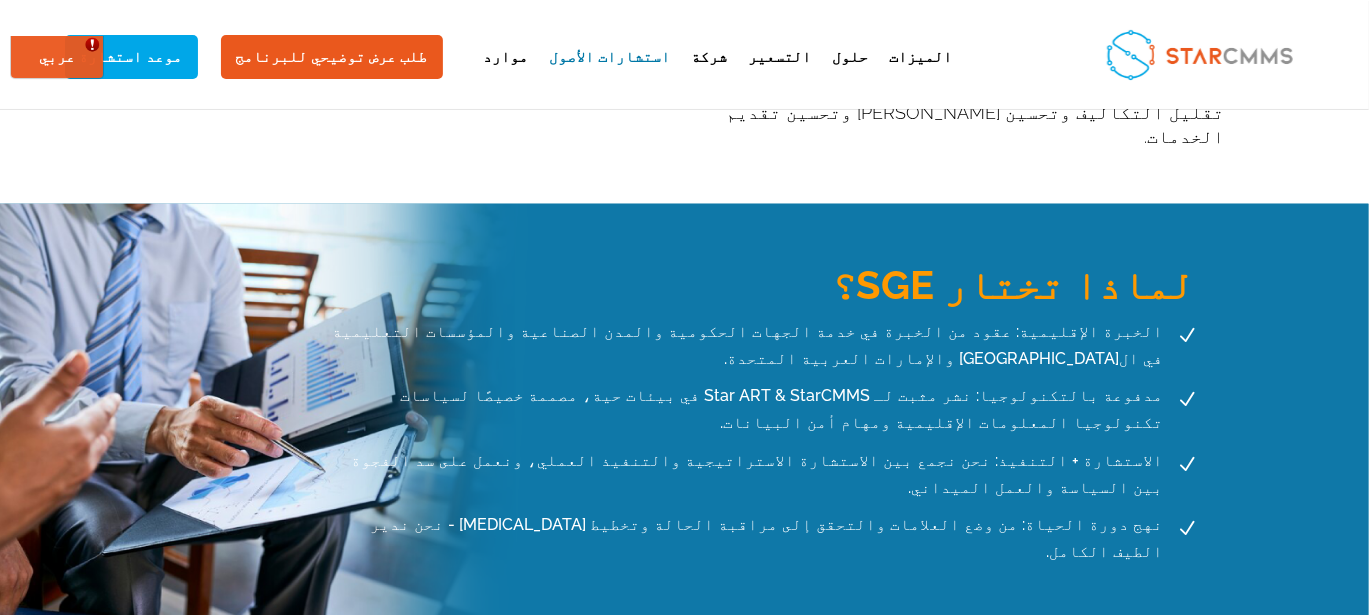 drag, startPoint x: 978, startPoint y: 253, endPoint x: 198, endPoint y: 268, distance: 780.1442 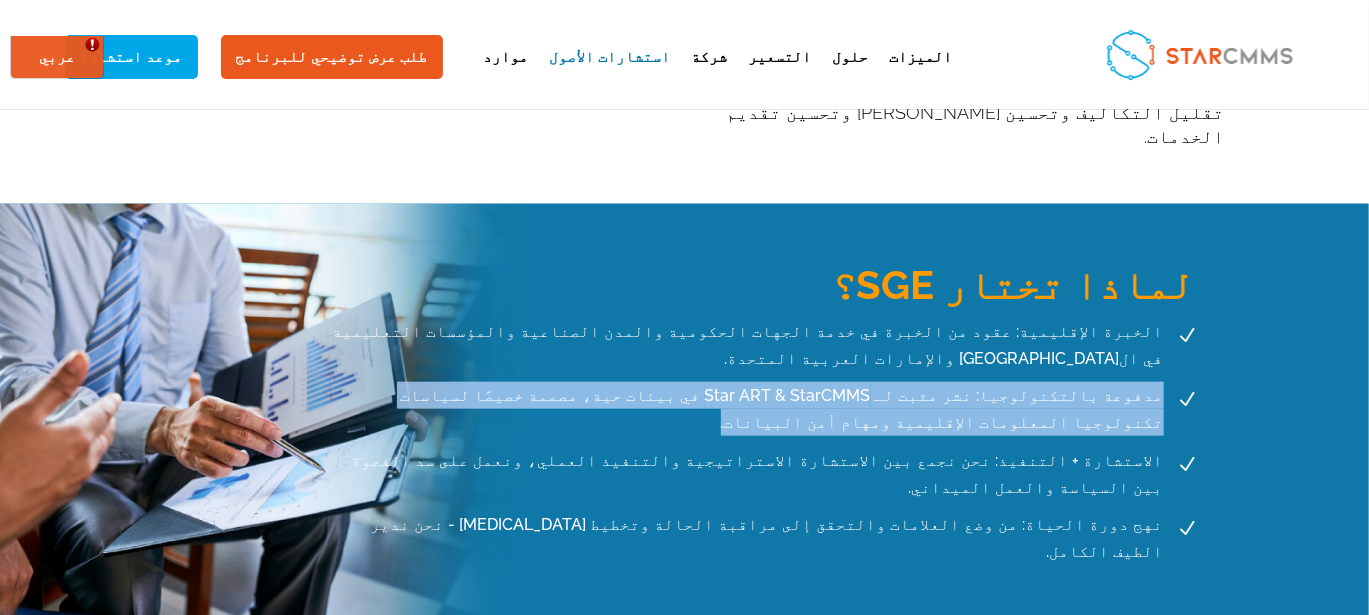 drag, startPoint x: 1032, startPoint y: 297, endPoint x: 198, endPoint y: 302, distance: 834.015 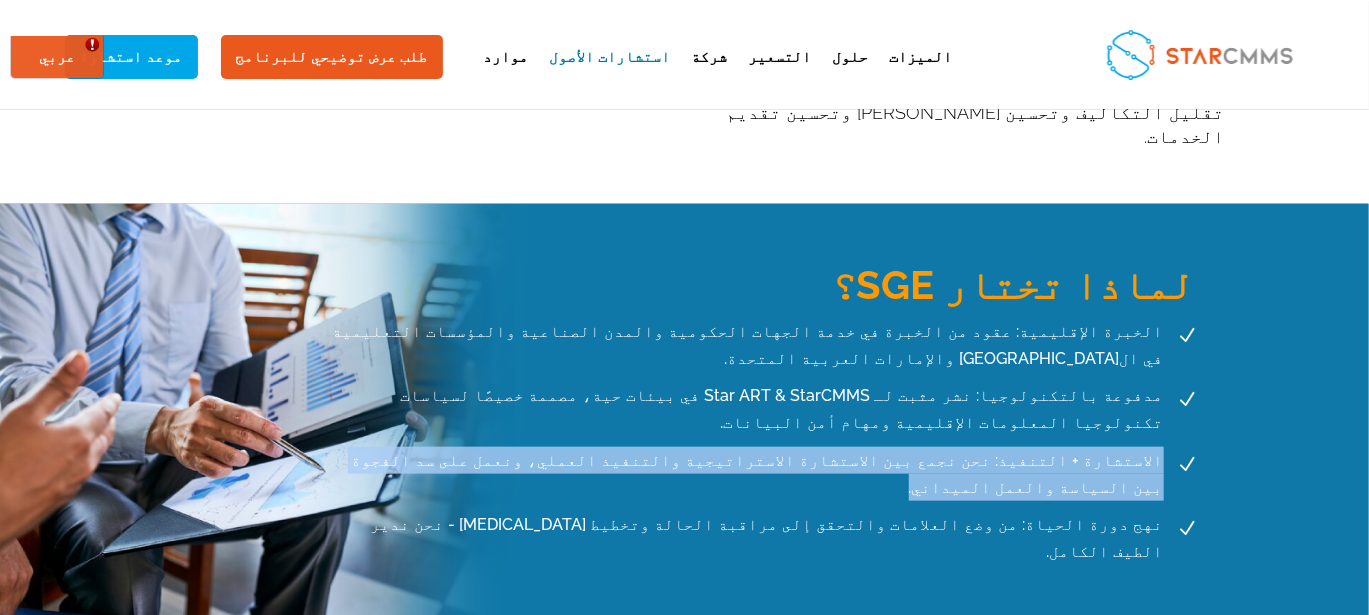 drag, startPoint x: 838, startPoint y: 352, endPoint x: 202, endPoint y: 347, distance: 636.01965 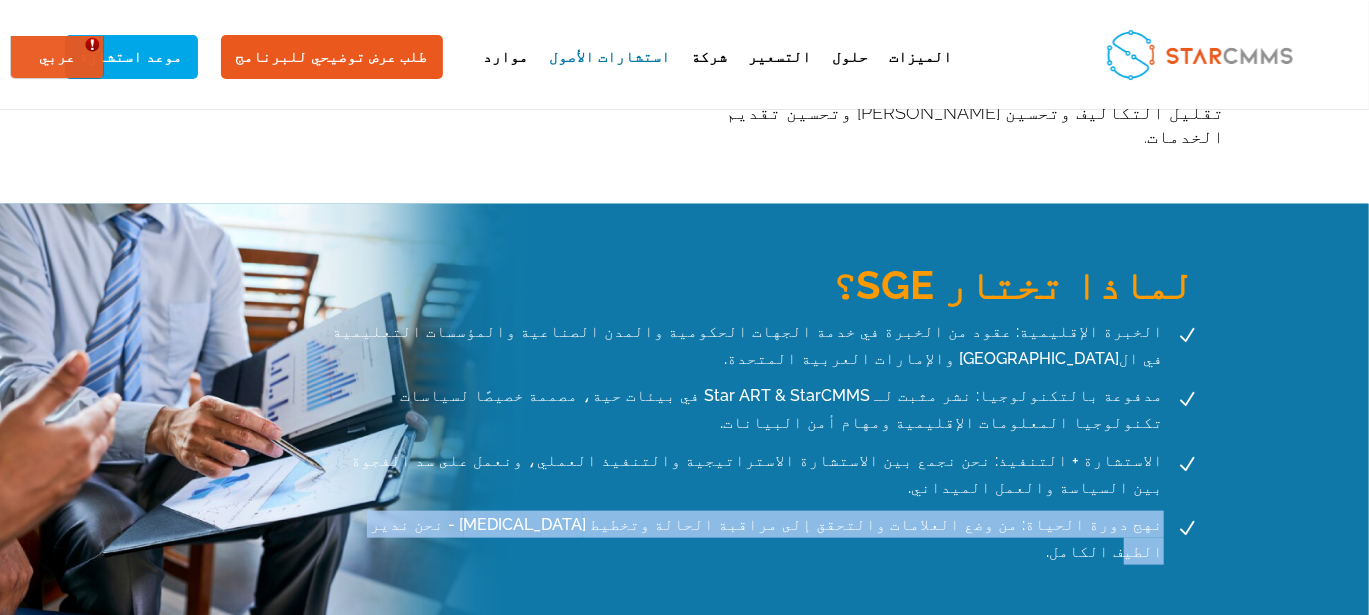 drag, startPoint x: 757, startPoint y: 389, endPoint x: 202, endPoint y: 402, distance: 555.1522 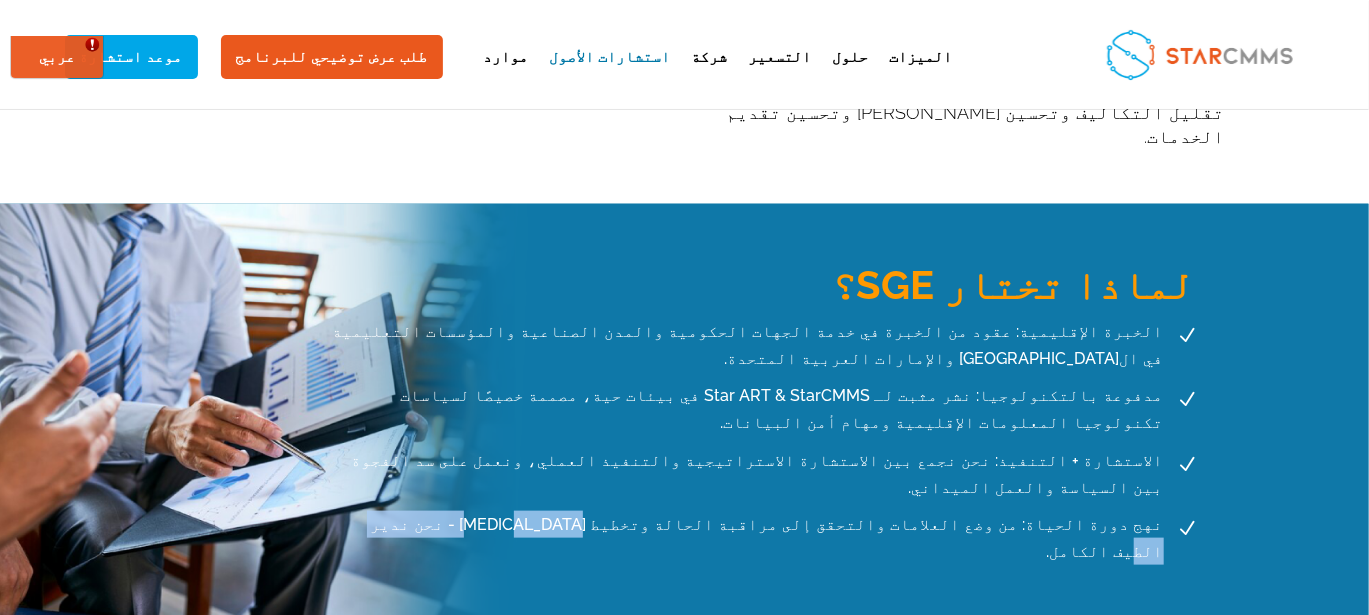 drag, startPoint x: 749, startPoint y: 388, endPoint x: 625, endPoint y: 386, distance: 124.01613 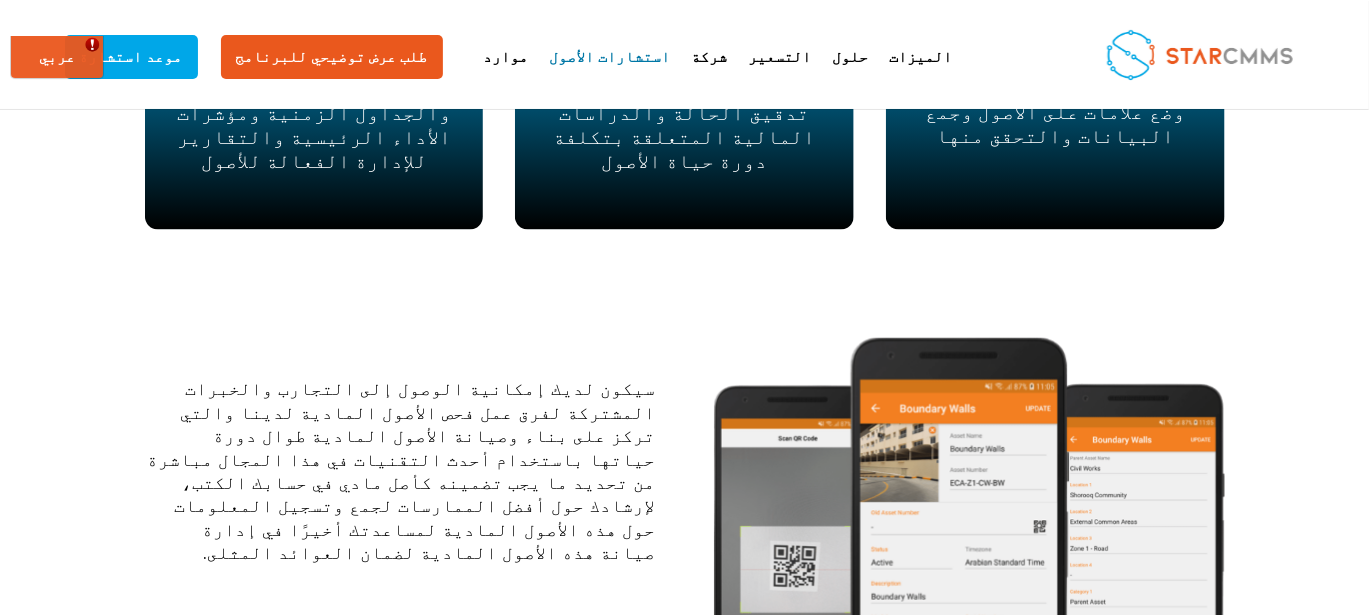 scroll, scrollTop: 1866, scrollLeft: 0, axis: vertical 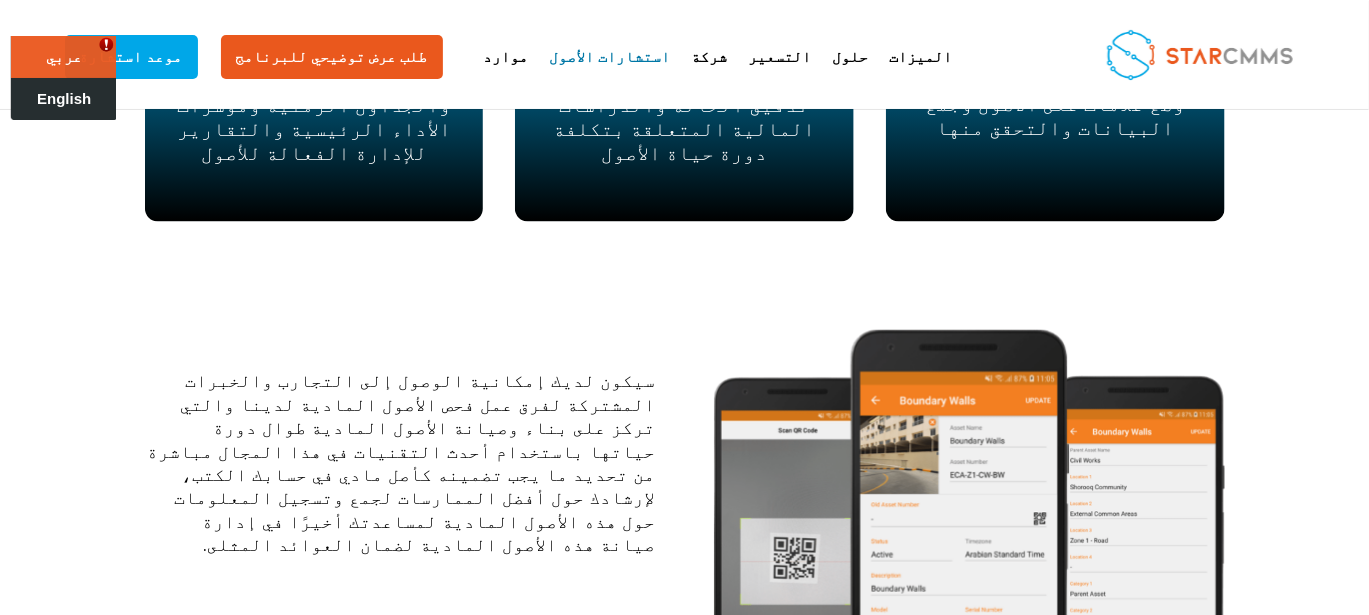 click on "English" at bounding box center (64, 98) 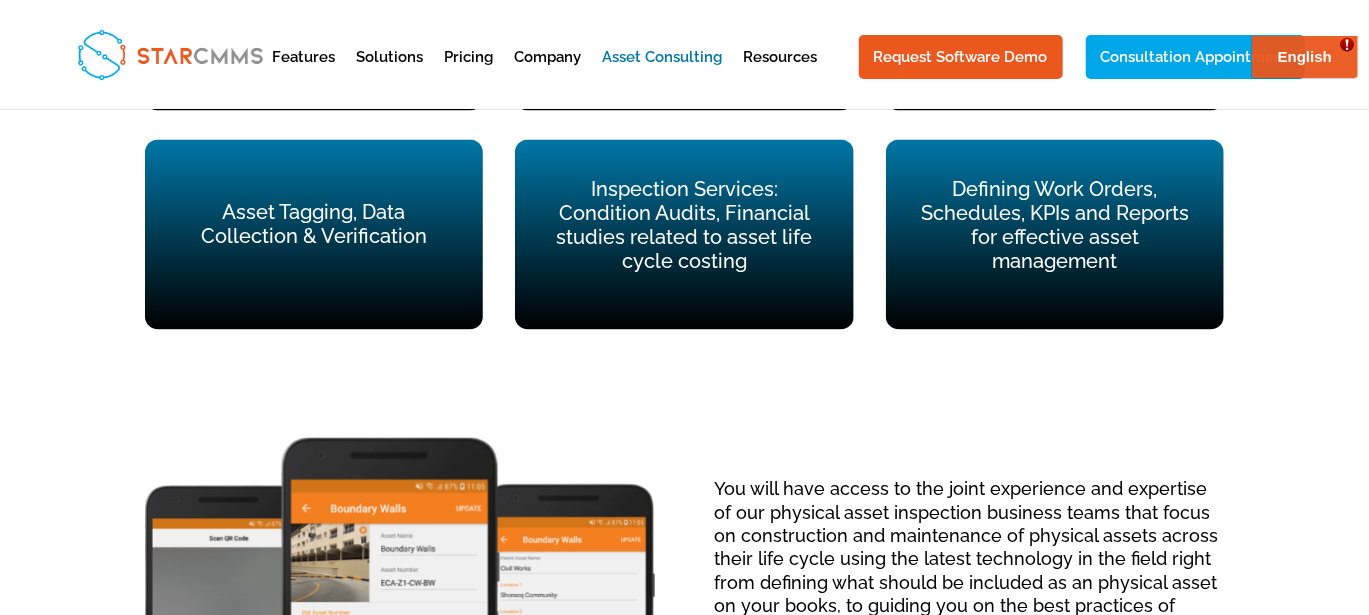 scroll, scrollTop: 0, scrollLeft: 0, axis: both 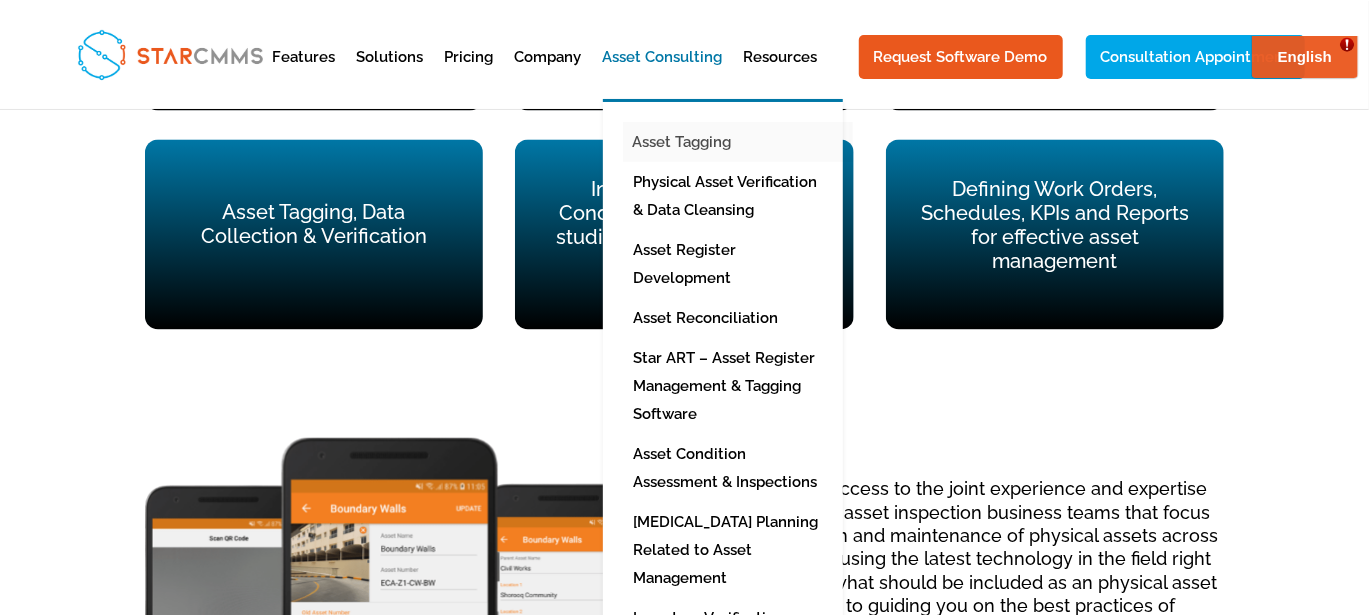 click on "Asset Tagging" at bounding box center [738, 142] 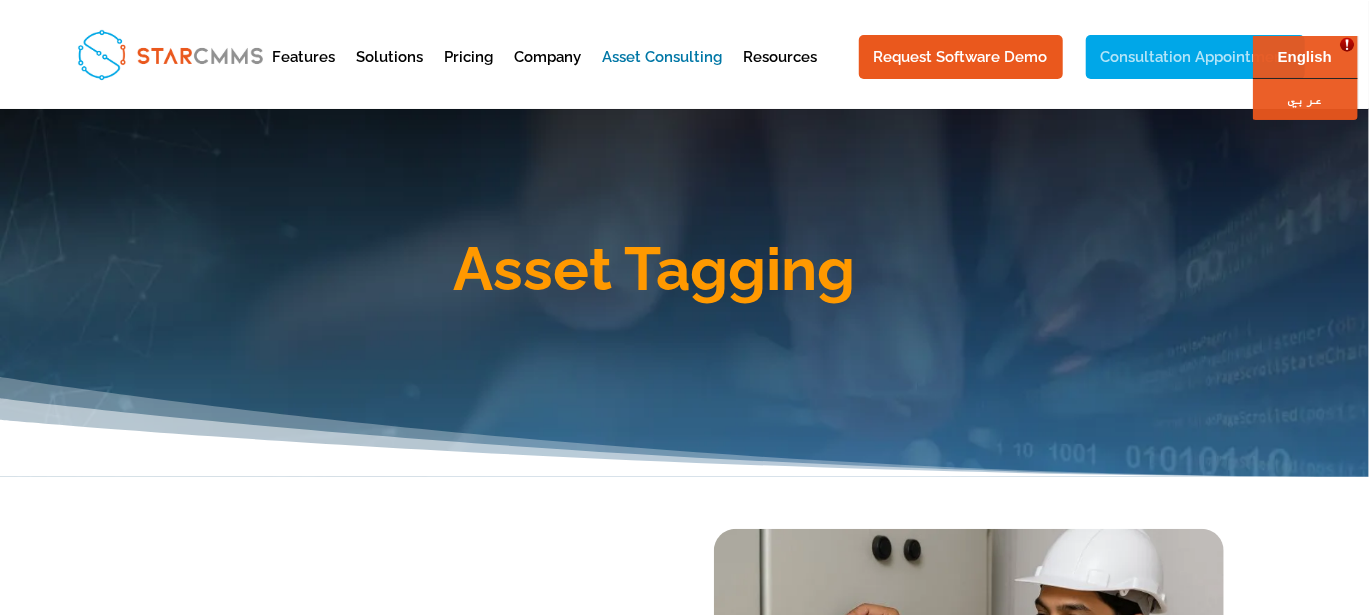 scroll, scrollTop: 0, scrollLeft: 0, axis: both 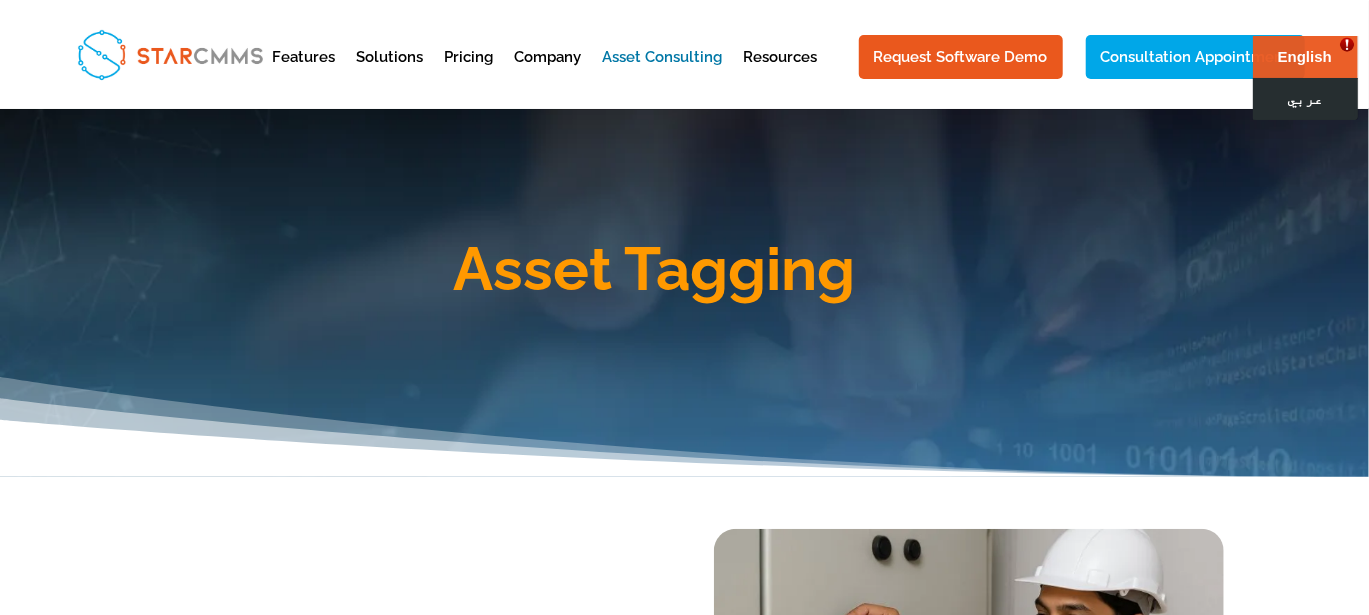 click on "عربي" at bounding box center (1304, 98) 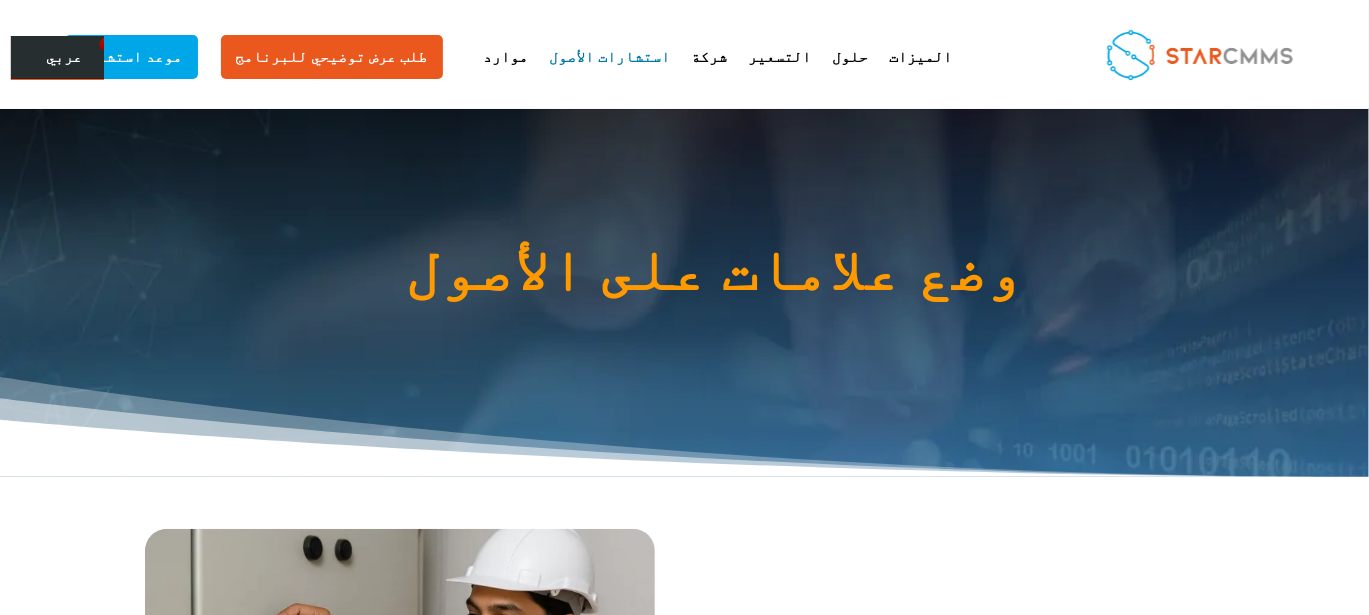 scroll, scrollTop: 0, scrollLeft: 0, axis: both 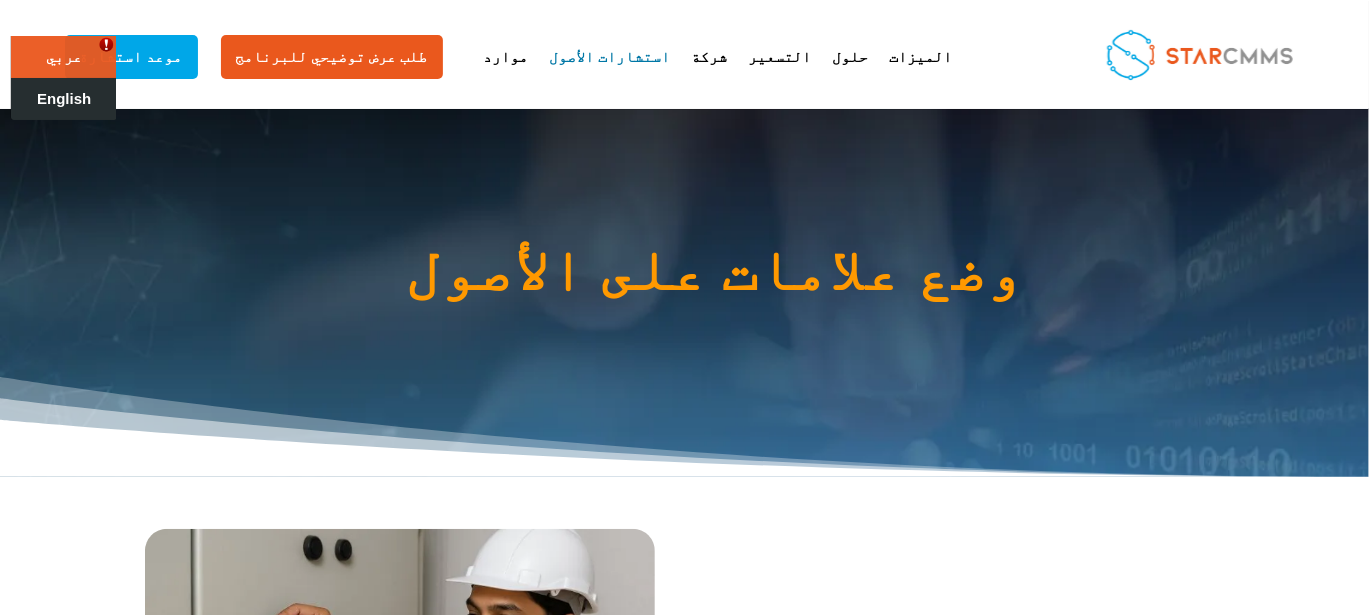 click on "English" at bounding box center [64, 98] 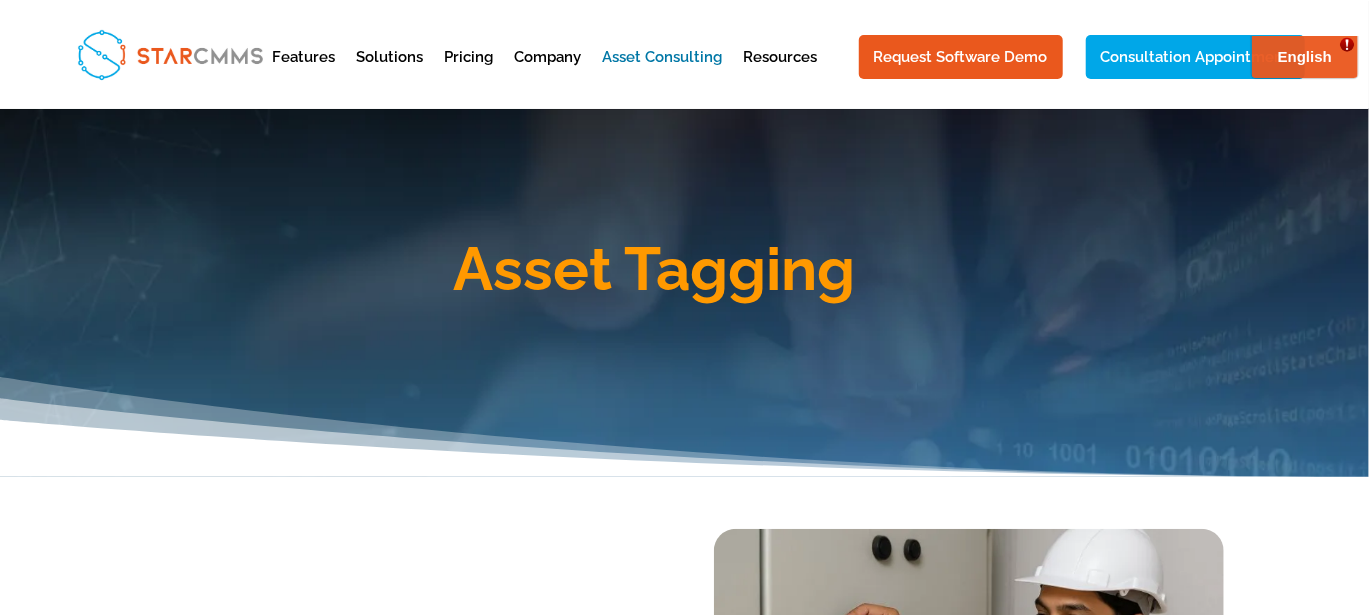 scroll, scrollTop: 0, scrollLeft: 0, axis: both 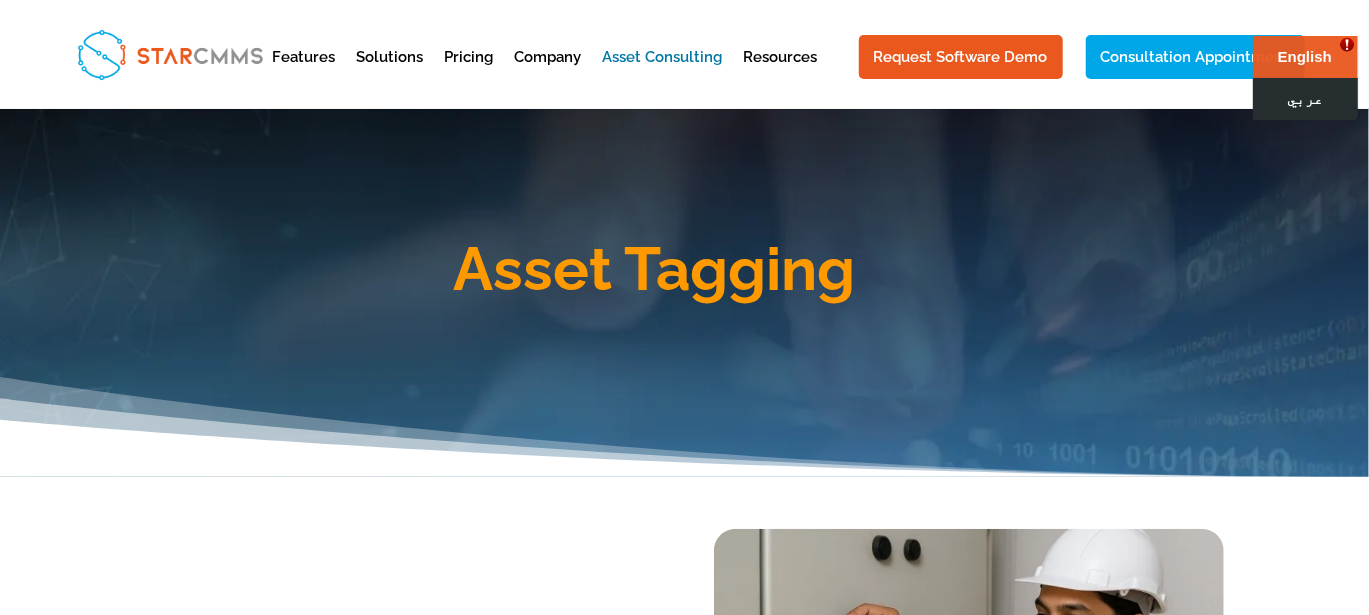 click on "عربي" at bounding box center [1304, 98] 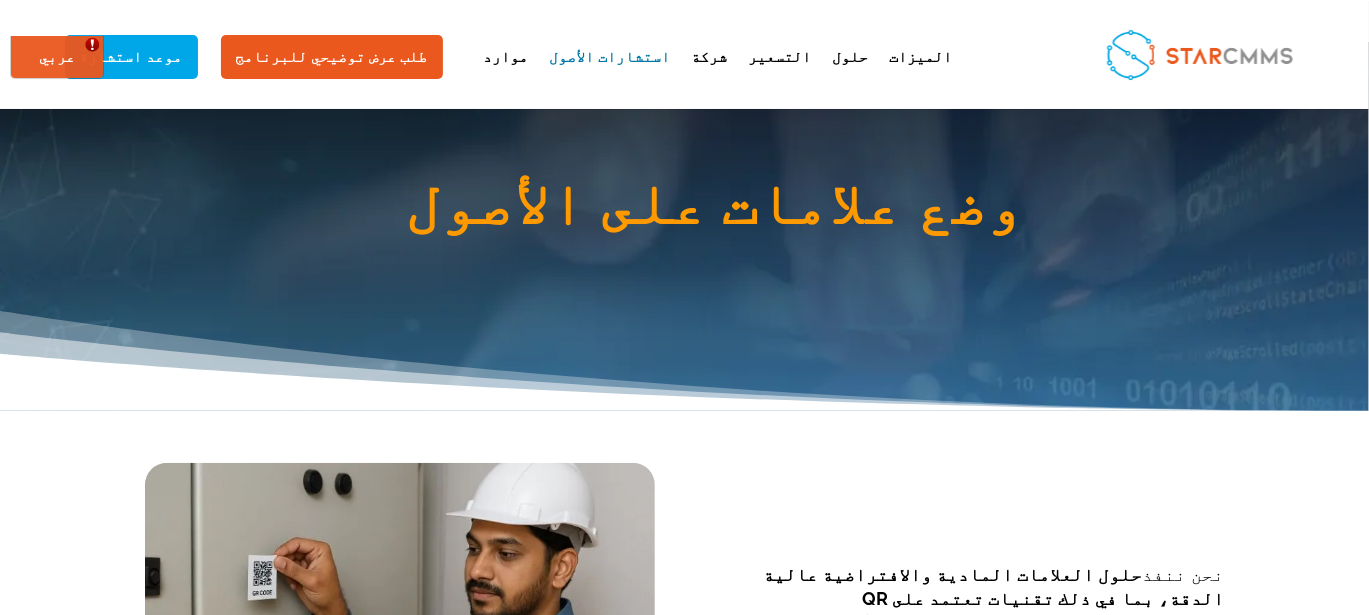 scroll, scrollTop: 0, scrollLeft: 0, axis: both 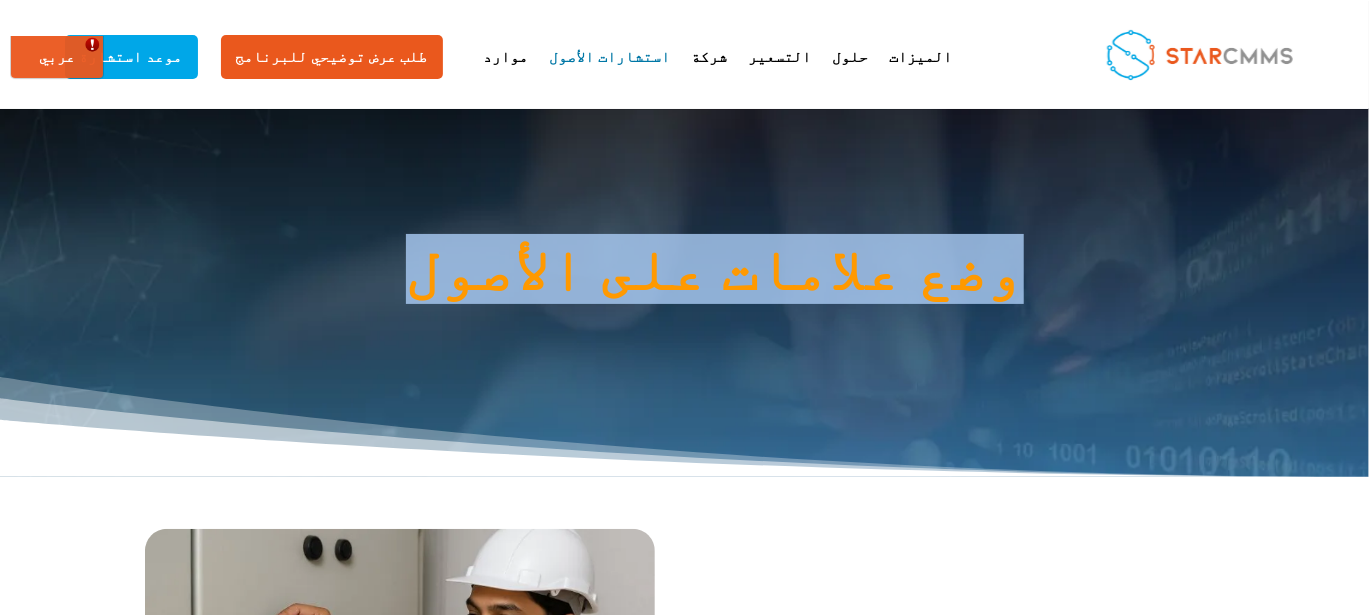 drag, startPoint x: 906, startPoint y: 257, endPoint x: 366, endPoint y: 271, distance: 540.18146 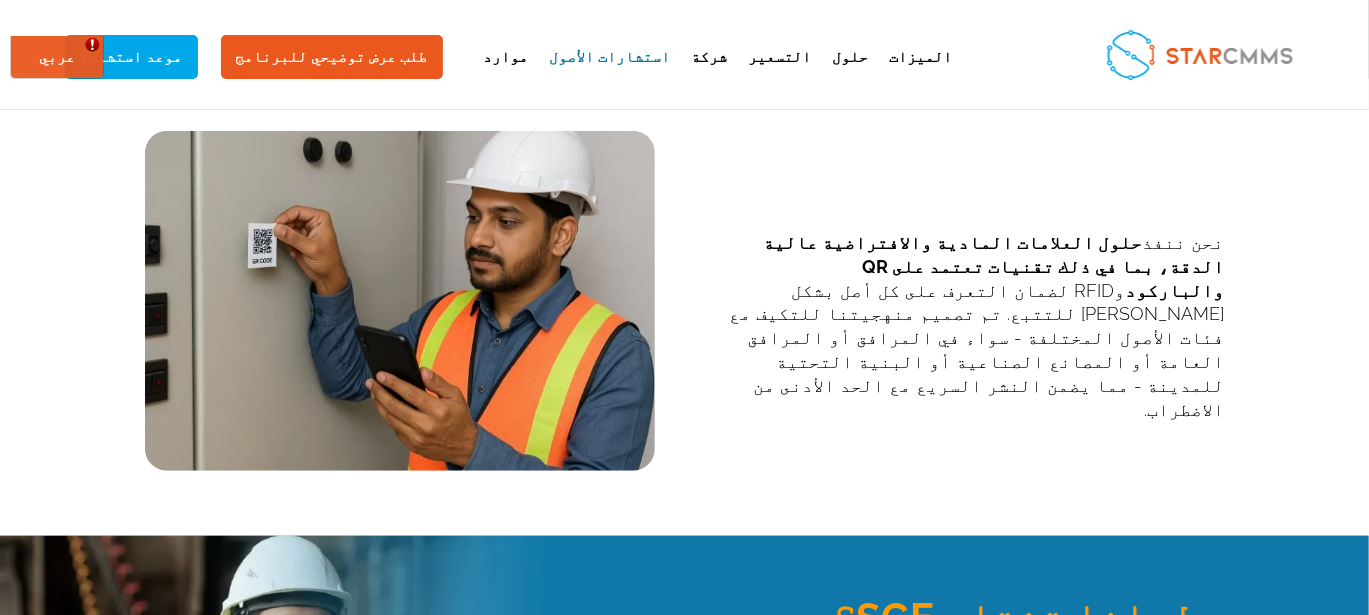 scroll, scrollTop: 400, scrollLeft: 0, axis: vertical 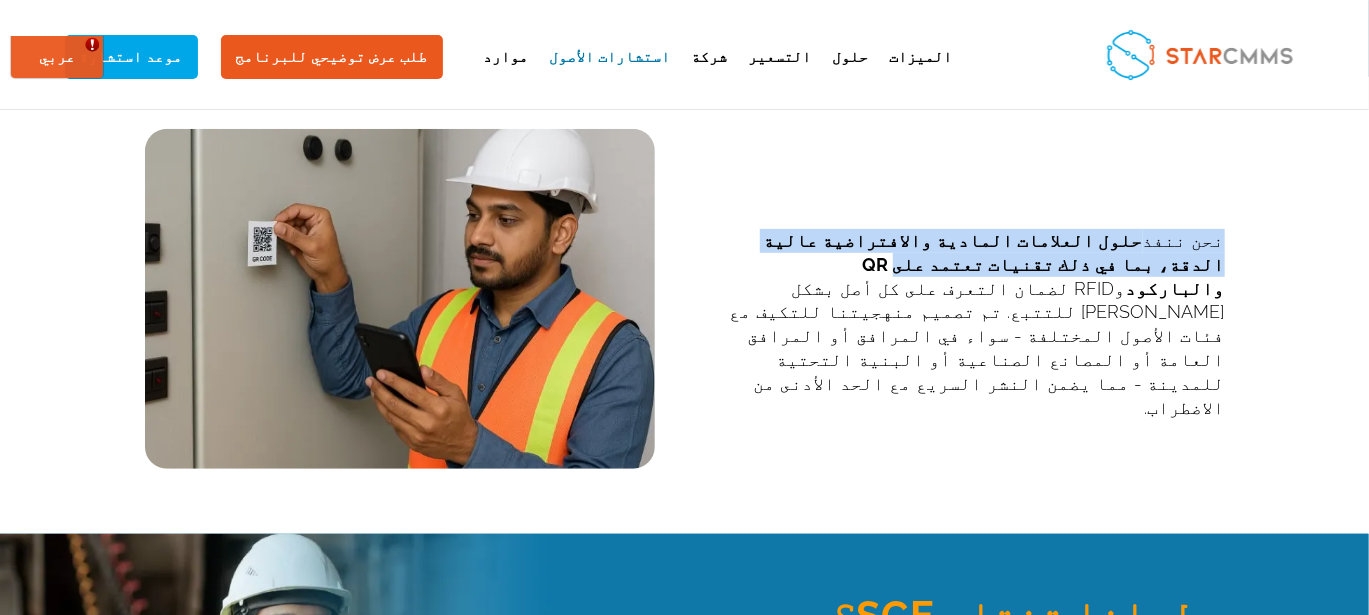 drag, startPoint x: 626, startPoint y: 241, endPoint x: 144, endPoint y: 235, distance: 482.03735 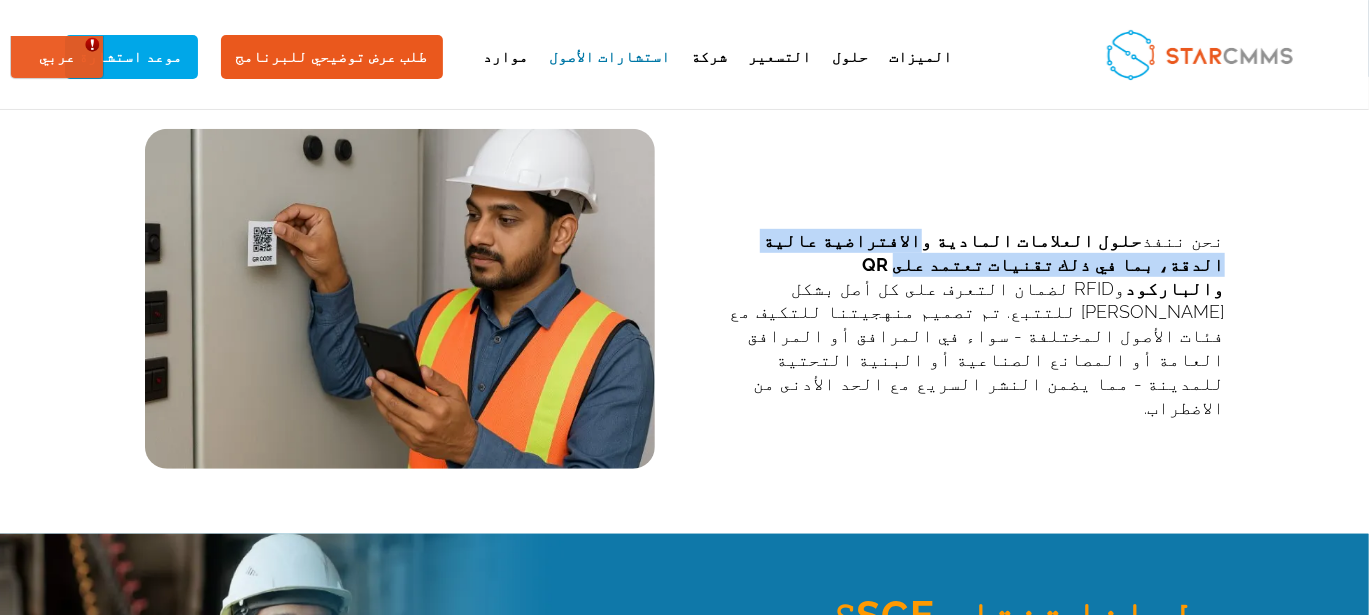 drag, startPoint x: 629, startPoint y: 240, endPoint x: 333, endPoint y: 235, distance: 296.04224 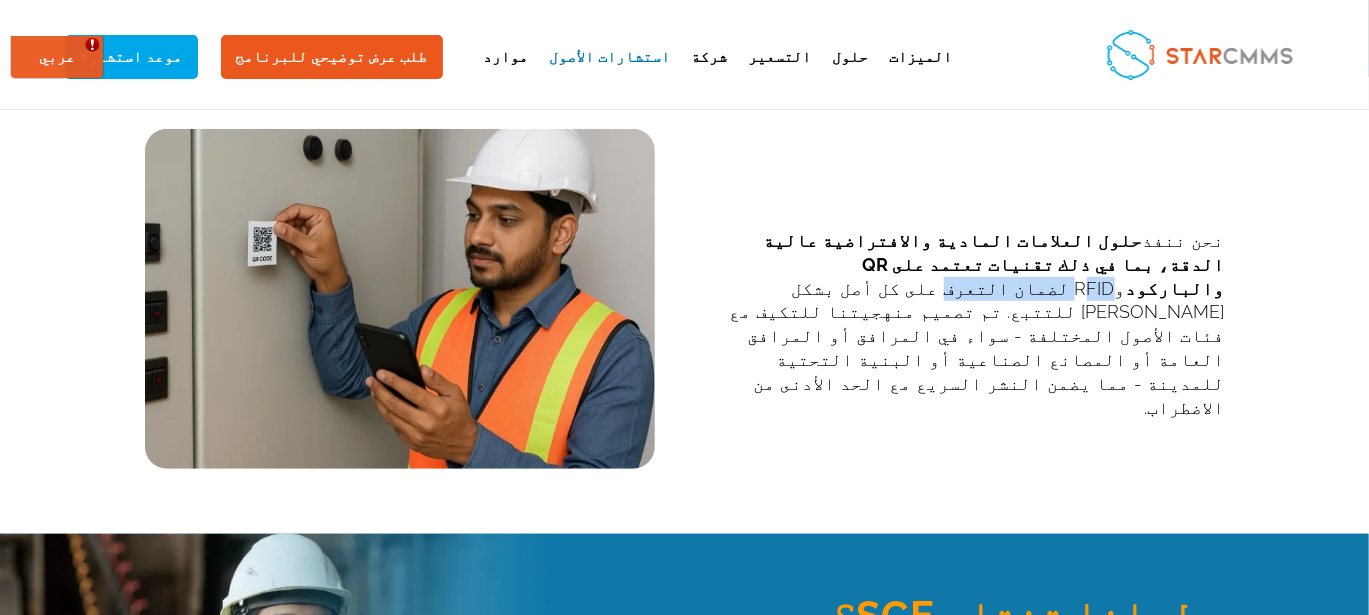 drag, startPoint x: 243, startPoint y: 265, endPoint x: 353, endPoint y: 262, distance: 110.0409 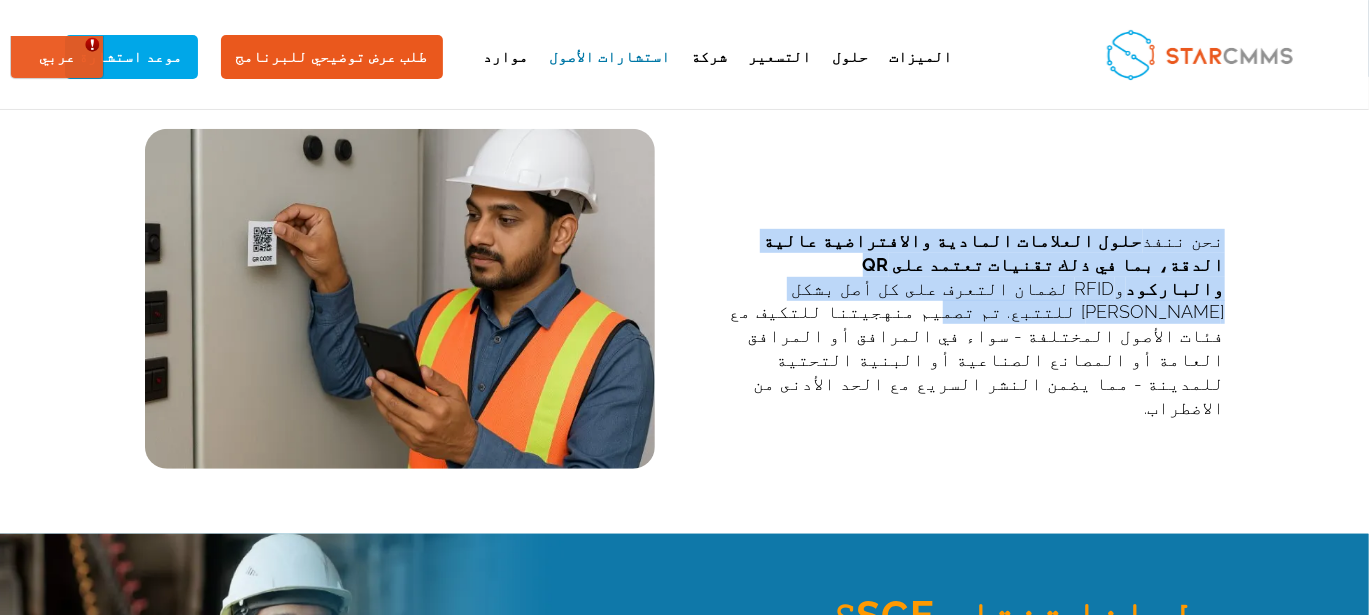 drag, startPoint x: 665, startPoint y: 263, endPoint x: 143, endPoint y: 230, distance: 523.04205 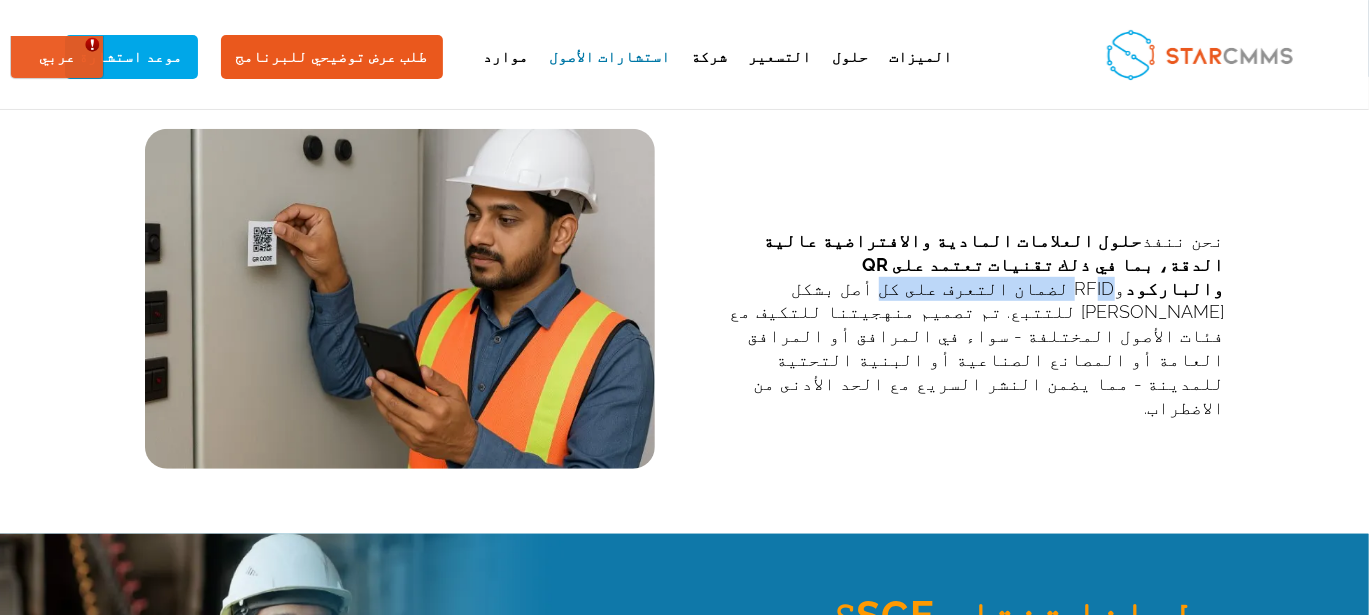 drag, startPoint x: 415, startPoint y: 261, endPoint x: 273, endPoint y: 261, distance: 142 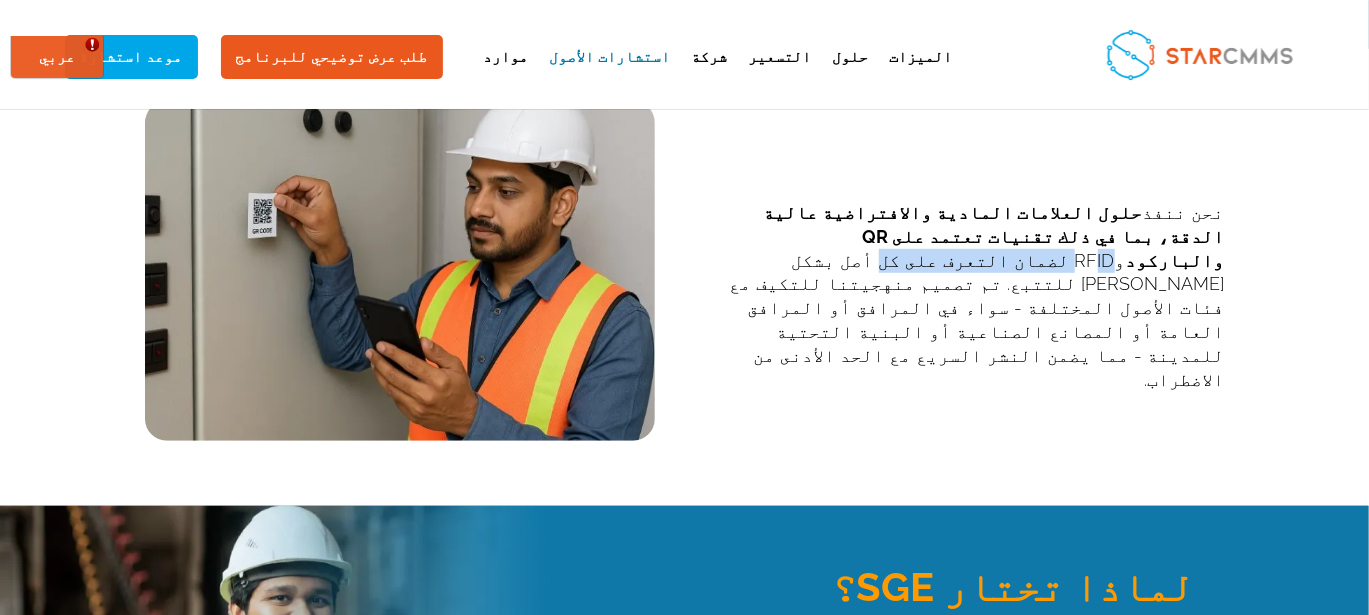 scroll, scrollTop: 433, scrollLeft: 0, axis: vertical 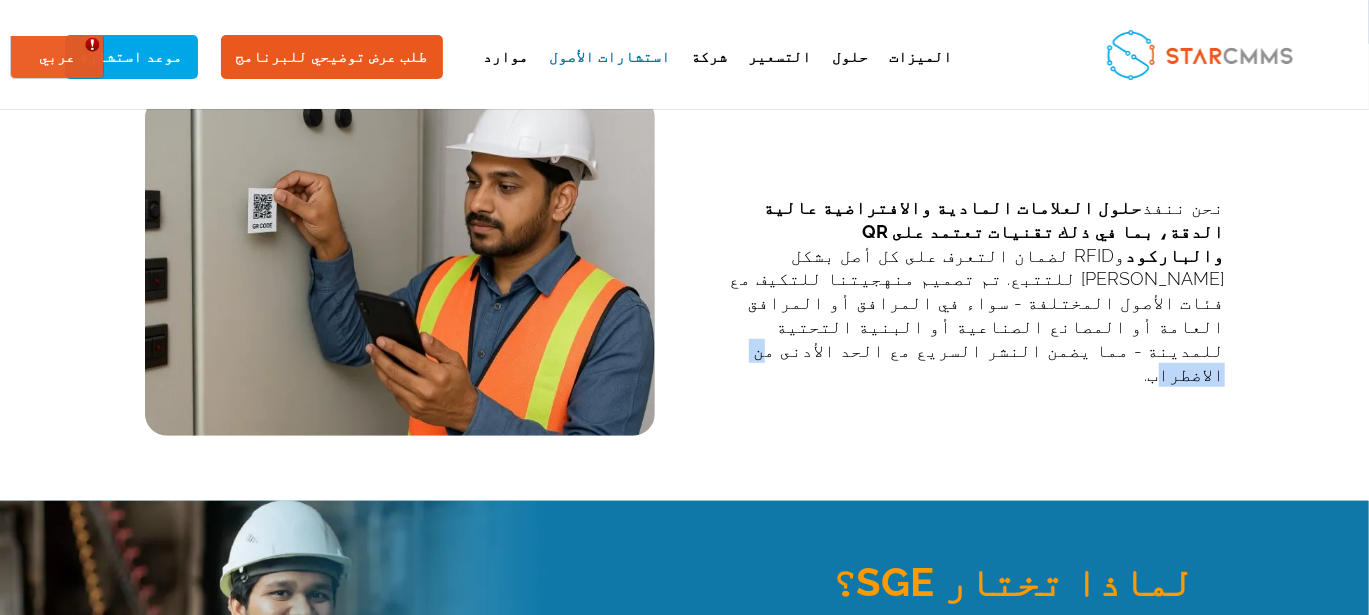 drag, startPoint x: 229, startPoint y: 308, endPoint x: 136, endPoint y: 301, distance: 93.26307 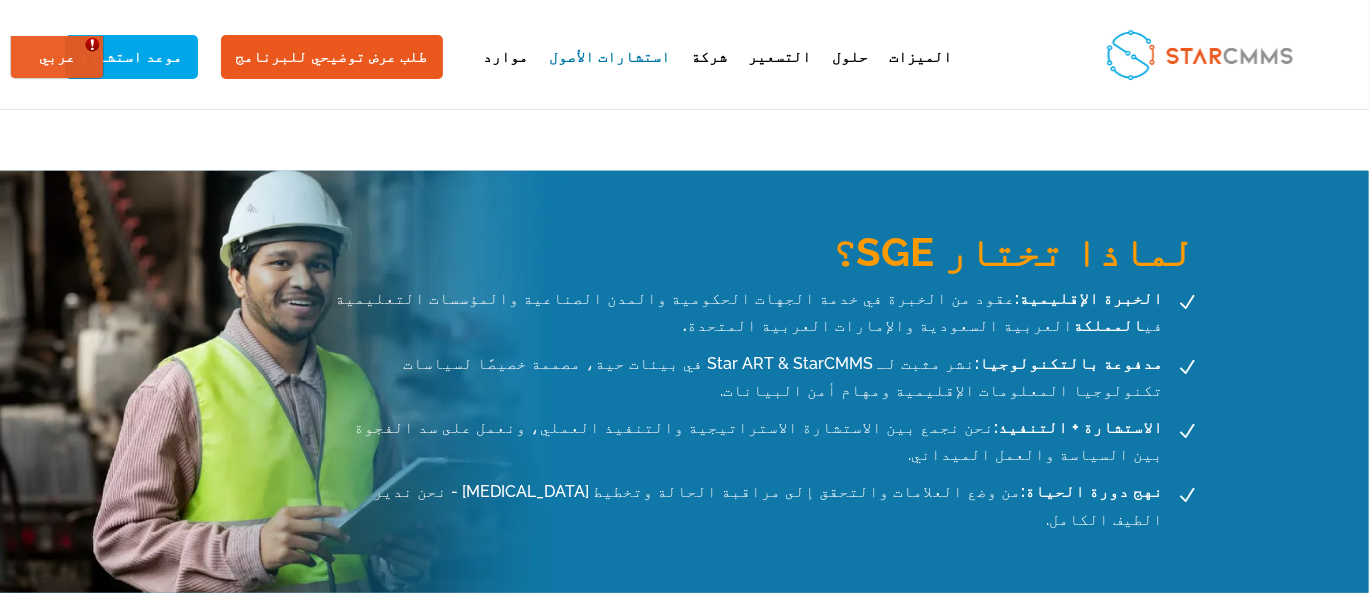 scroll, scrollTop: 766, scrollLeft: 0, axis: vertical 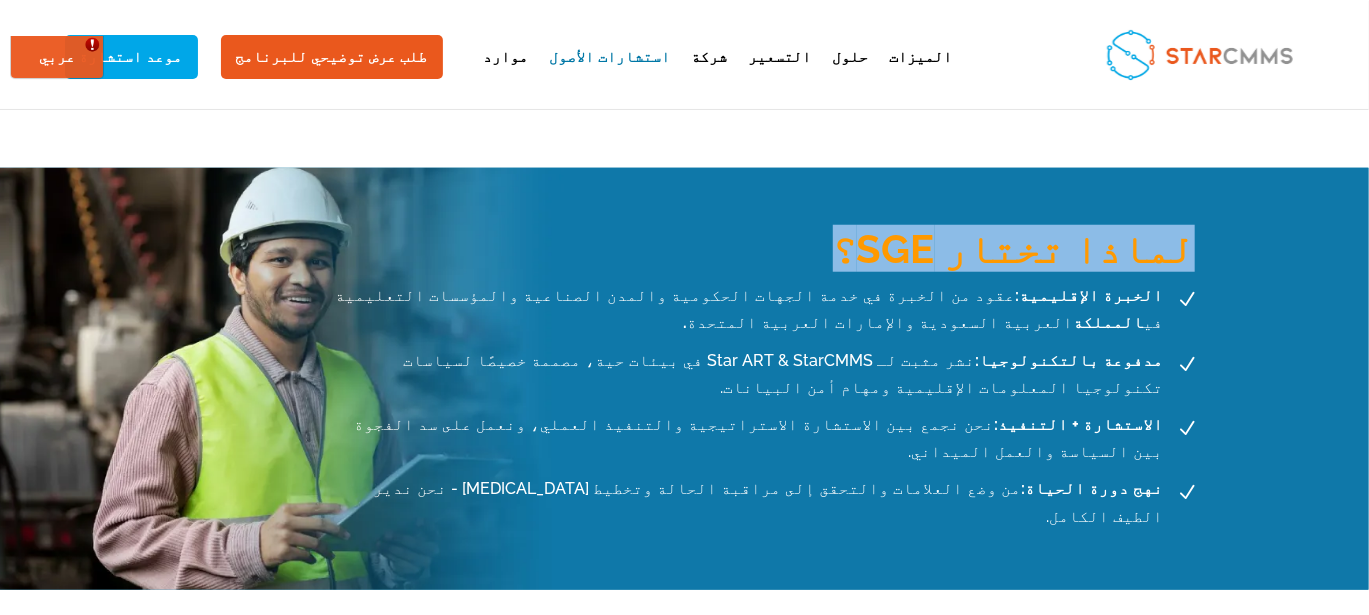 drag, startPoint x: 426, startPoint y: 254, endPoint x: 170, endPoint y: 245, distance: 256.15814 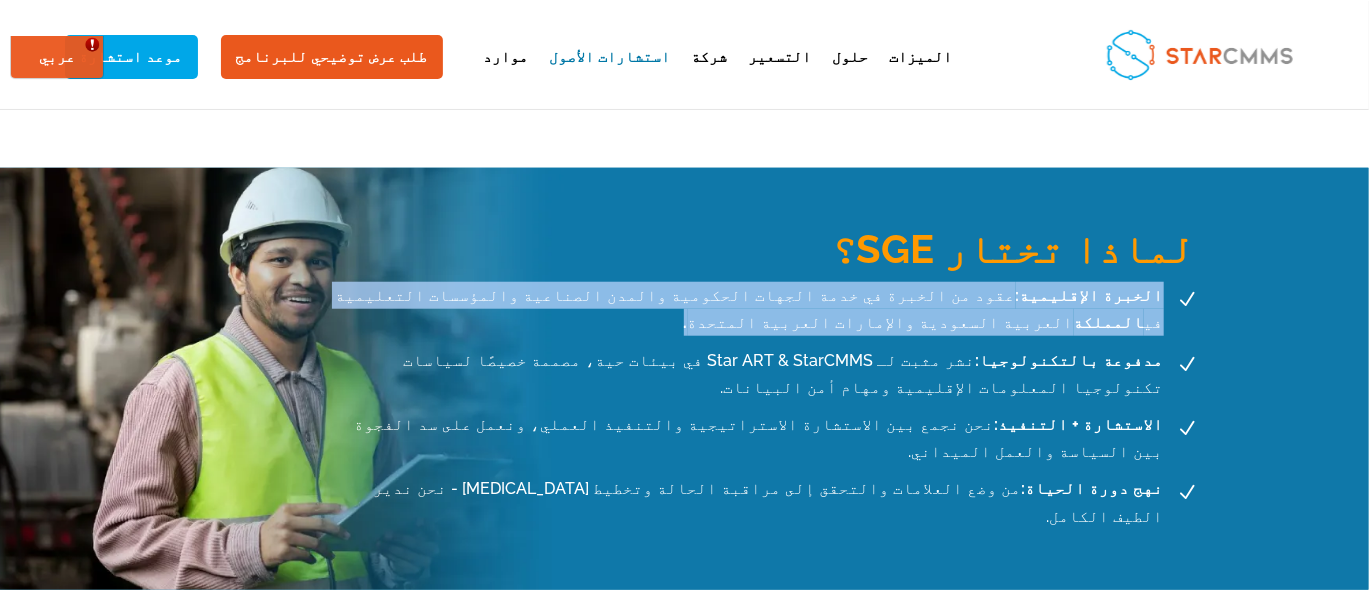 drag, startPoint x: 928, startPoint y: 297, endPoint x: 192, endPoint y: 302, distance: 736.01697 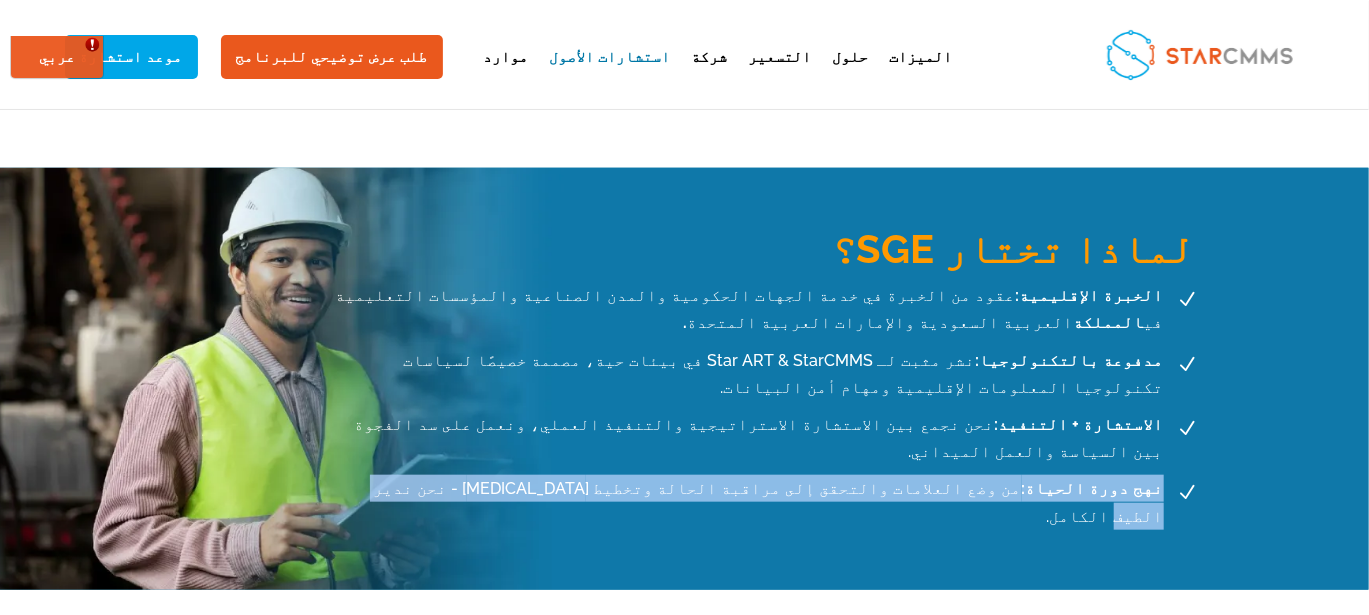 drag, startPoint x: 737, startPoint y: 428, endPoint x: 206, endPoint y: 418, distance: 531.0942 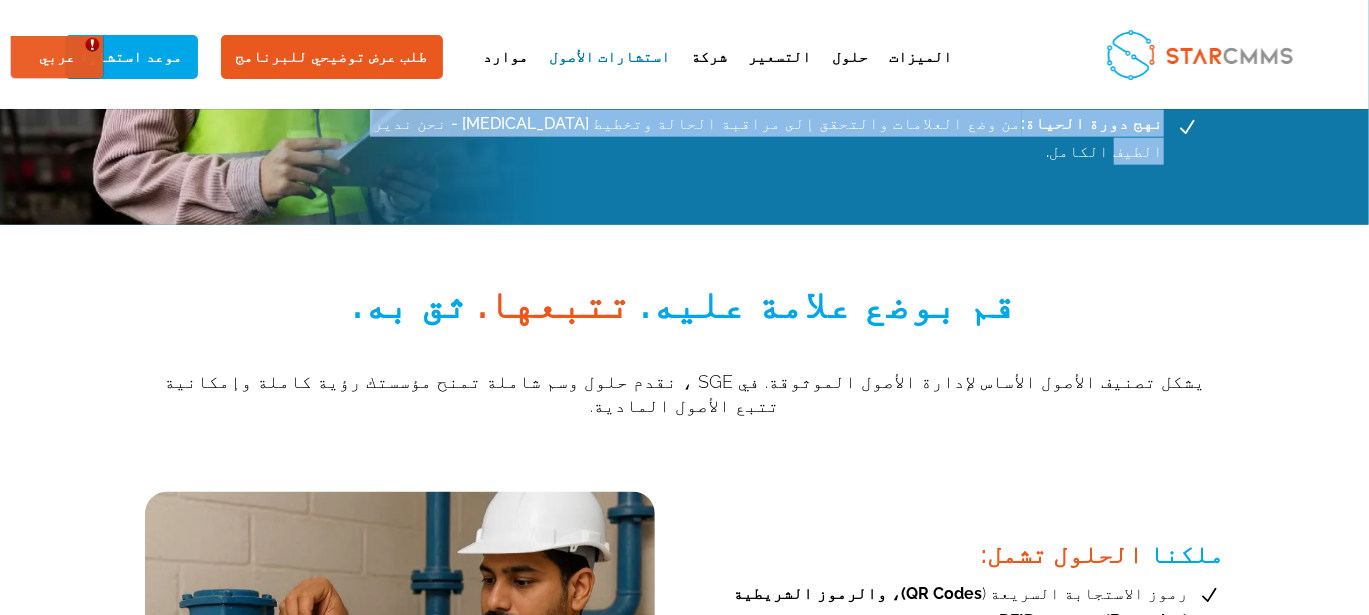 scroll, scrollTop: 1133, scrollLeft: 0, axis: vertical 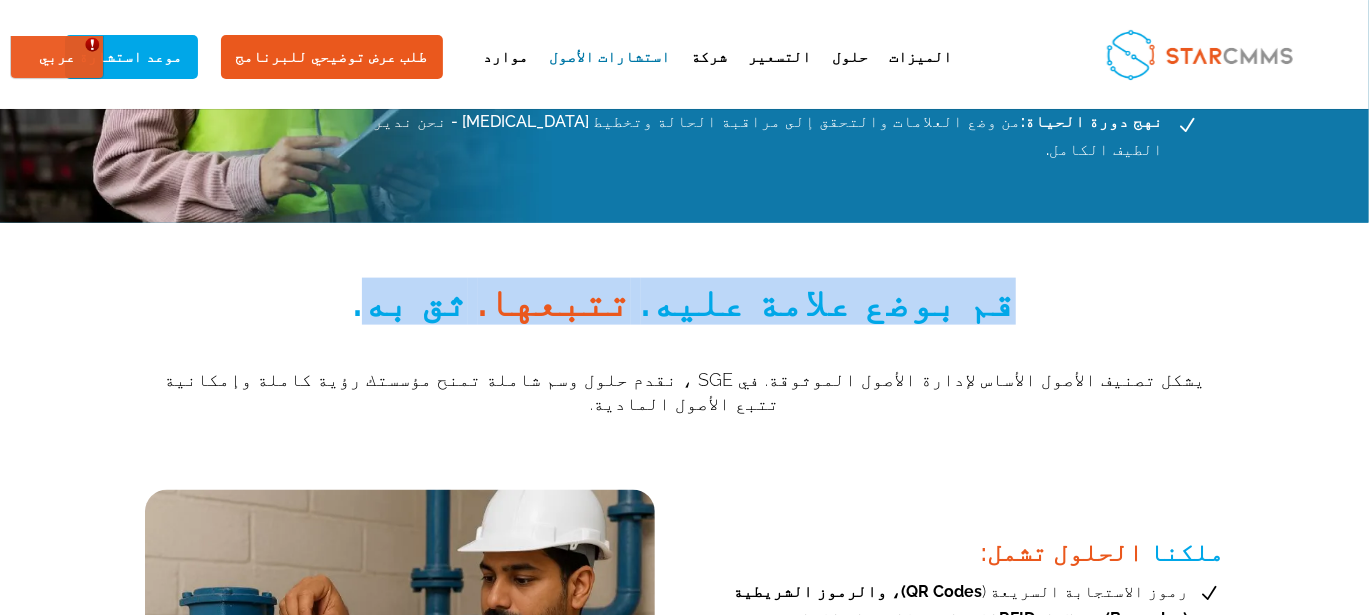 drag, startPoint x: 905, startPoint y: 231, endPoint x: 397, endPoint y: 233, distance: 508.00394 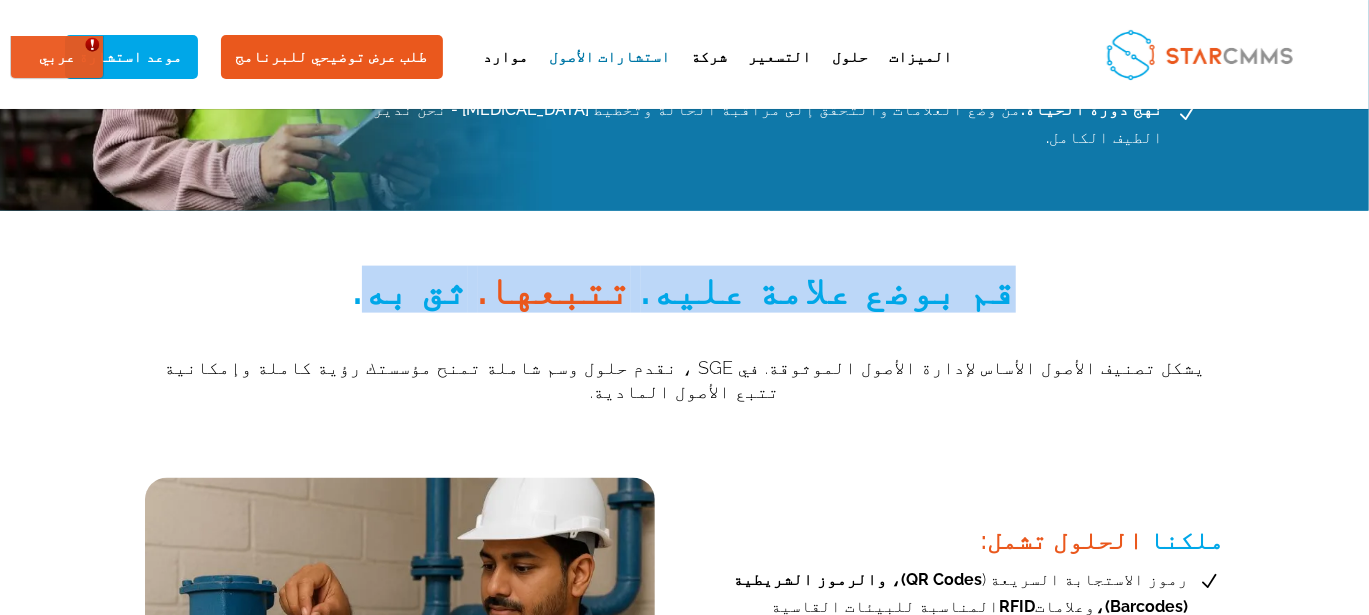 scroll, scrollTop: 1166, scrollLeft: 0, axis: vertical 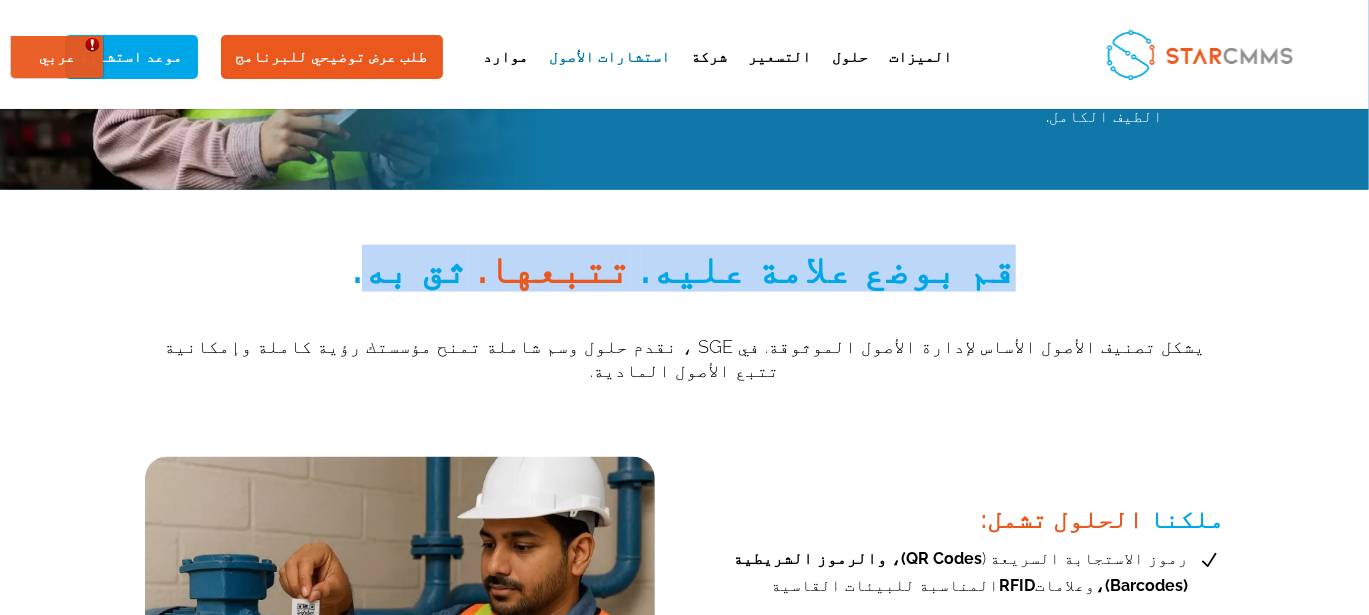 click on "ثق به." at bounding box center (410, 268) 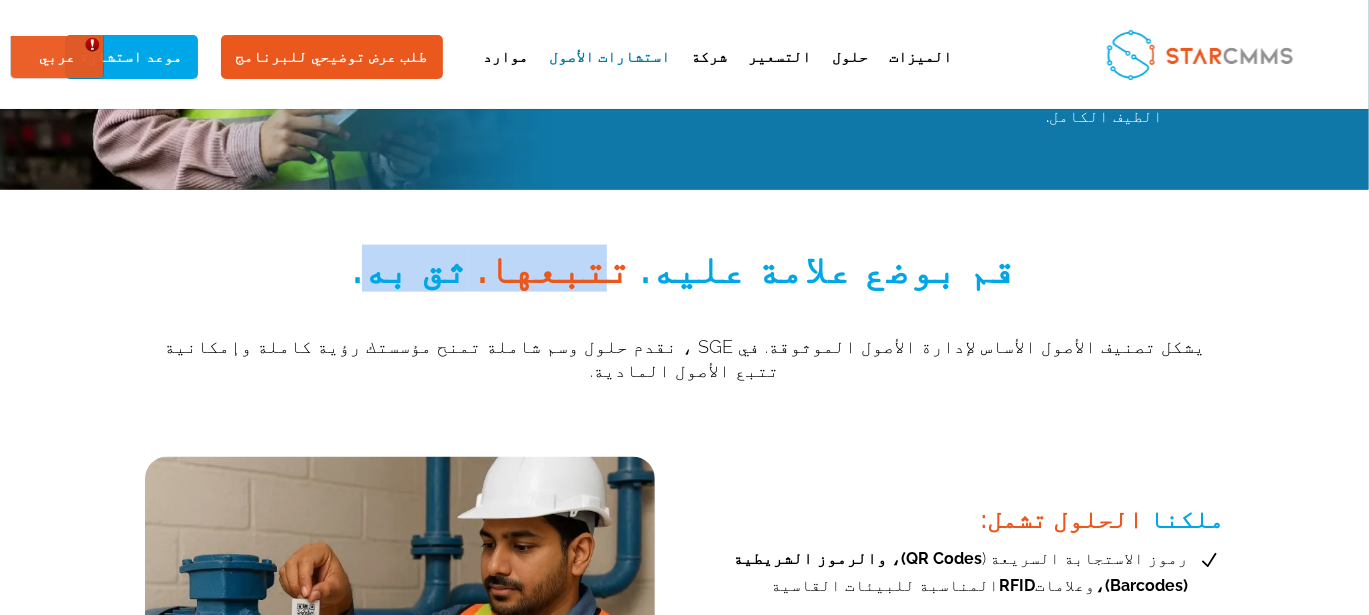 drag, startPoint x: 905, startPoint y: 183, endPoint x: 738, endPoint y: 183, distance: 167 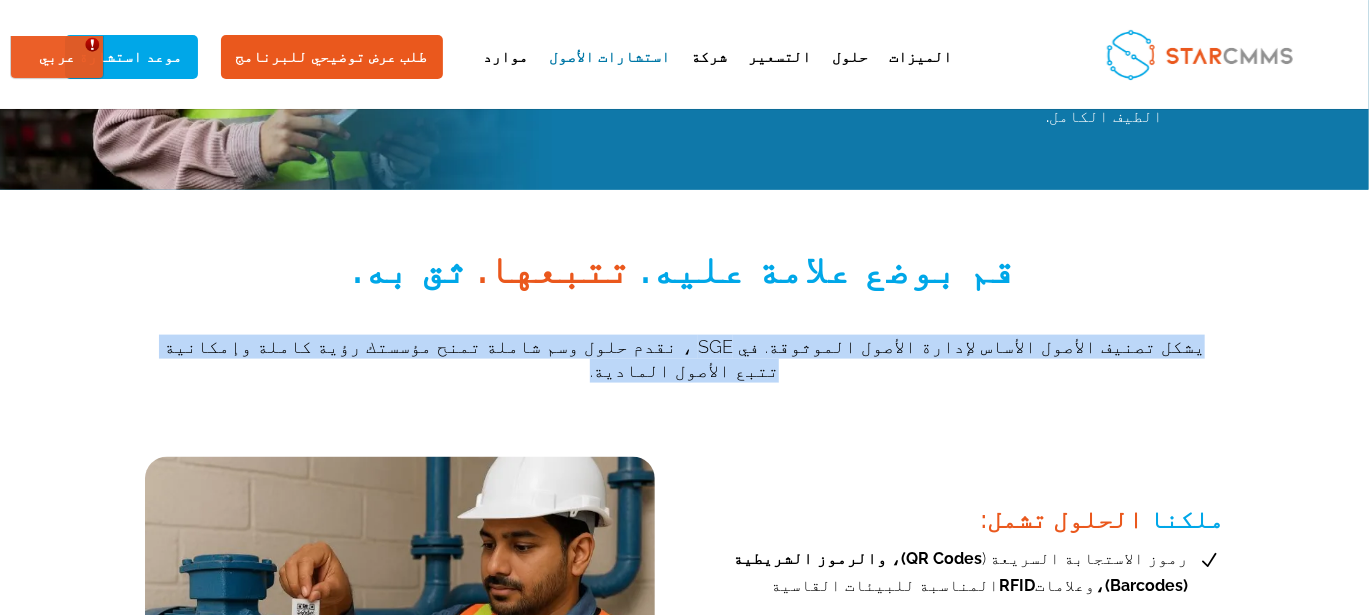 drag, startPoint x: 1107, startPoint y: 263, endPoint x: 222, endPoint y: 283, distance: 885.22595 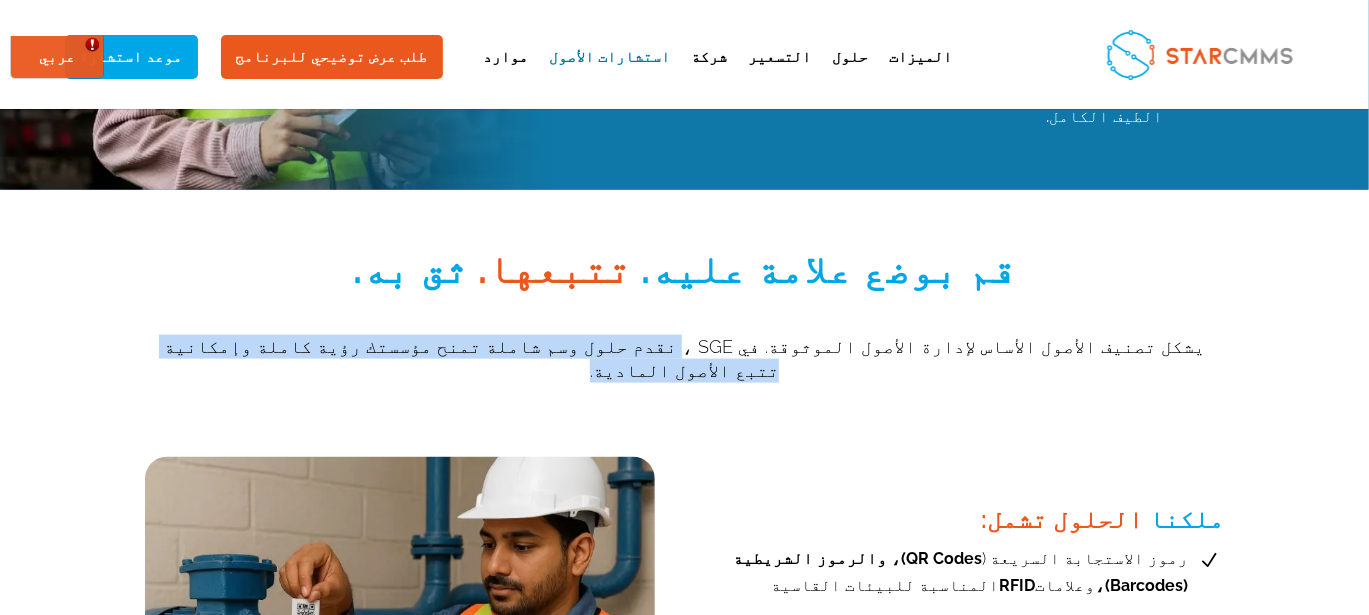 drag, startPoint x: 1108, startPoint y: 255, endPoint x: 657, endPoint y: 271, distance: 451.28372 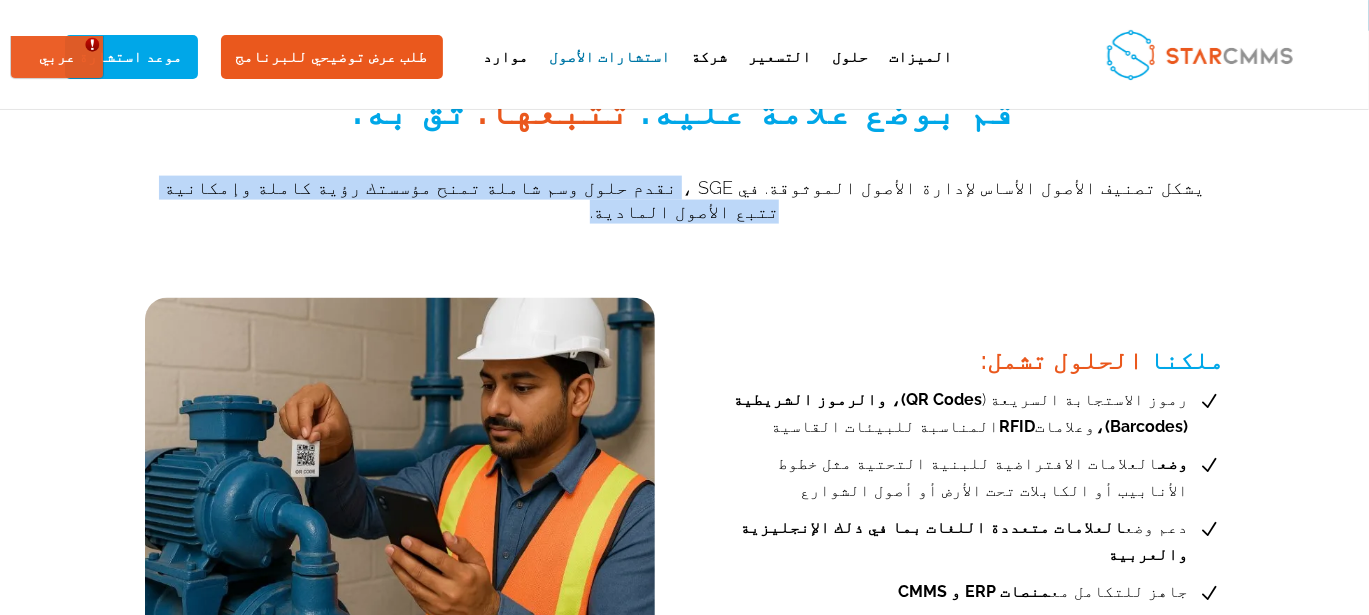 scroll, scrollTop: 1333, scrollLeft: 0, axis: vertical 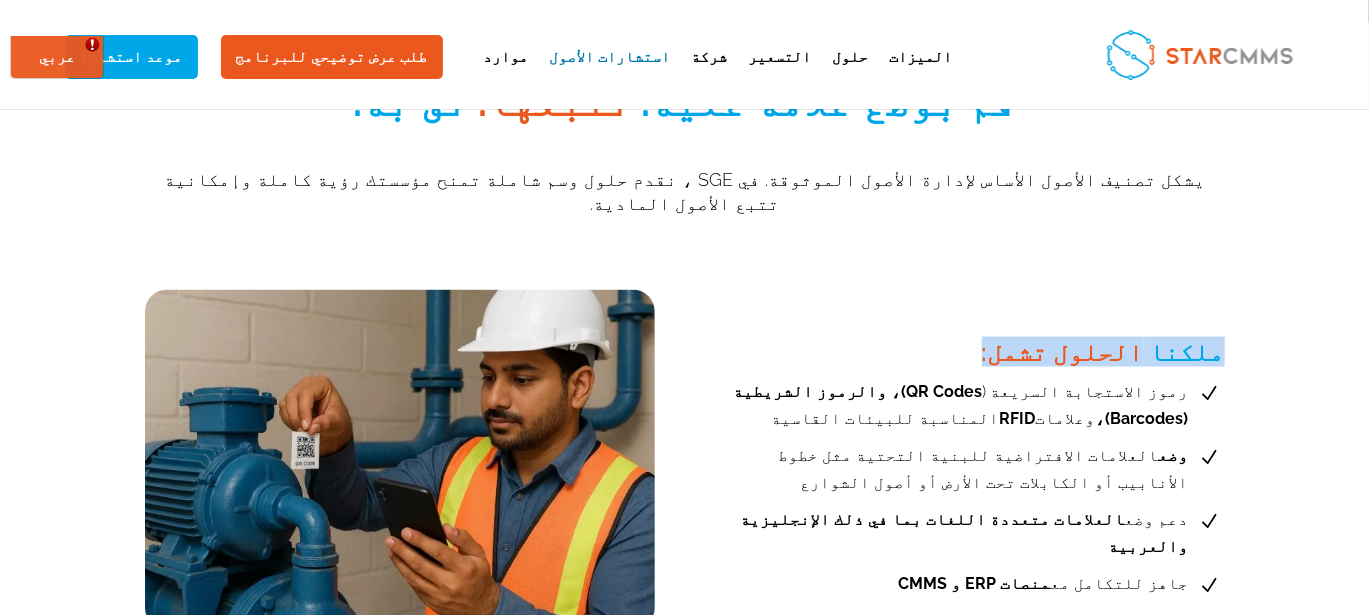 drag, startPoint x: 305, startPoint y: 264, endPoint x: 115, endPoint y: 277, distance: 190.44421 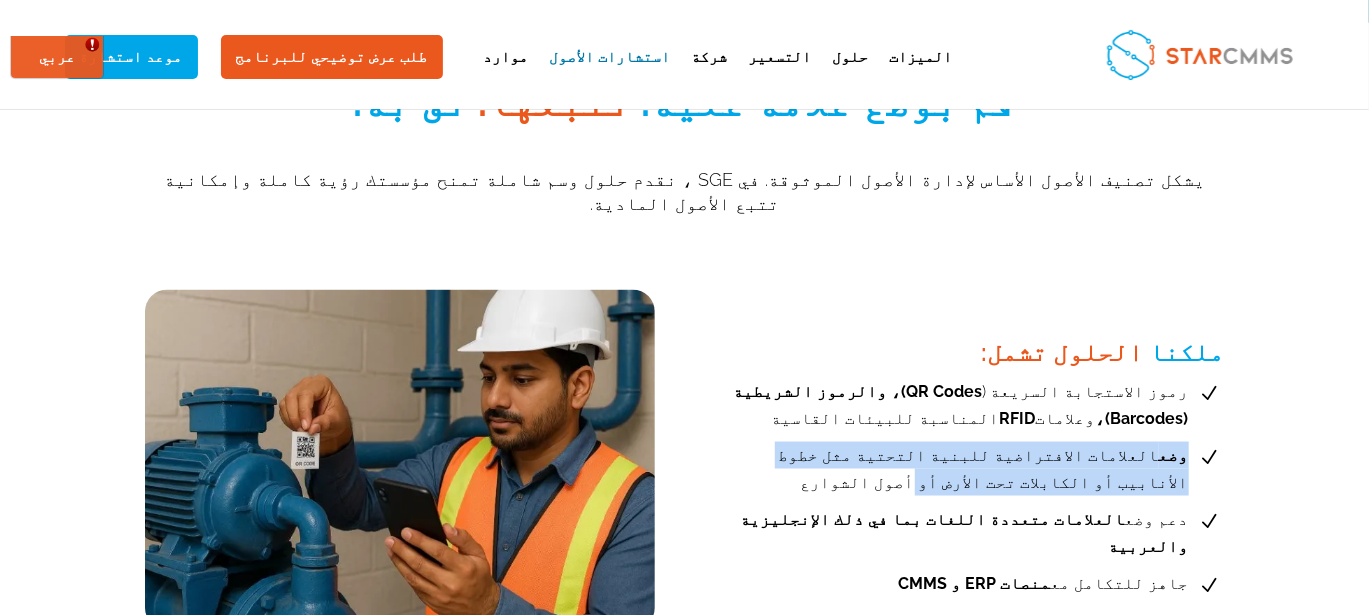 drag, startPoint x: 626, startPoint y: 374, endPoint x: 180, endPoint y: 371, distance: 446.0101 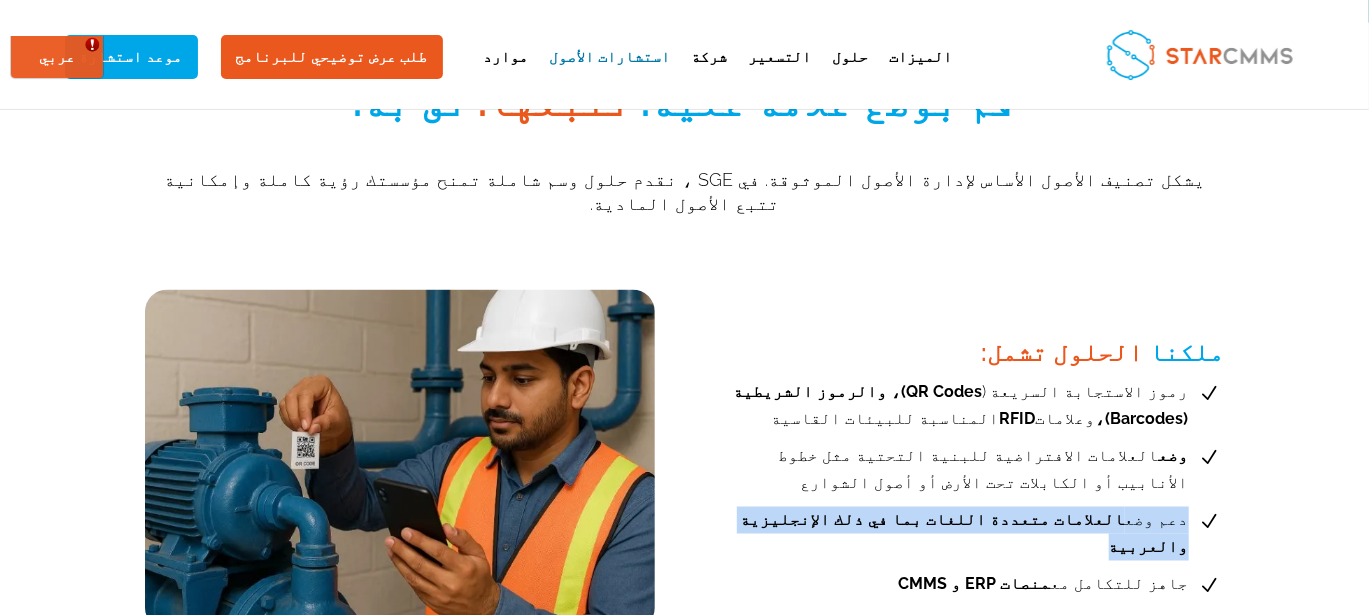 drag, startPoint x: 508, startPoint y: 441, endPoint x: 170, endPoint y: 451, distance: 338.1479 